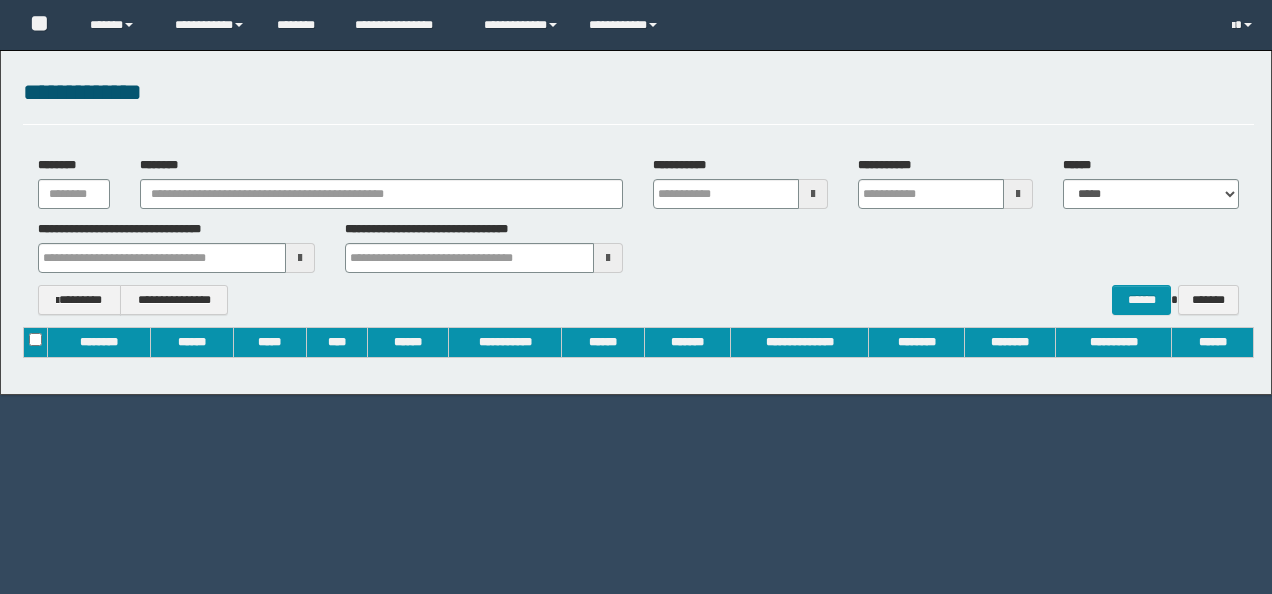 scroll, scrollTop: 0, scrollLeft: 0, axis: both 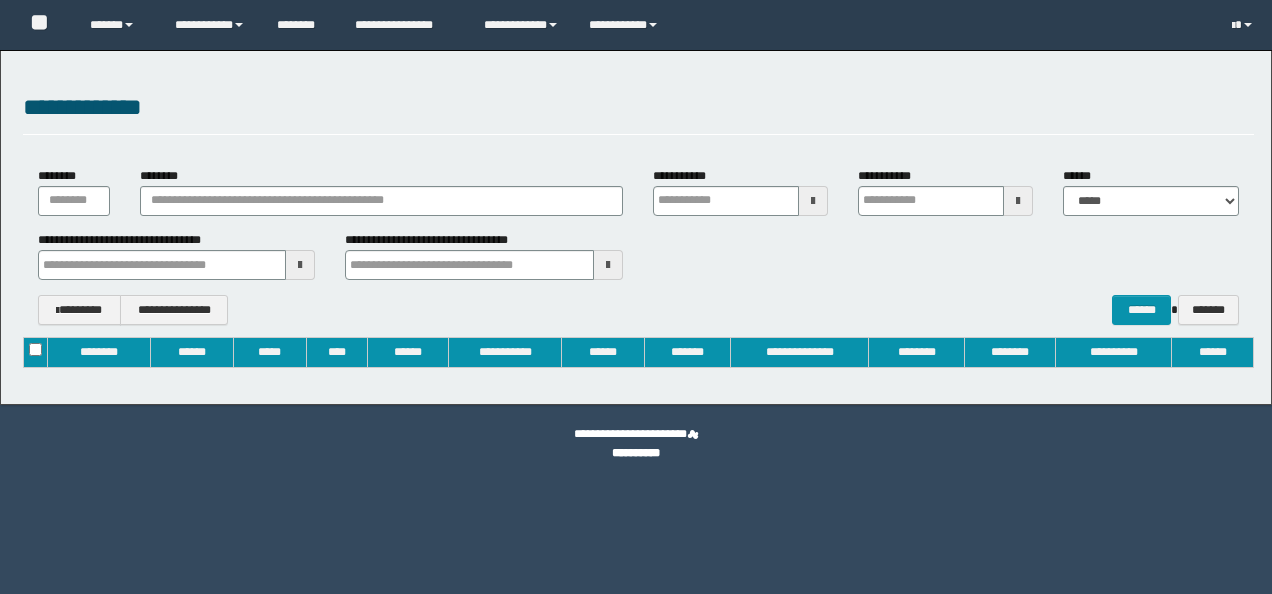 type on "**********" 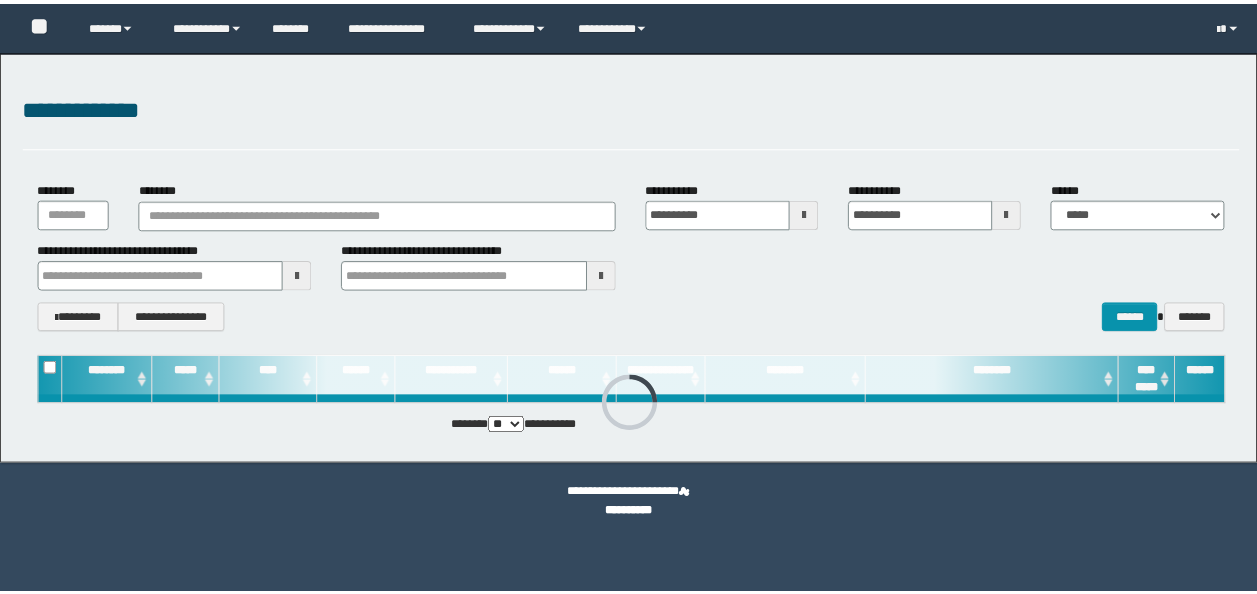 scroll, scrollTop: 0, scrollLeft: 0, axis: both 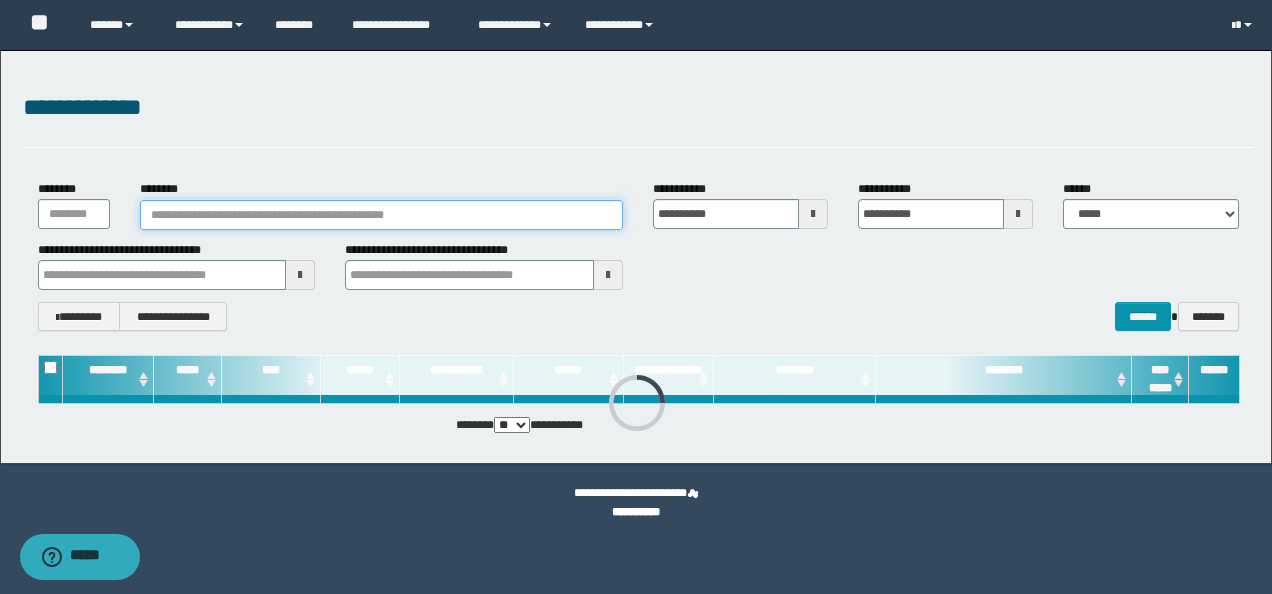 click on "********" at bounding box center [381, 215] 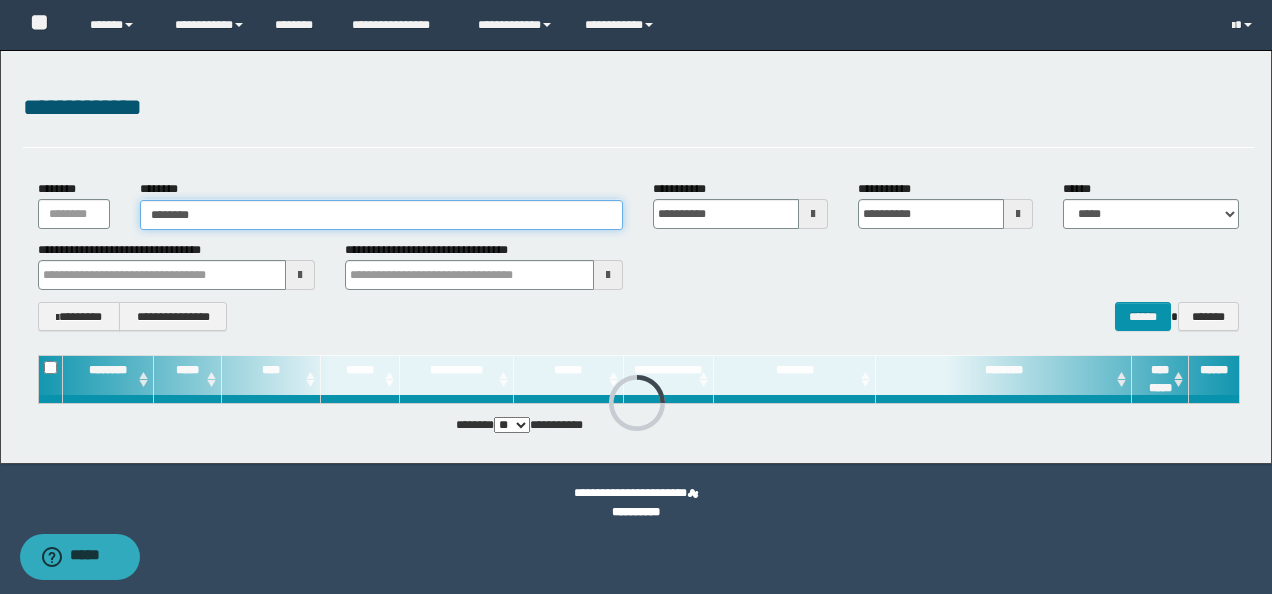 type on "********" 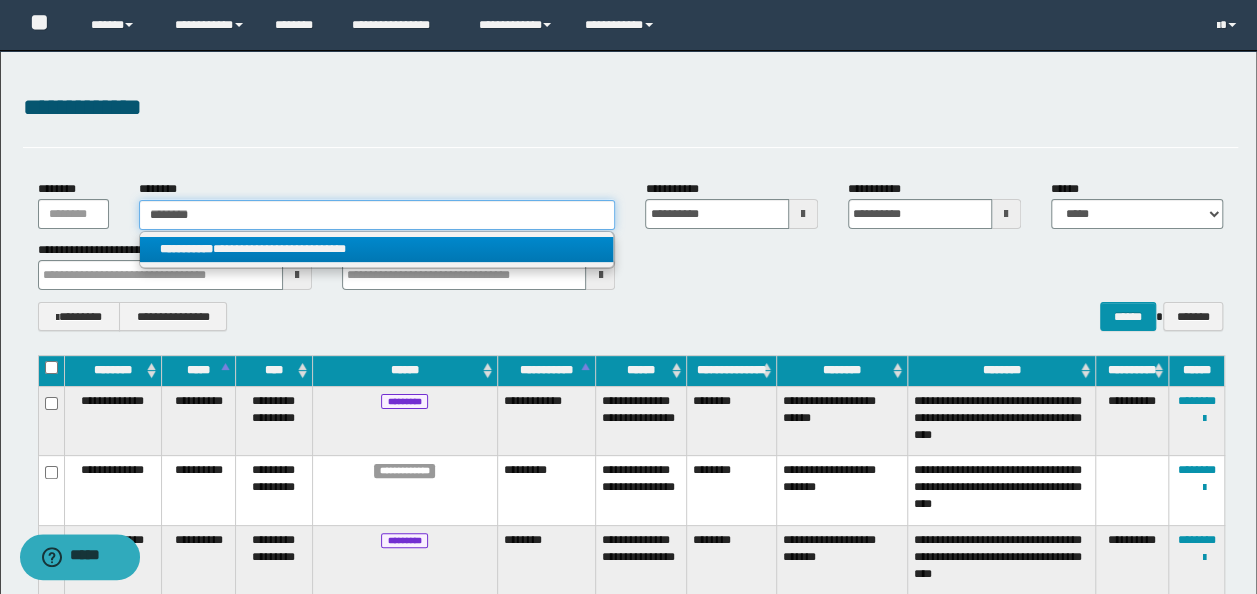 type on "********" 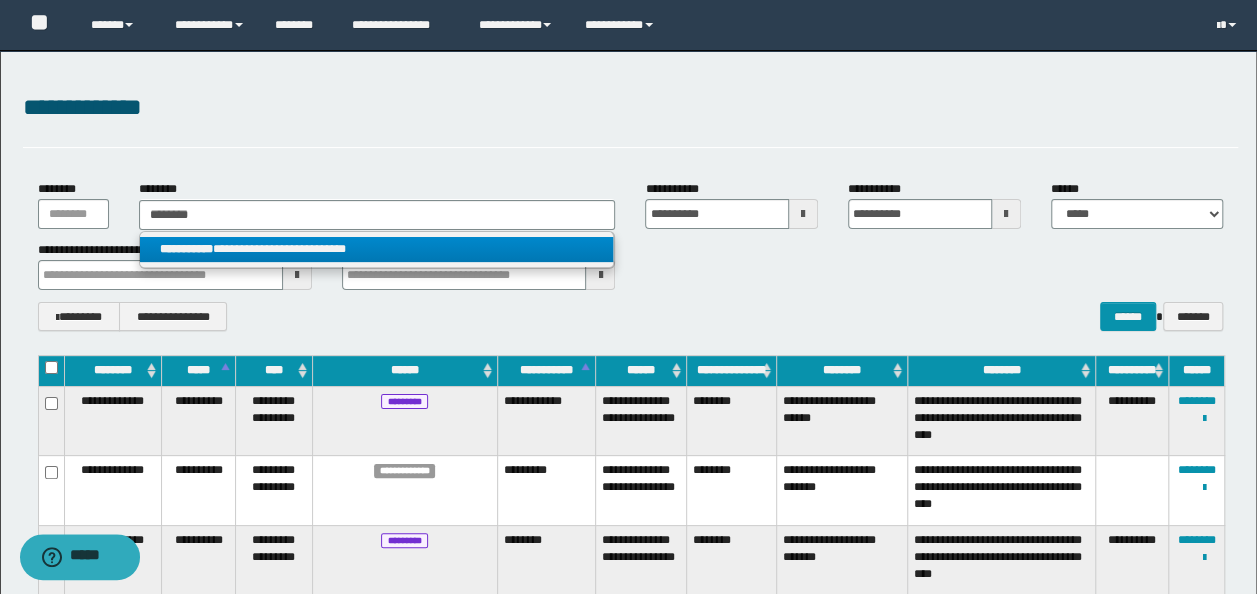 click on "**********" at bounding box center (377, 249) 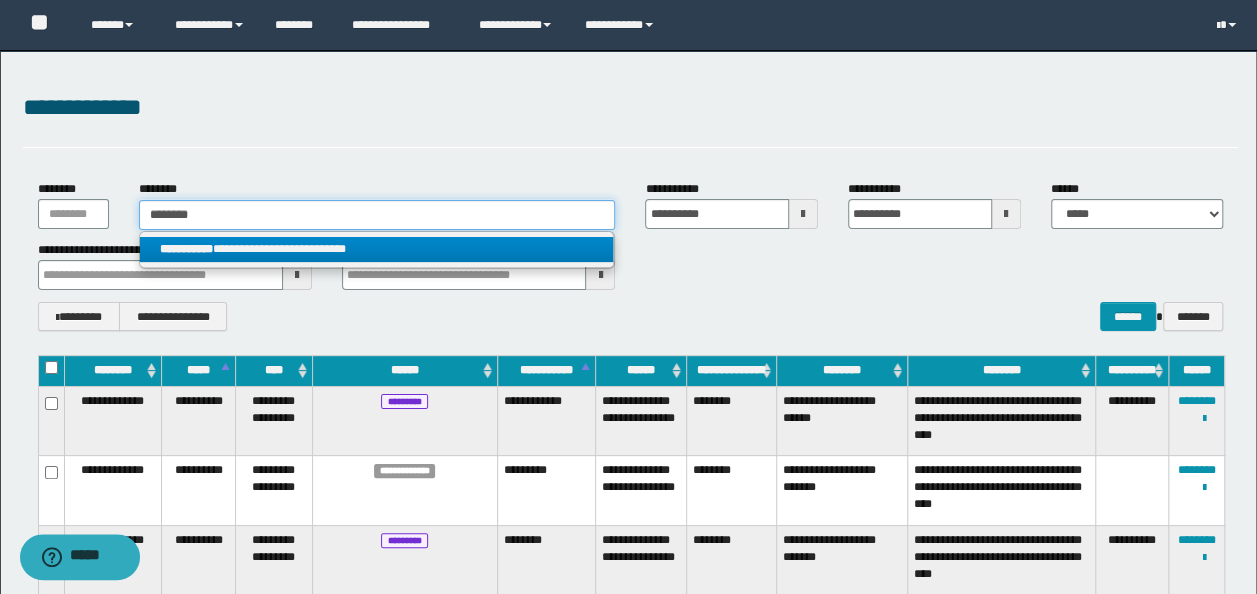 type 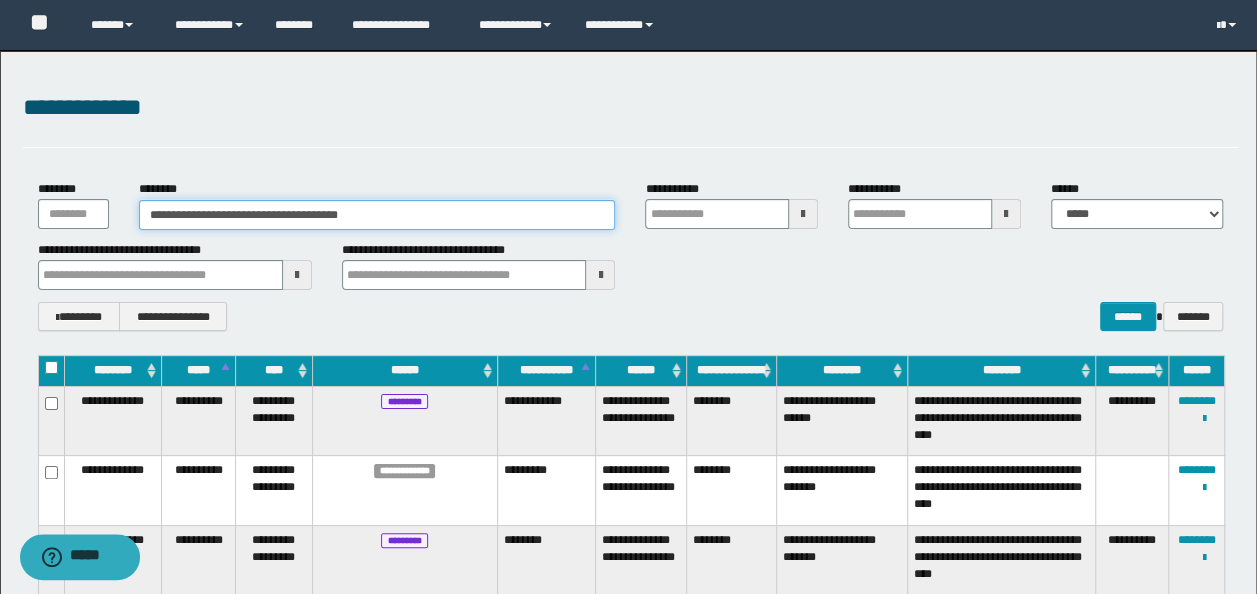 type 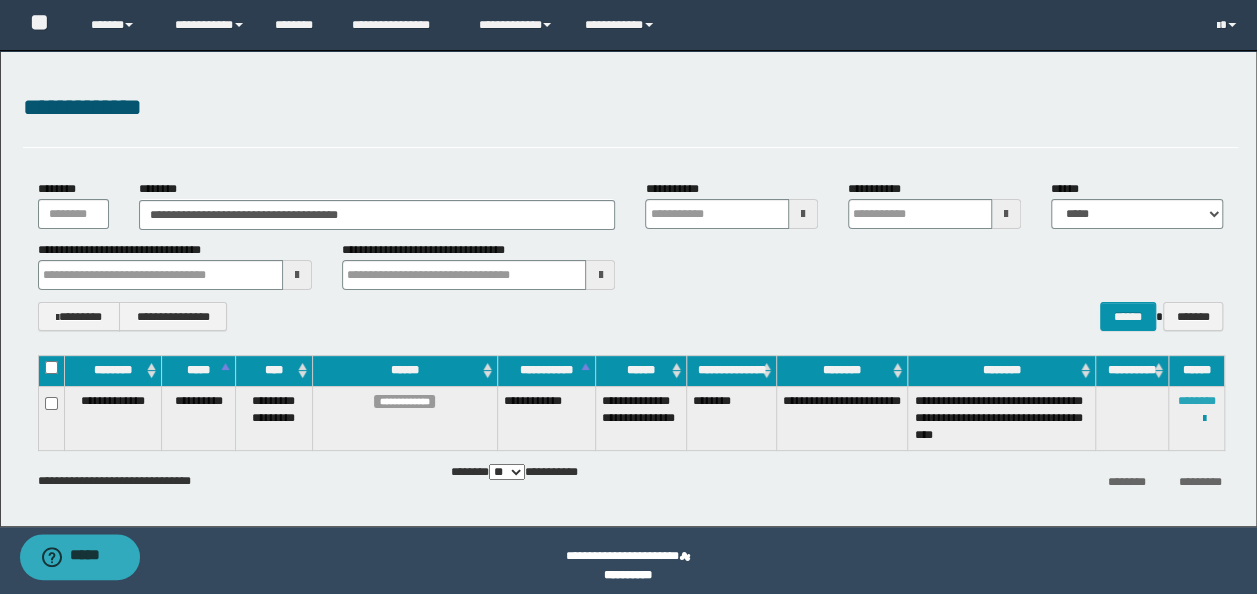click on "********" at bounding box center [1197, 401] 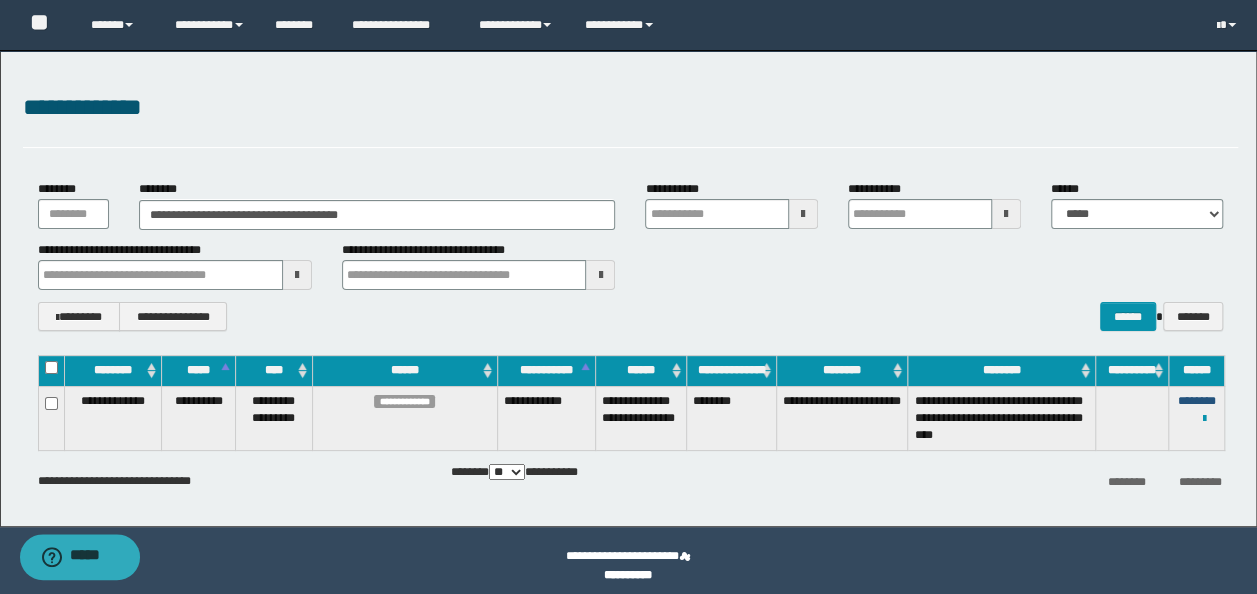 type 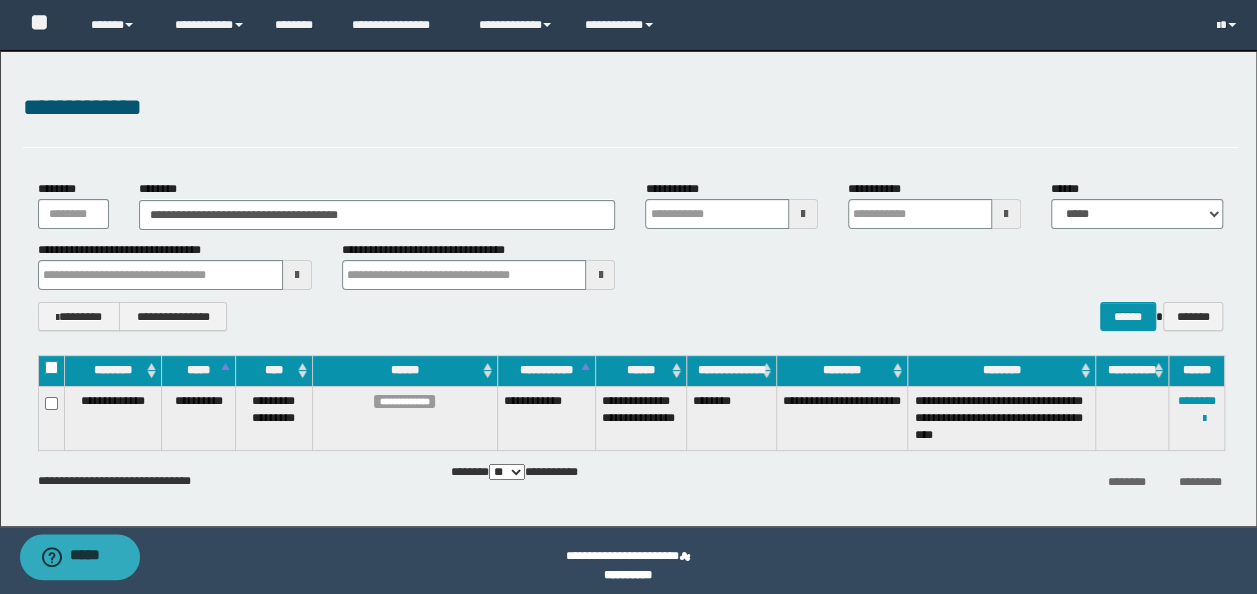 type 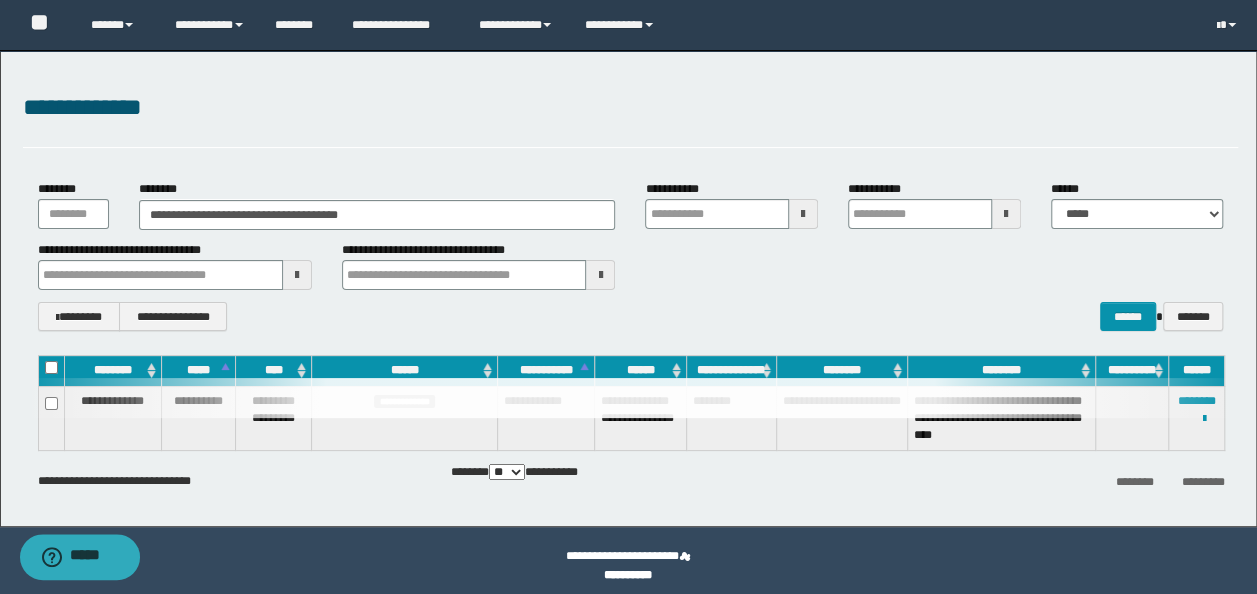 type 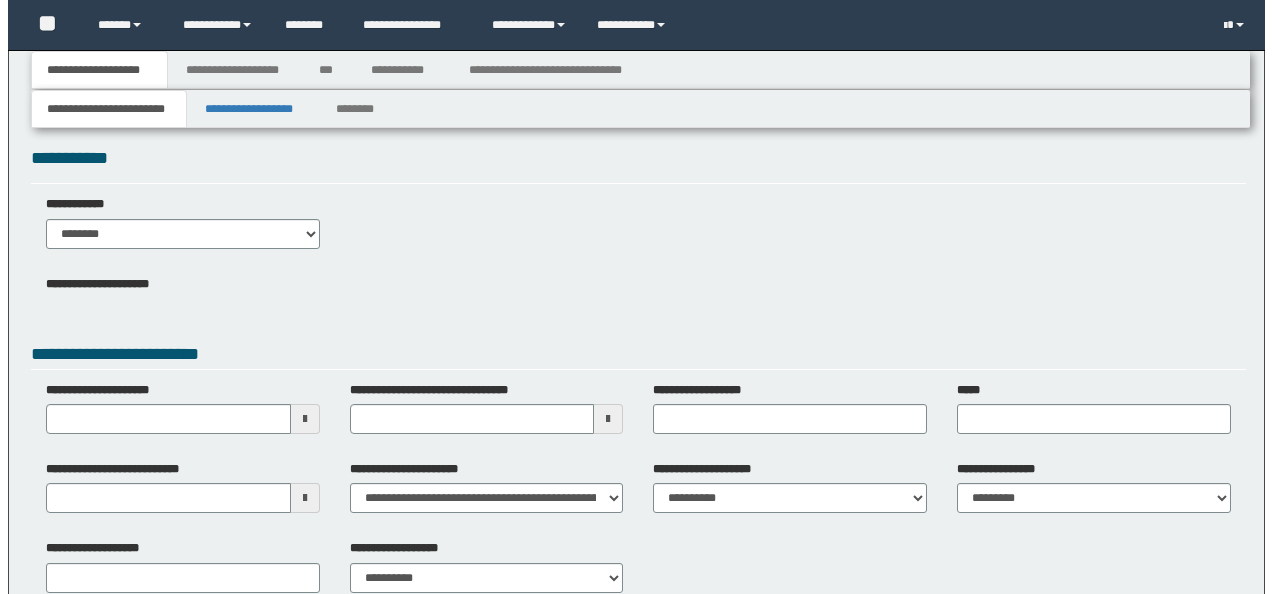 scroll, scrollTop: 0, scrollLeft: 0, axis: both 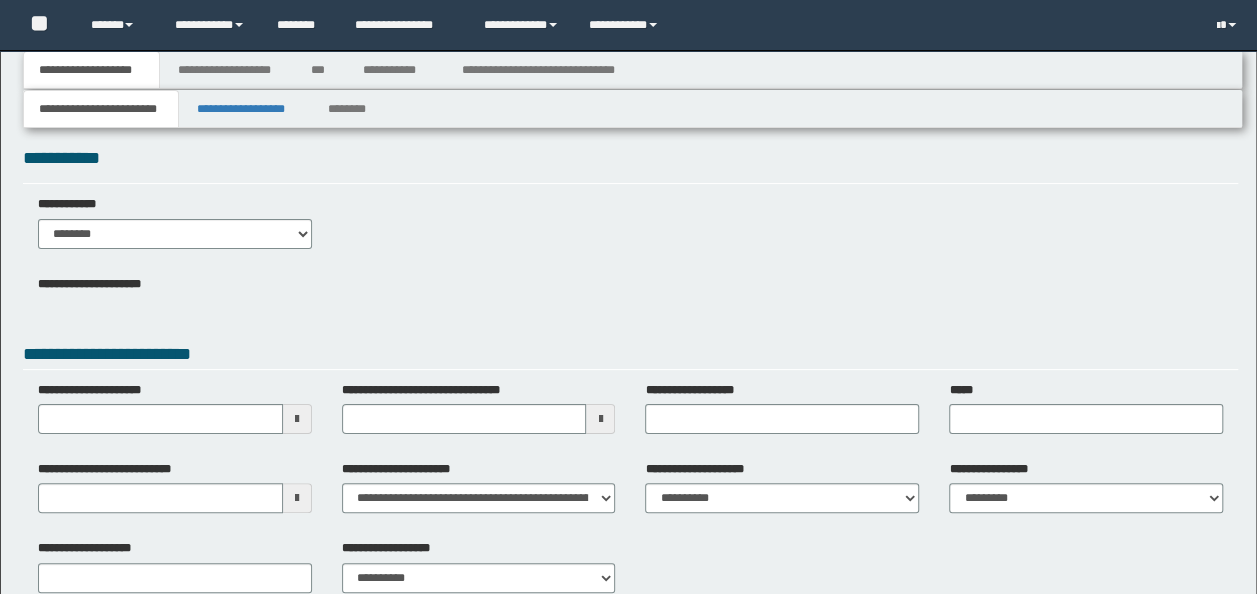 type 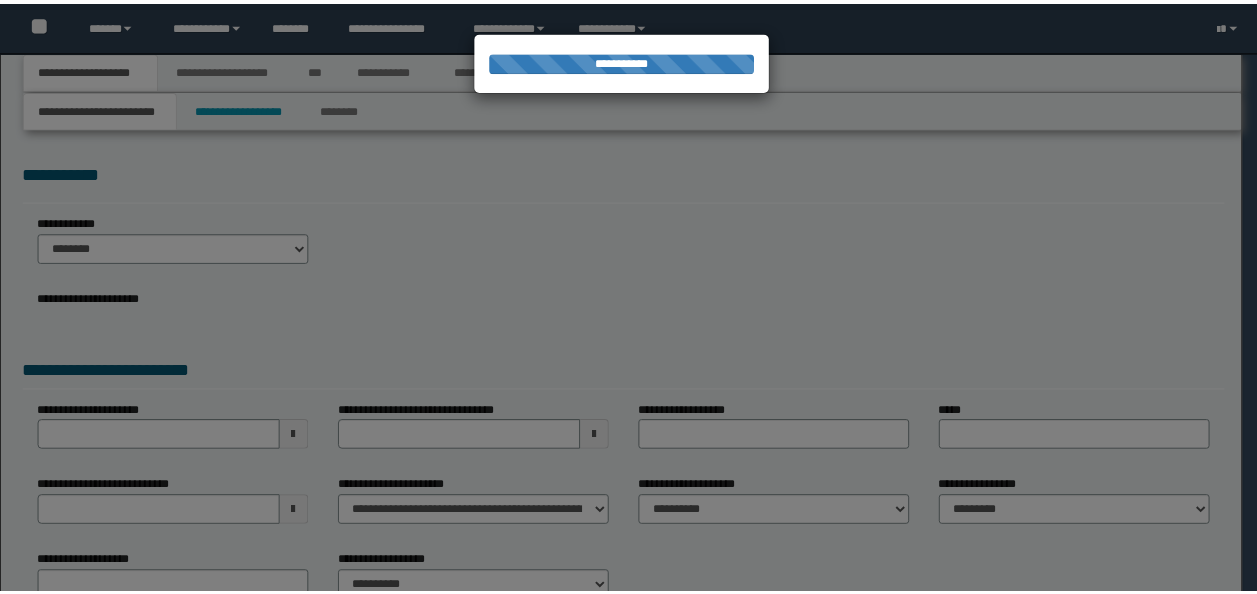 scroll, scrollTop: 0, scrollLeft: 0, axis: both 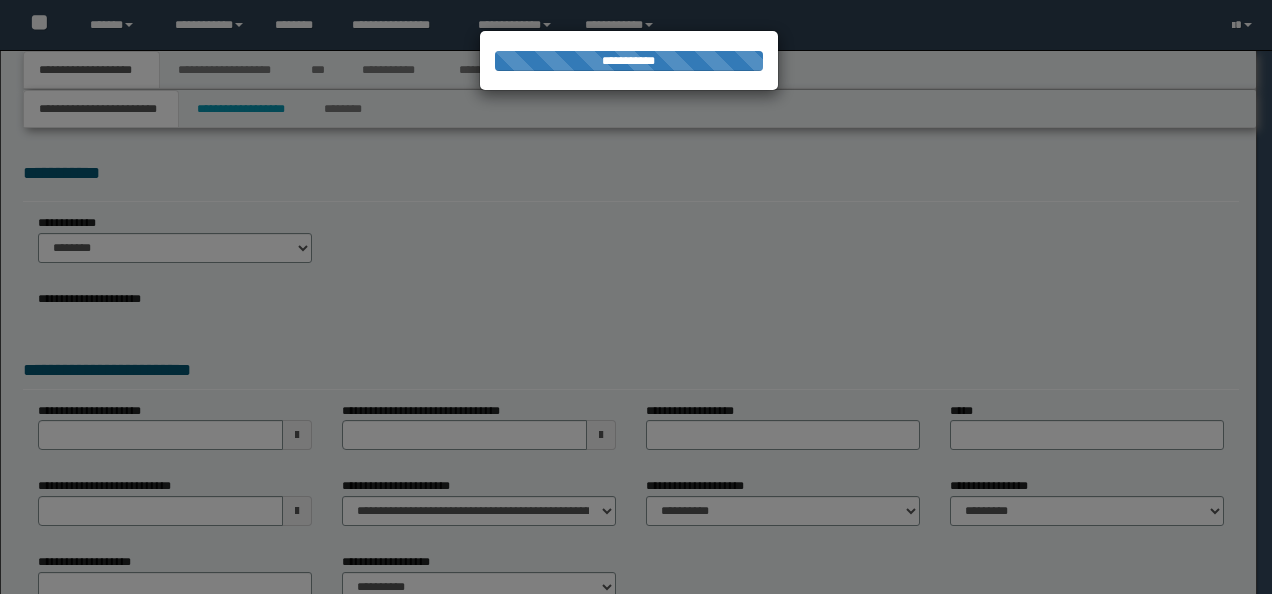 type on "**********" 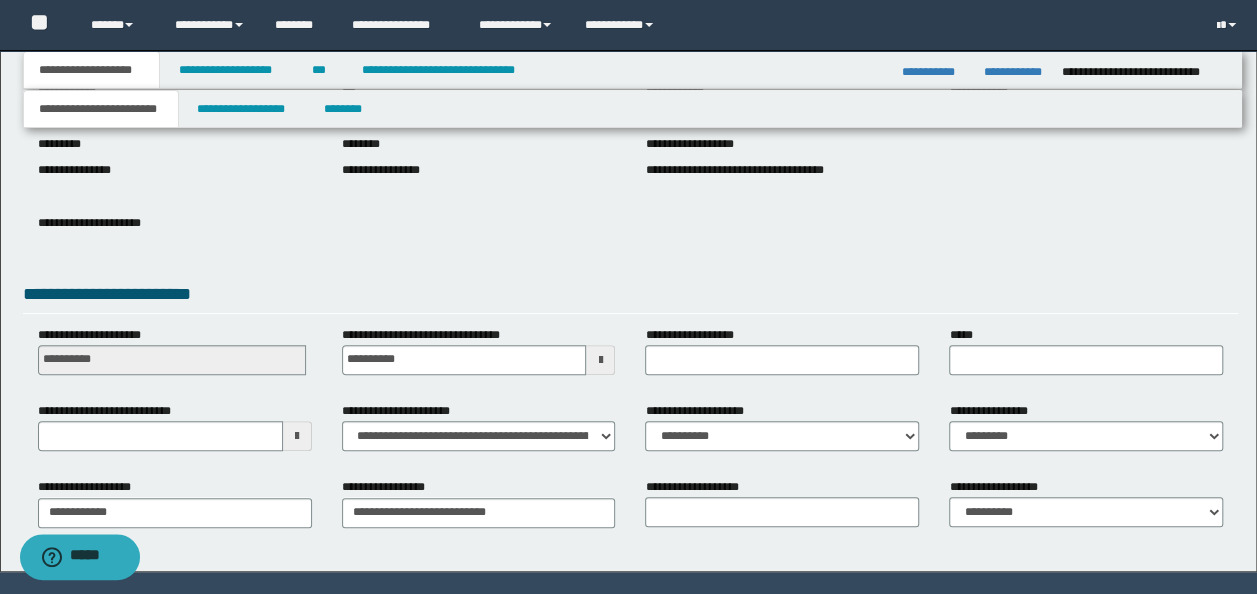 scroll, scrollTop: 288, scrollLeft: 0, axis: vertical 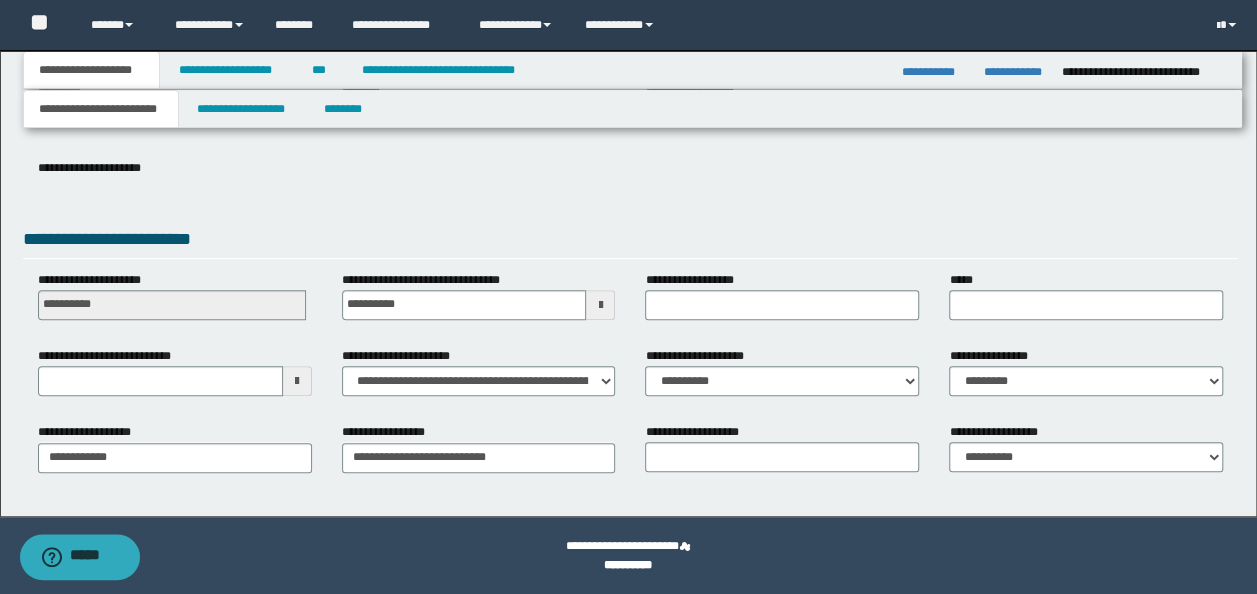 type 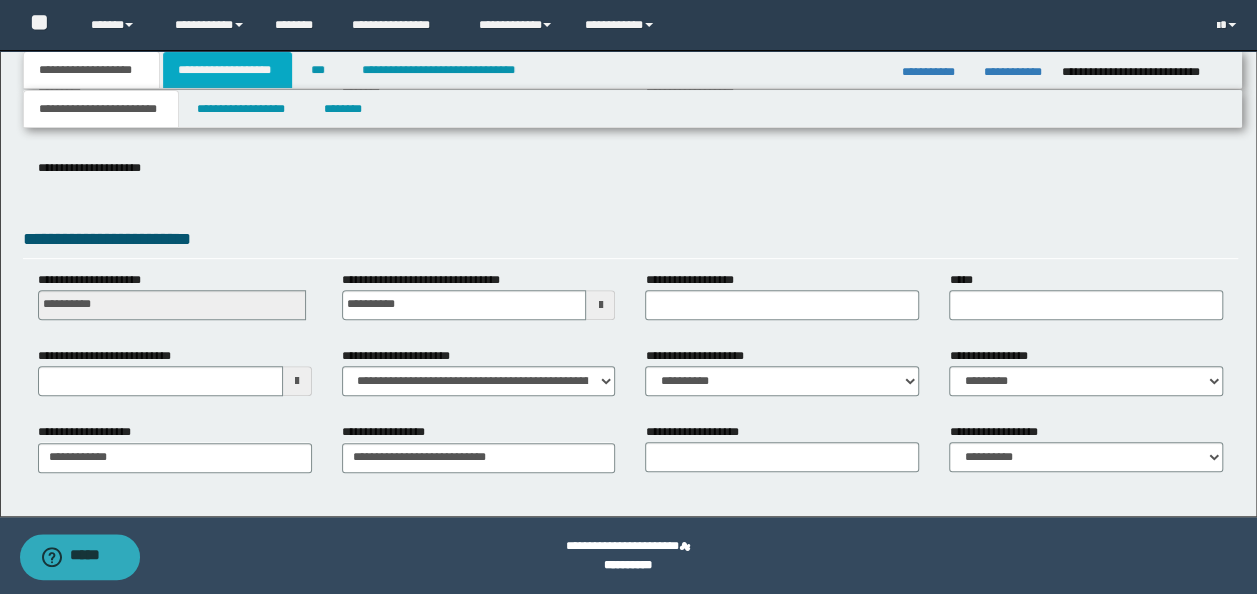 click on "**********" at bounding box center [227, 70] 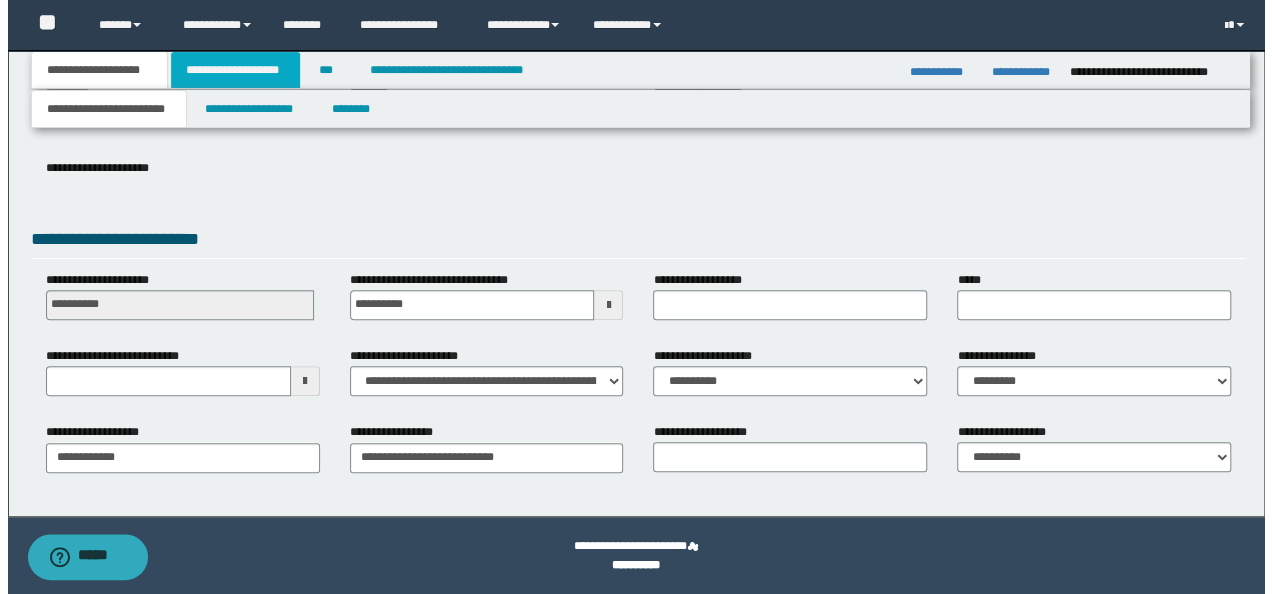scroll, scrollTop: 0, scrollLeft: 0, axis: both 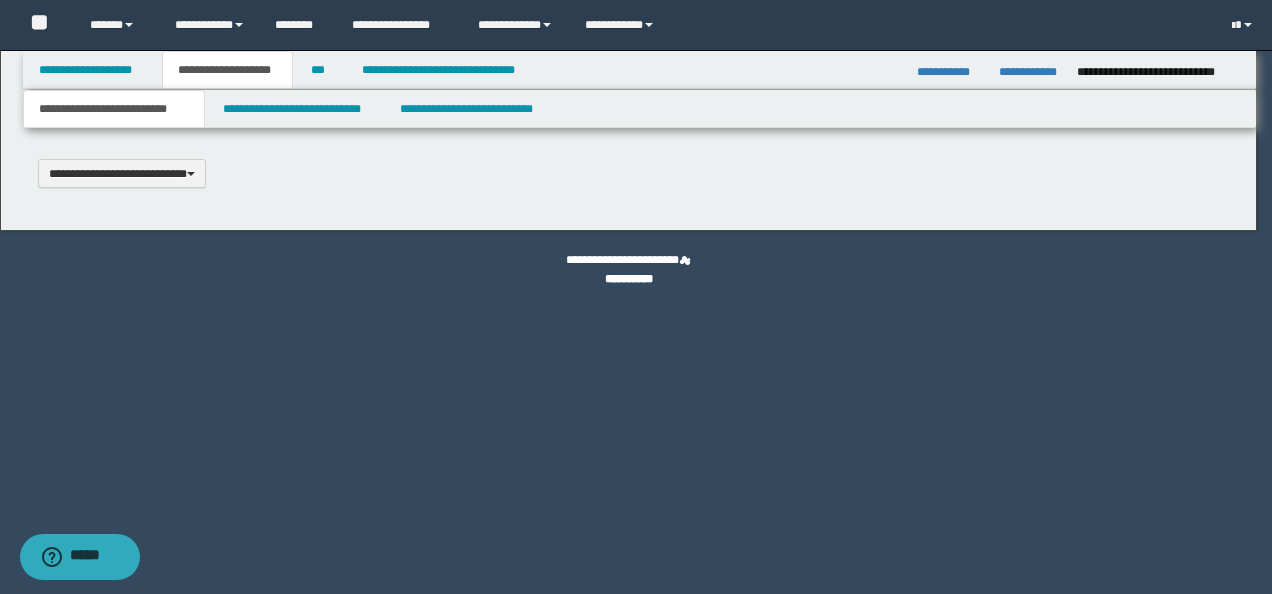 type 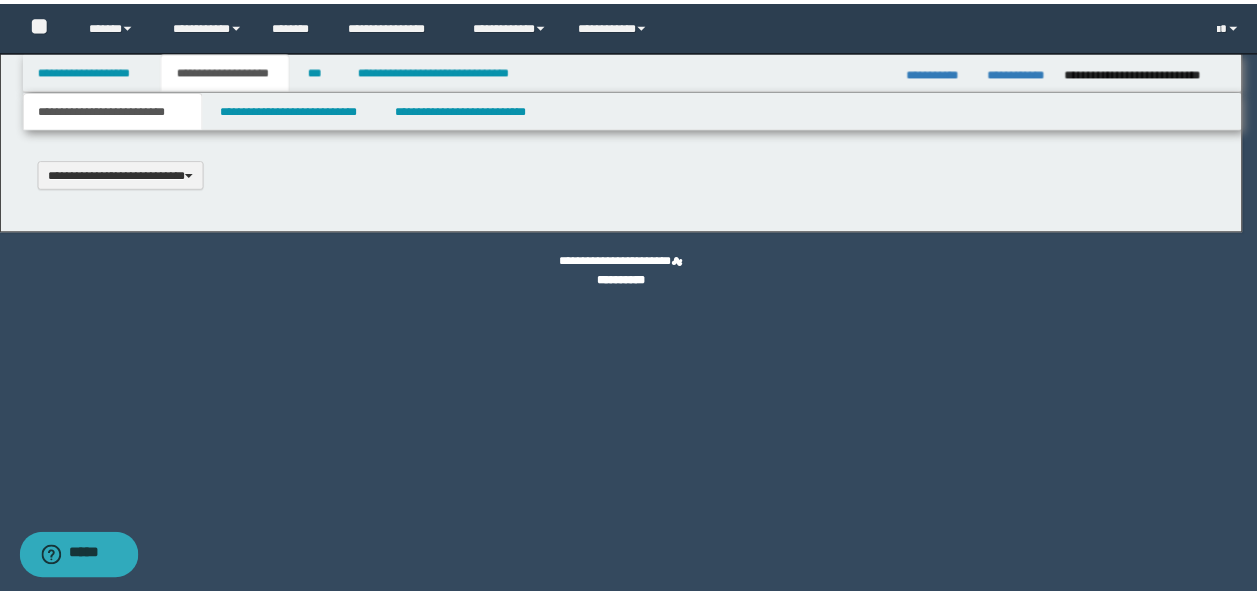 scroll, scrollTop: 0, scrollLeft: 0, axis: both 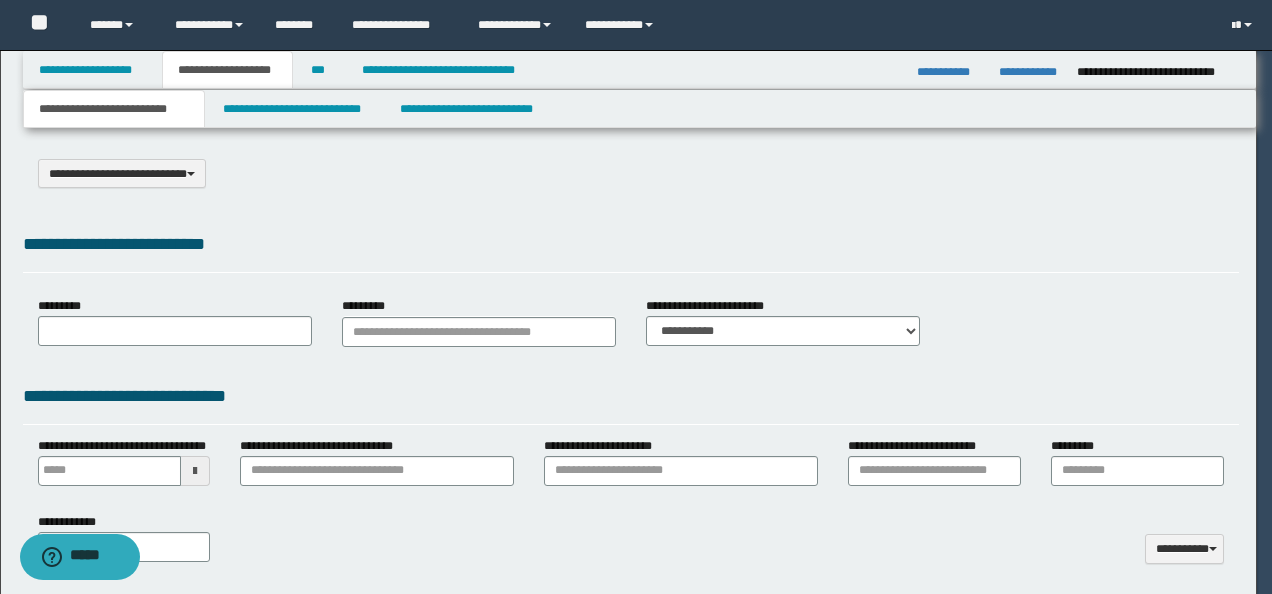 type on "**********" 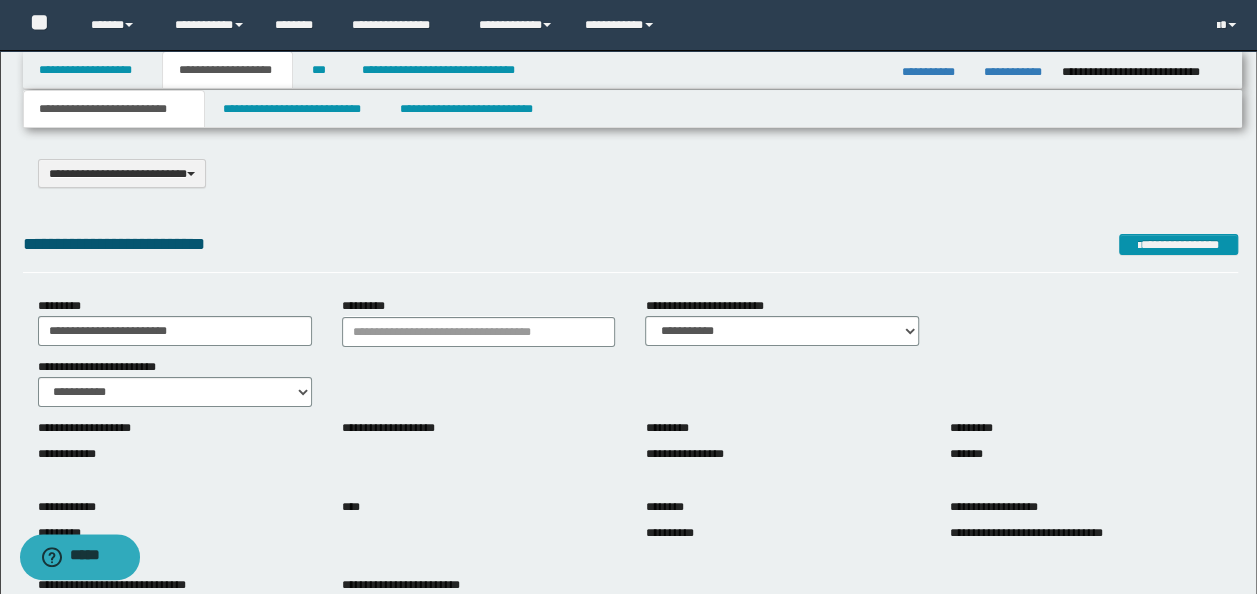 scroll, scrollTop: 166, scrollLeft: 0, axis: vertical 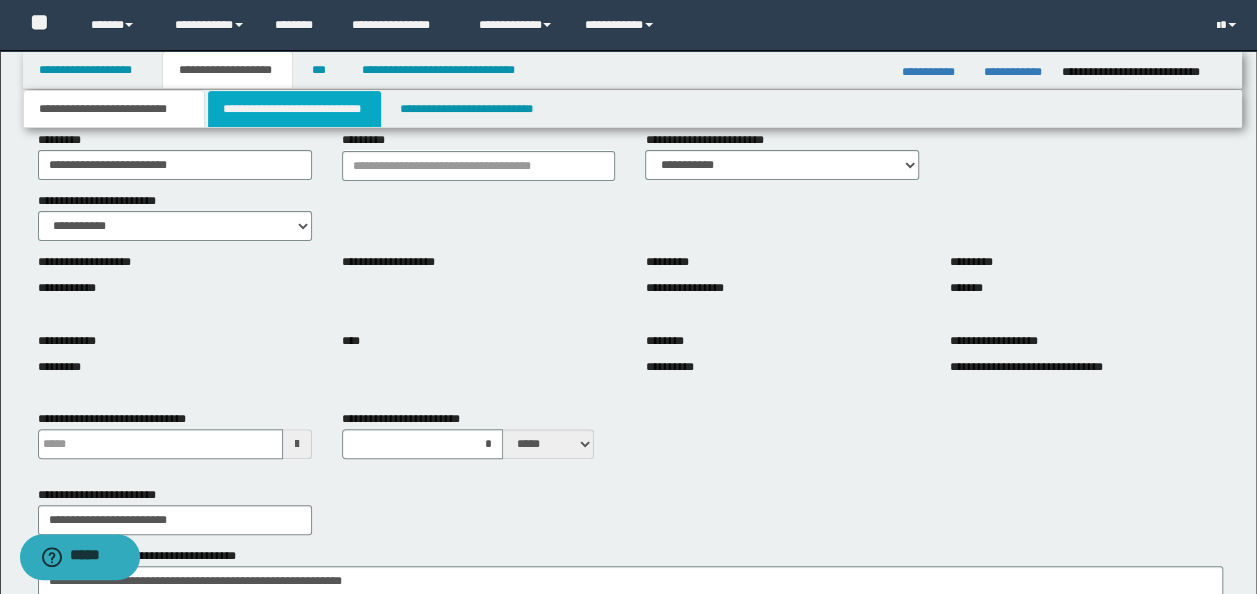 click on "**********" at bounding box center [294, 109] 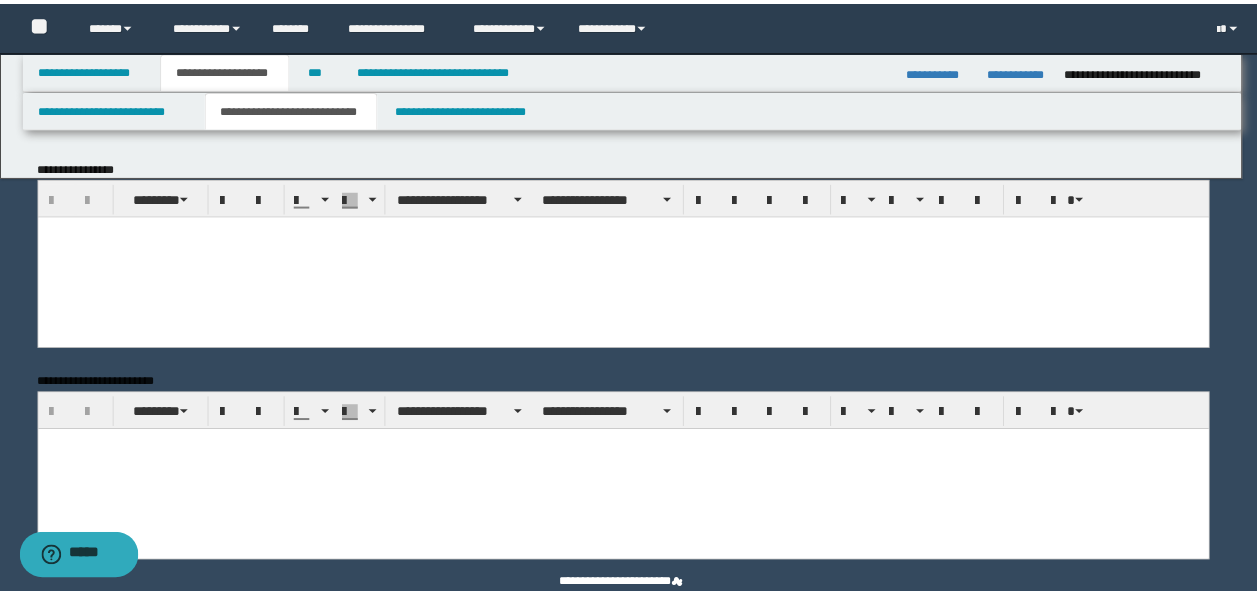 scroll, scrollTop: 0, scrollLeft: 0, axis: both 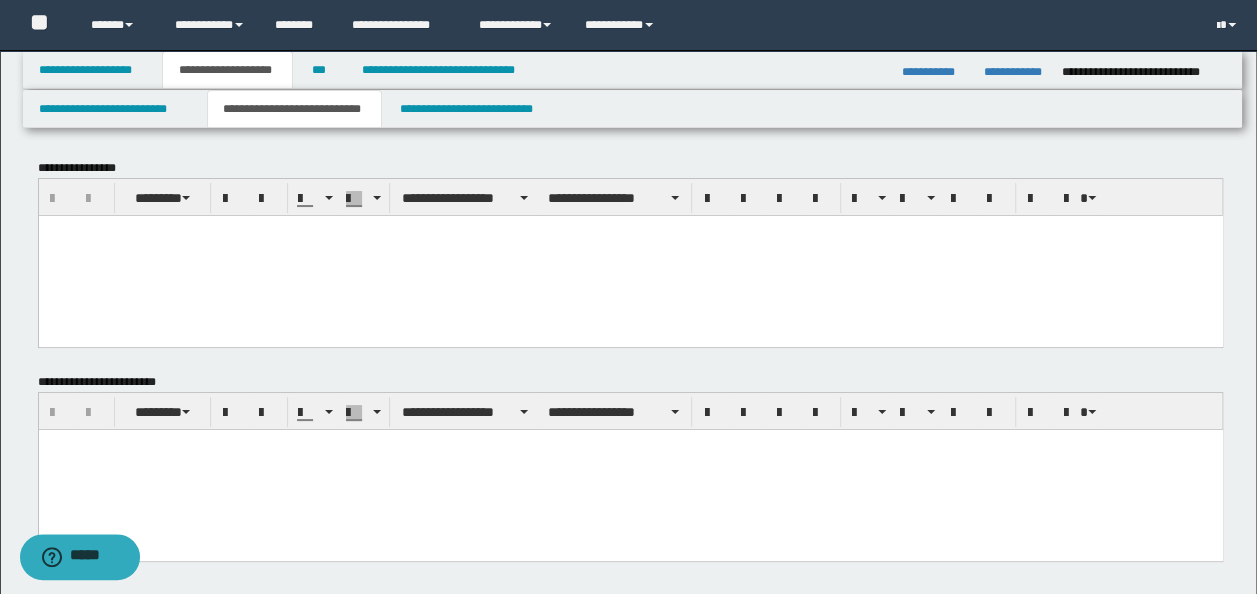 click at bounding box center (630, 255) 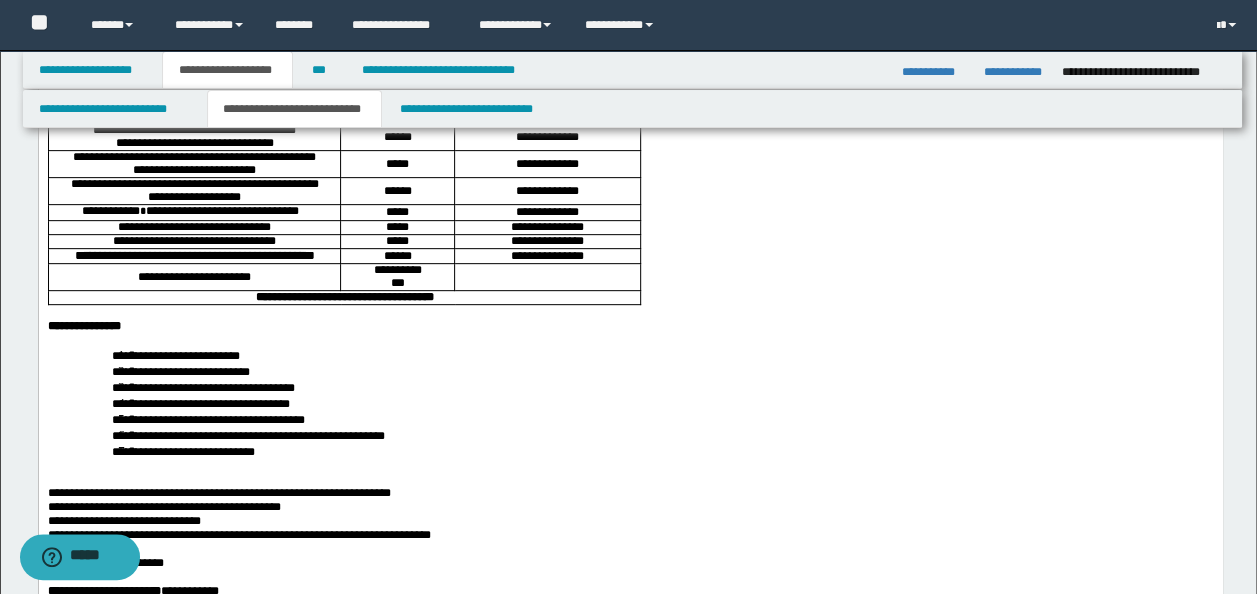 scroll, scrollTop: 466, scrollLeft: 0, axis: vertical 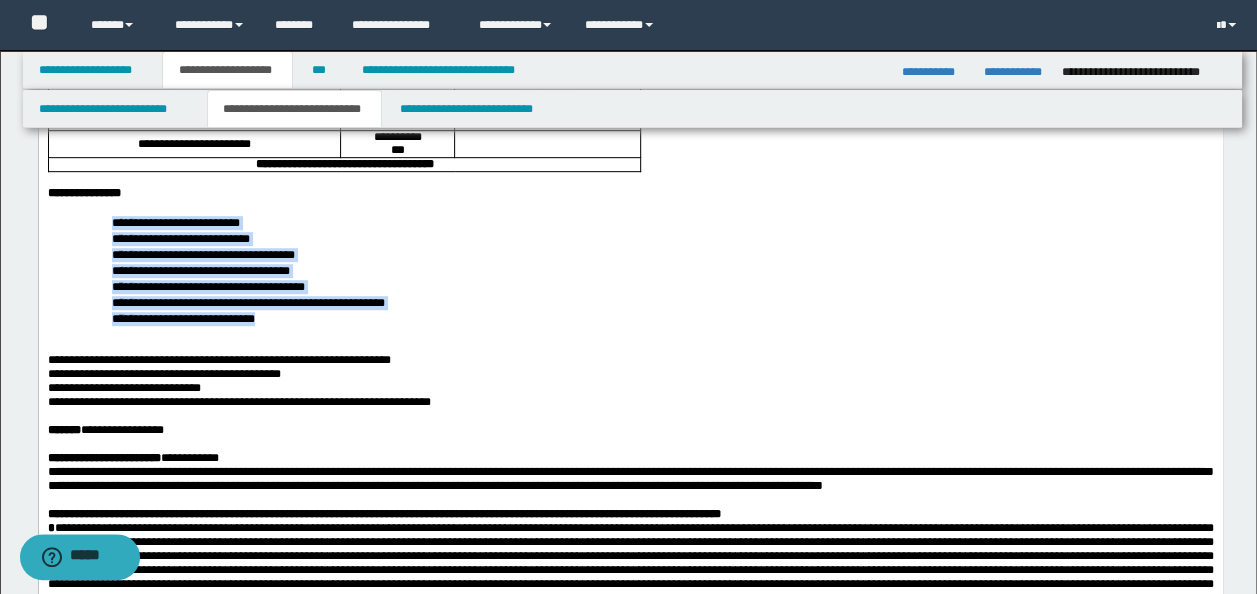 drag, startPoint x: 111, startPoint y: 324, endPoint x: 312, endPoint y: 414, distance: 220.22943 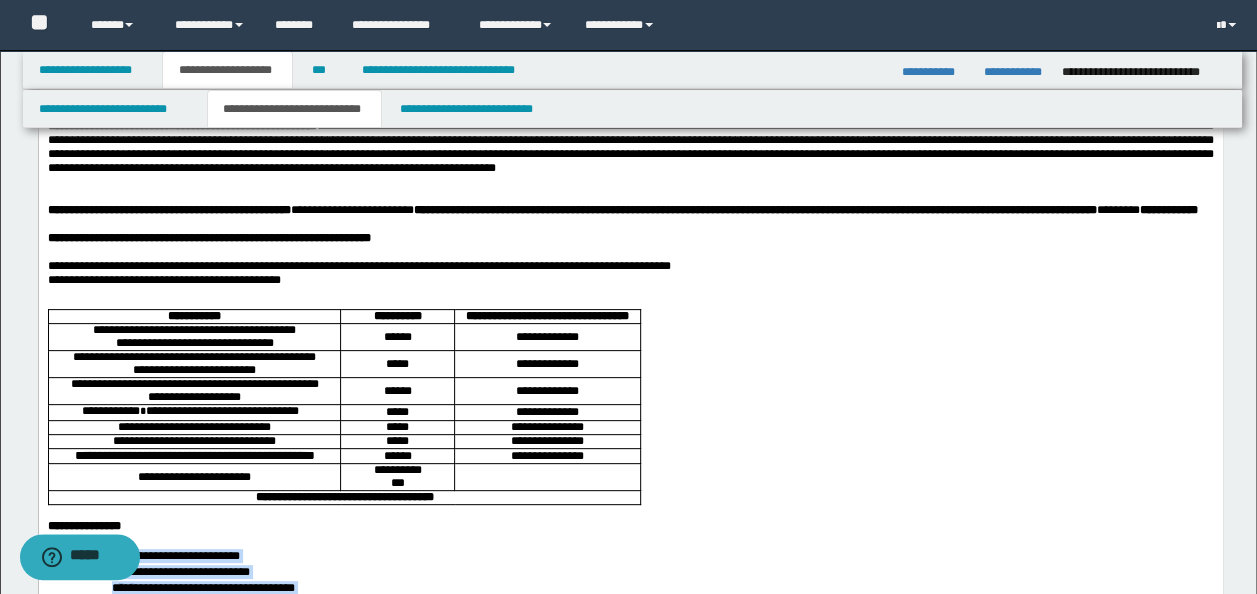 scroll, scrollTop: 0, scrollLeft: 0, axis: both 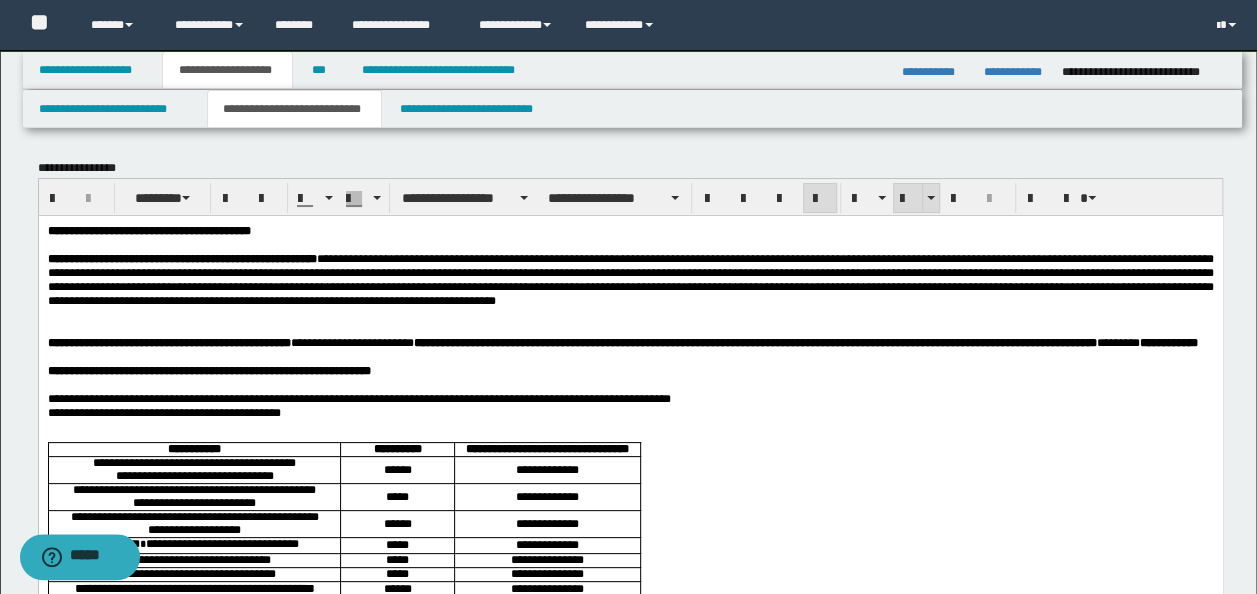 click at bounding box center [908, 199] 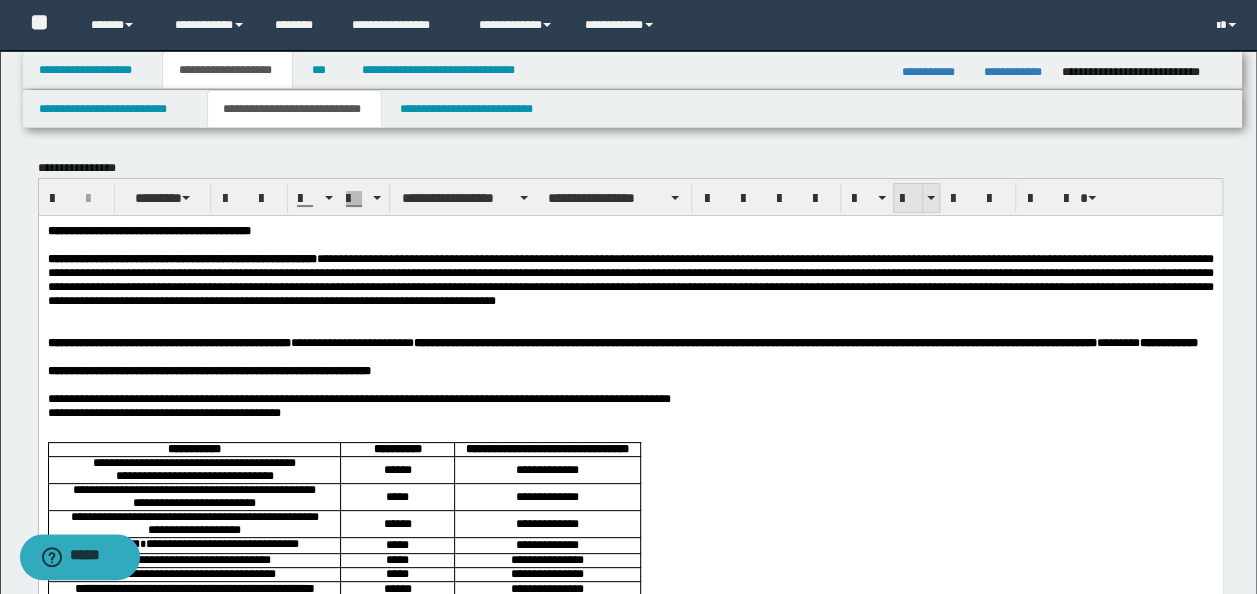click at bounding box center (908, 199) 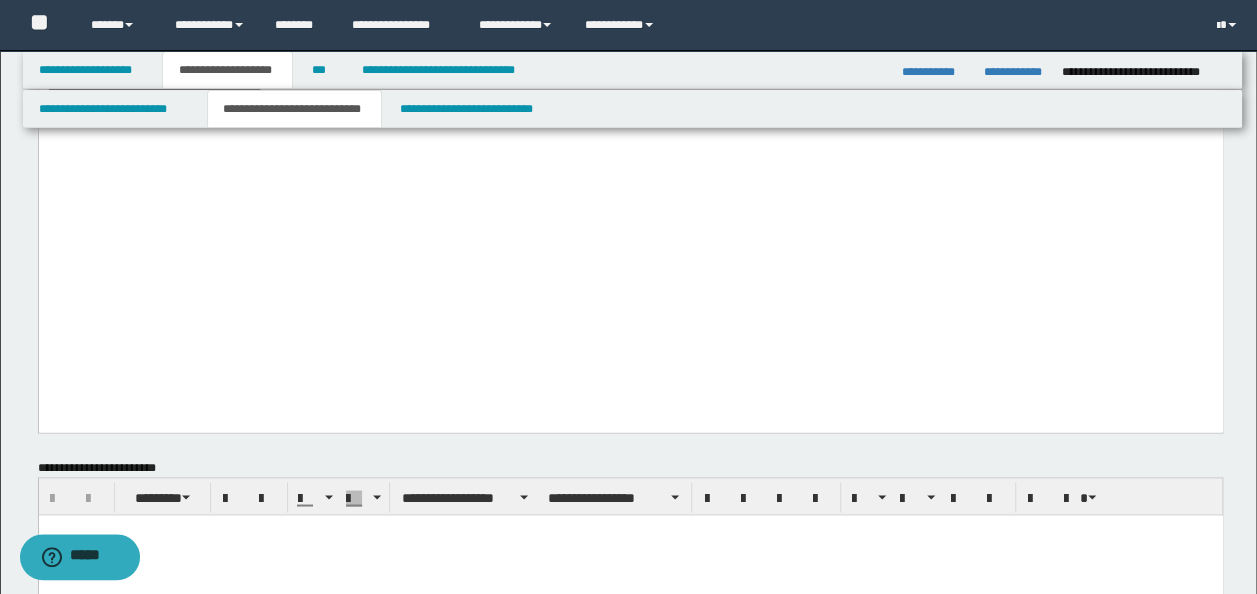 scroll, scrollTop: 1400, scrollLeft: 0, axis: vertical 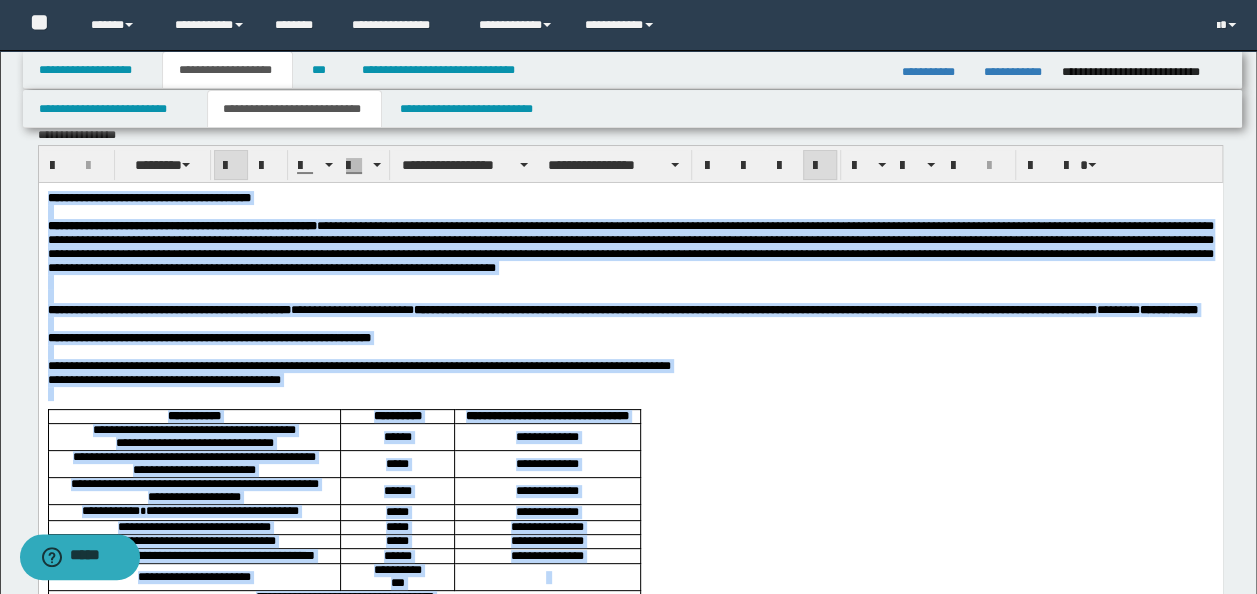 drag, startPoint x: 839, startPoint y: 1822, endPoint x: 28, endPoint y: 189, distance: 1823.2965 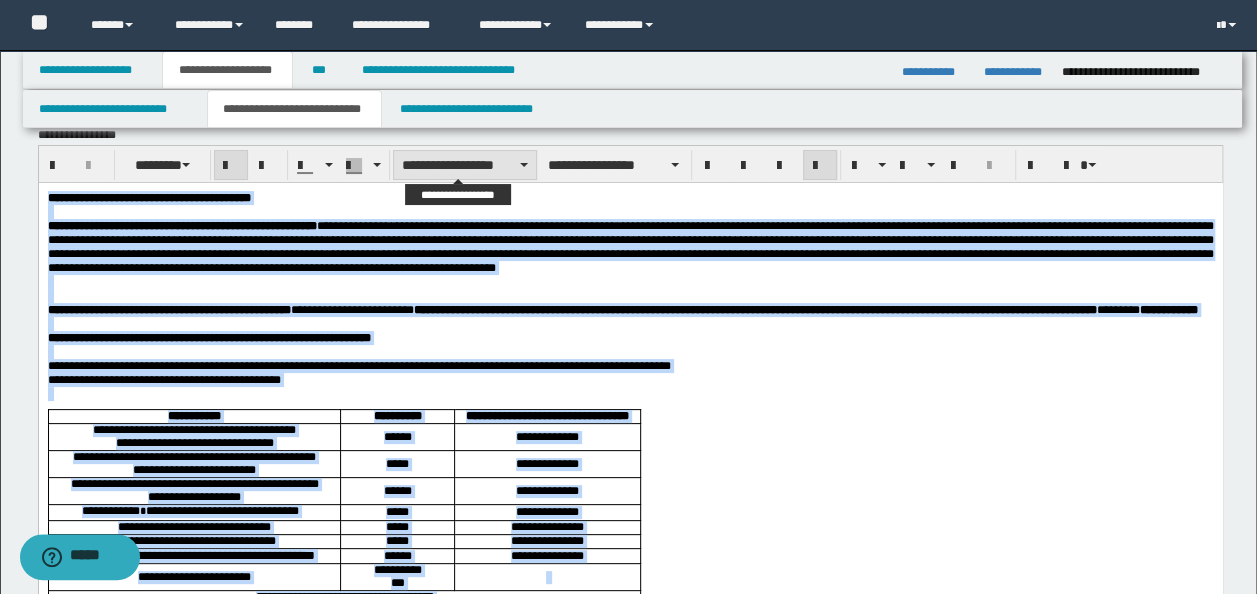 click on "**********" at bounding box center [465, 165] 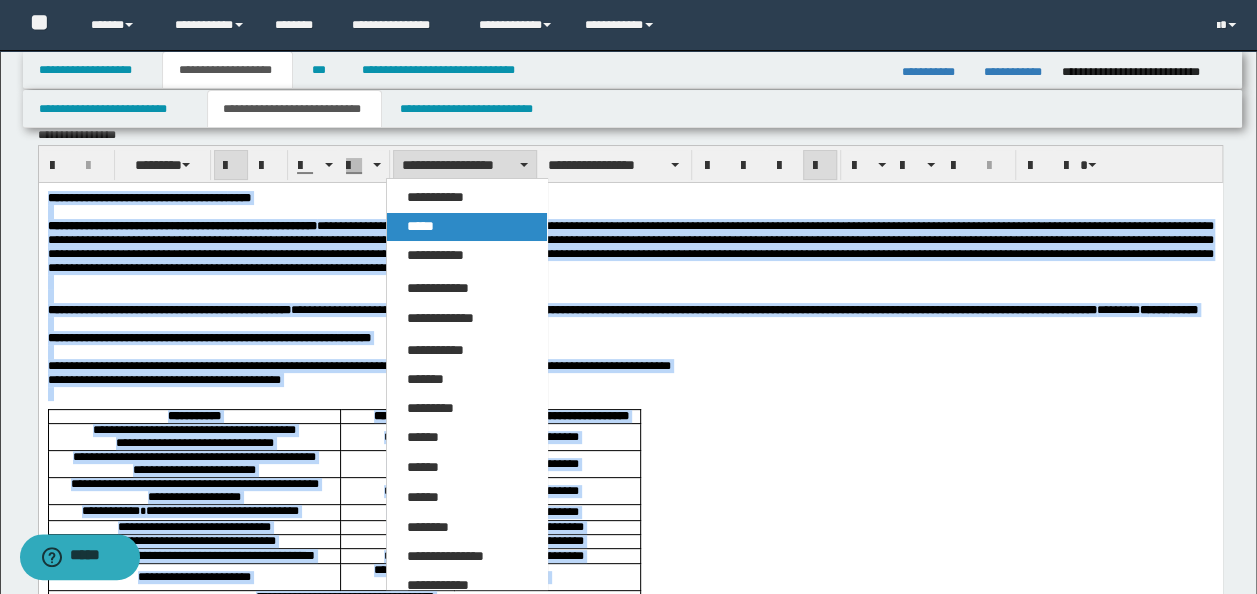 click on "*****" at bounding box center [466, 227] 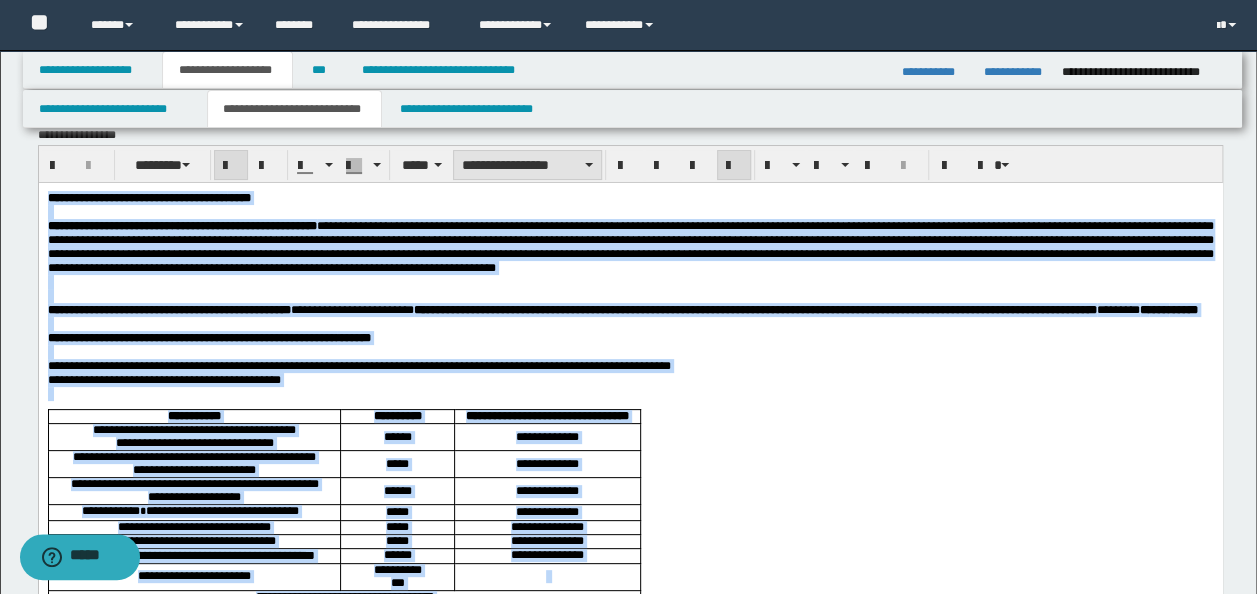 click on "**********" at bounding box center [527, 165] 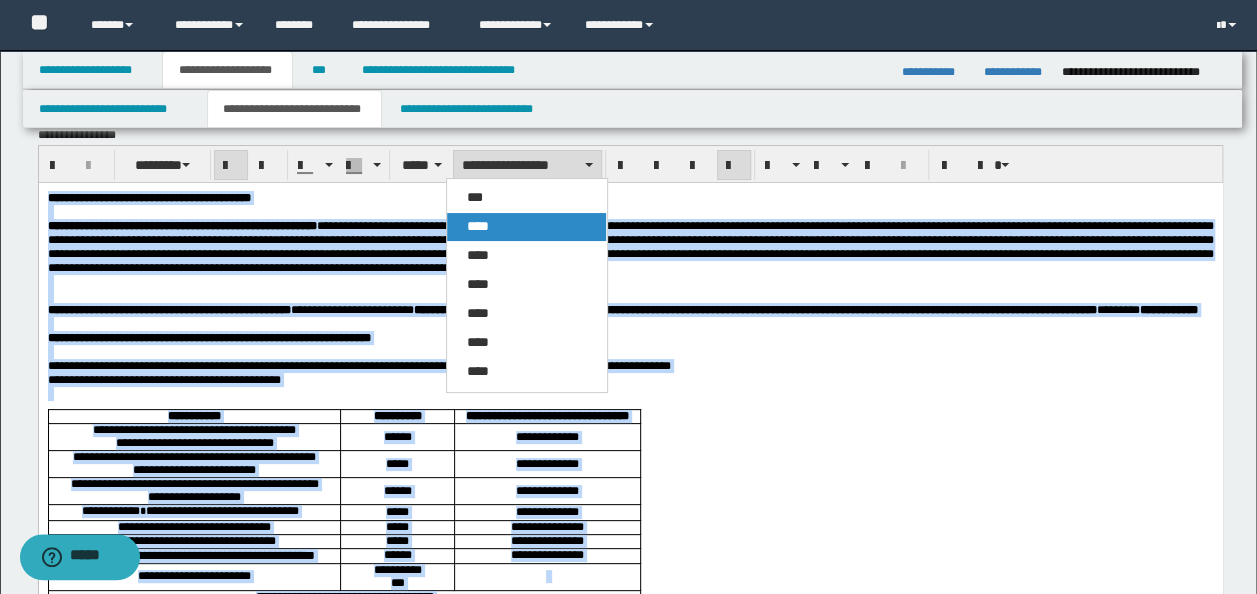 click on "****" at bounding box center [526, 227] 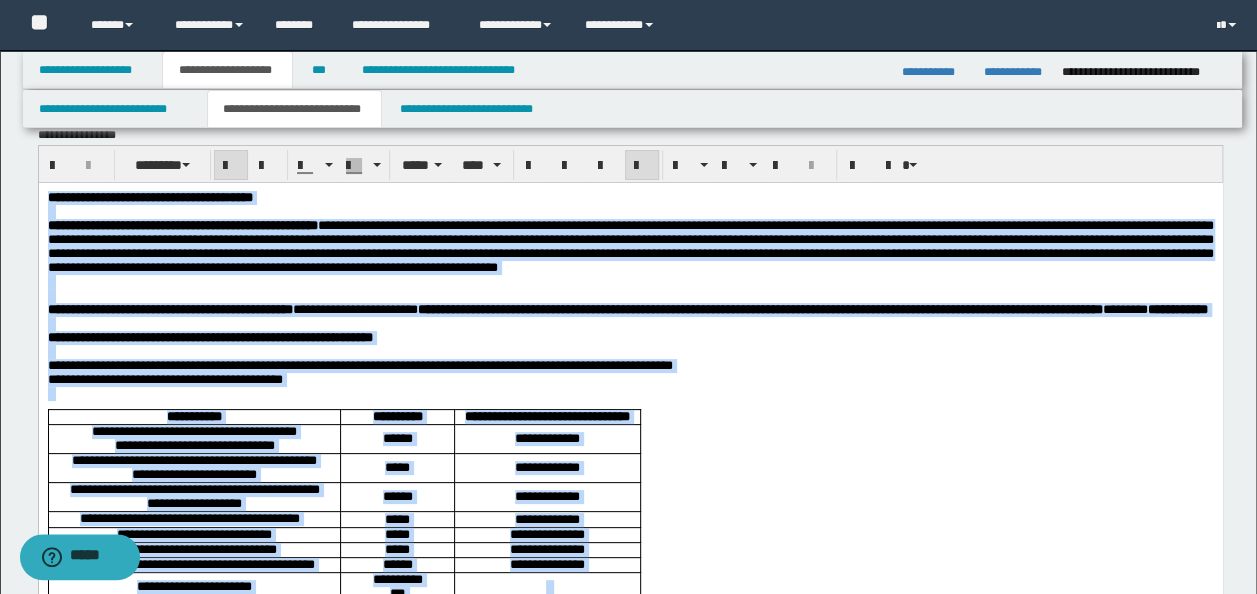 click on "**********" at bounding box center [630, 197] 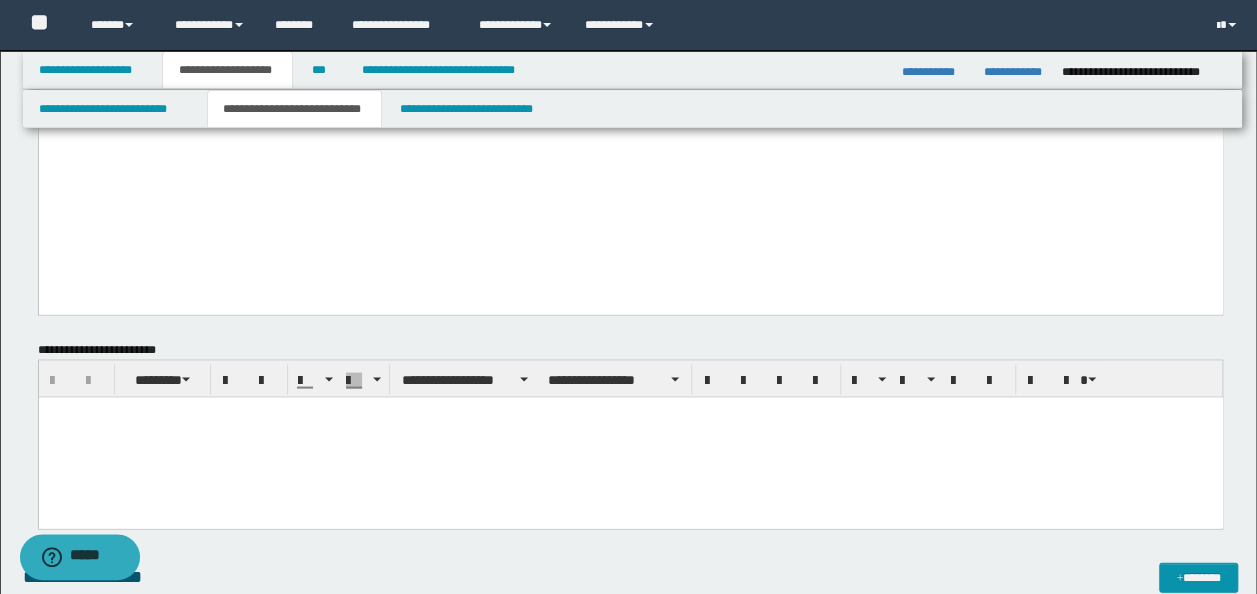 scroll, scrollTop: 1966, scrollLeft: 0, axis: vertical 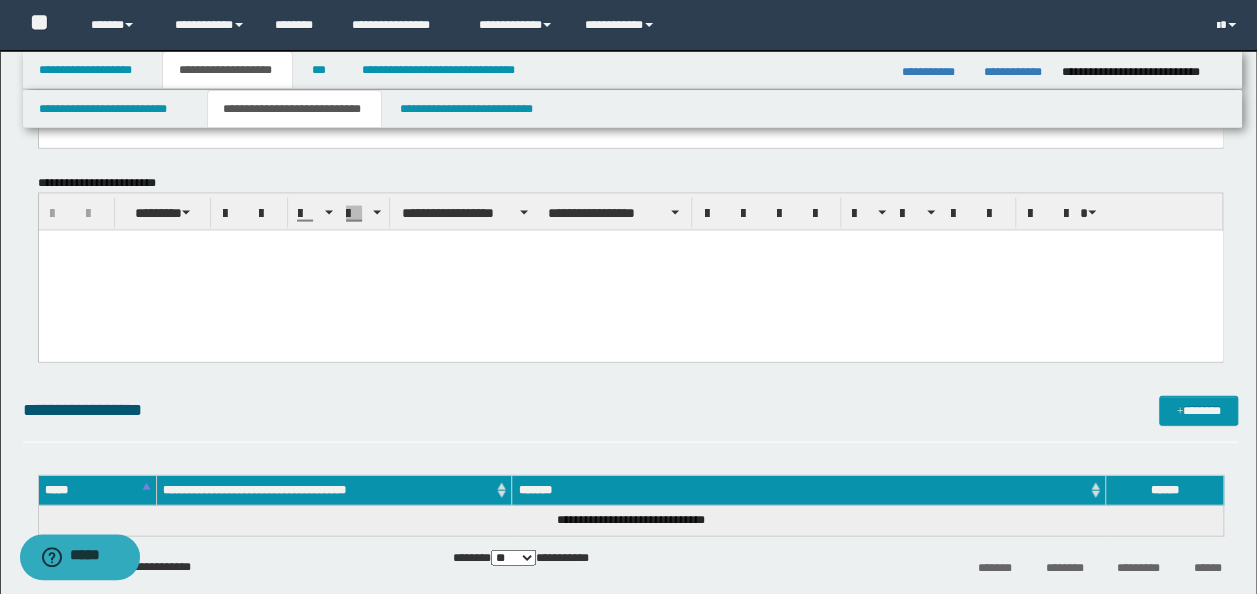 click at bounding box center [630, 271] 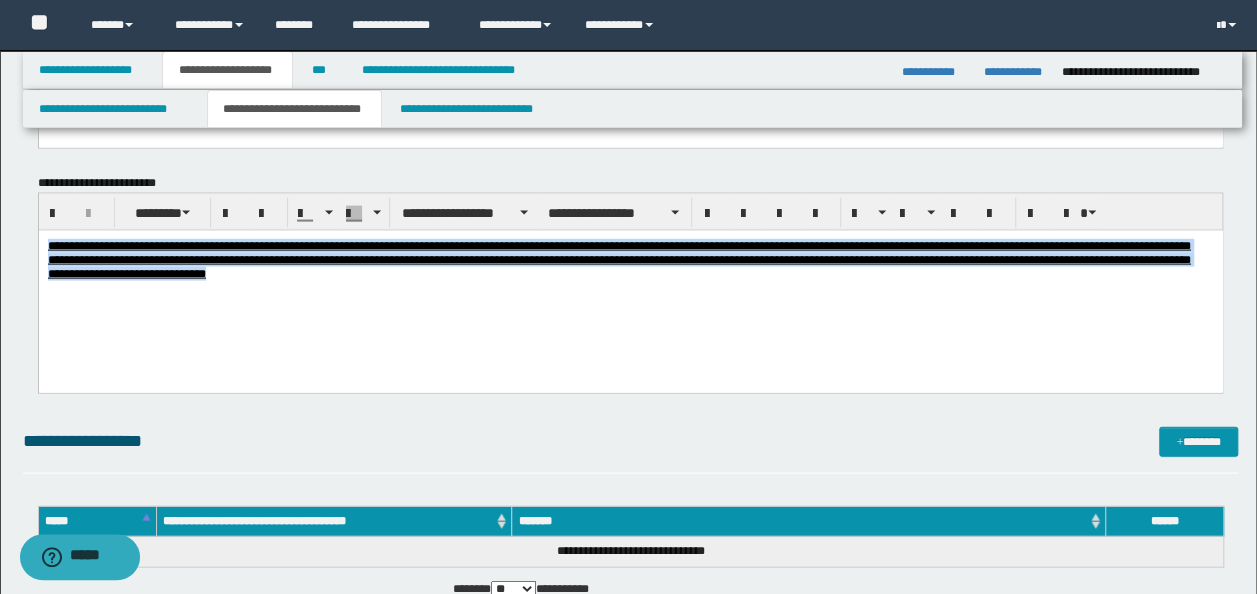 drag, startPoint x: 105, startPoint y: 283, endPoint x: -4, endPoint y: 249, distance: 114.17968 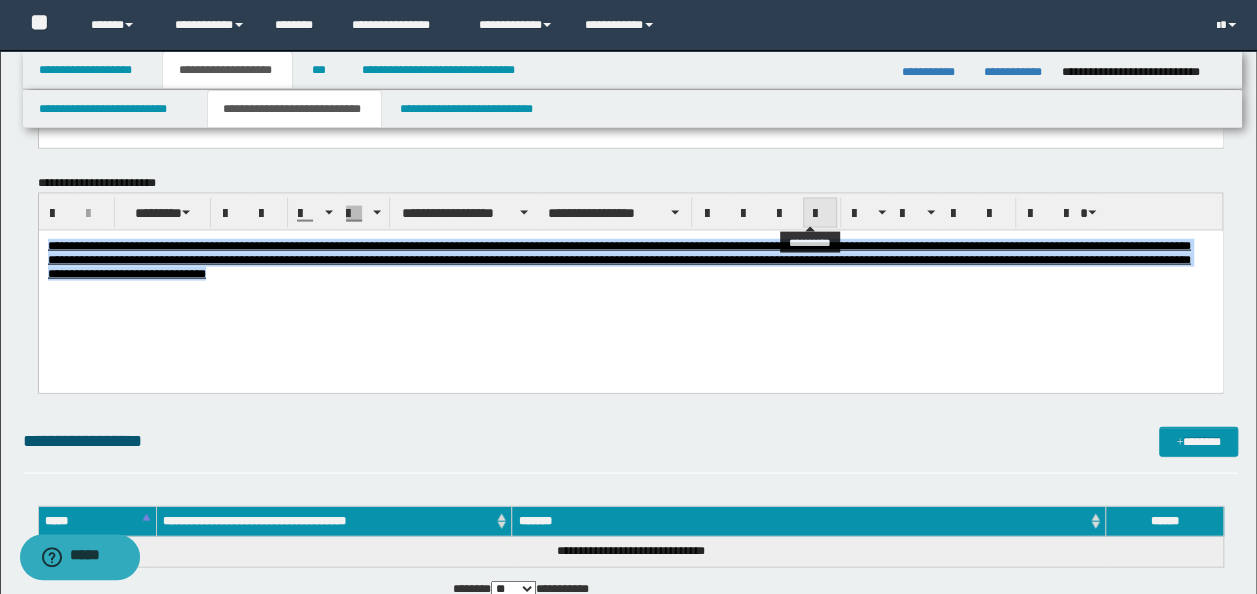 click at bounding box center [820, 213] 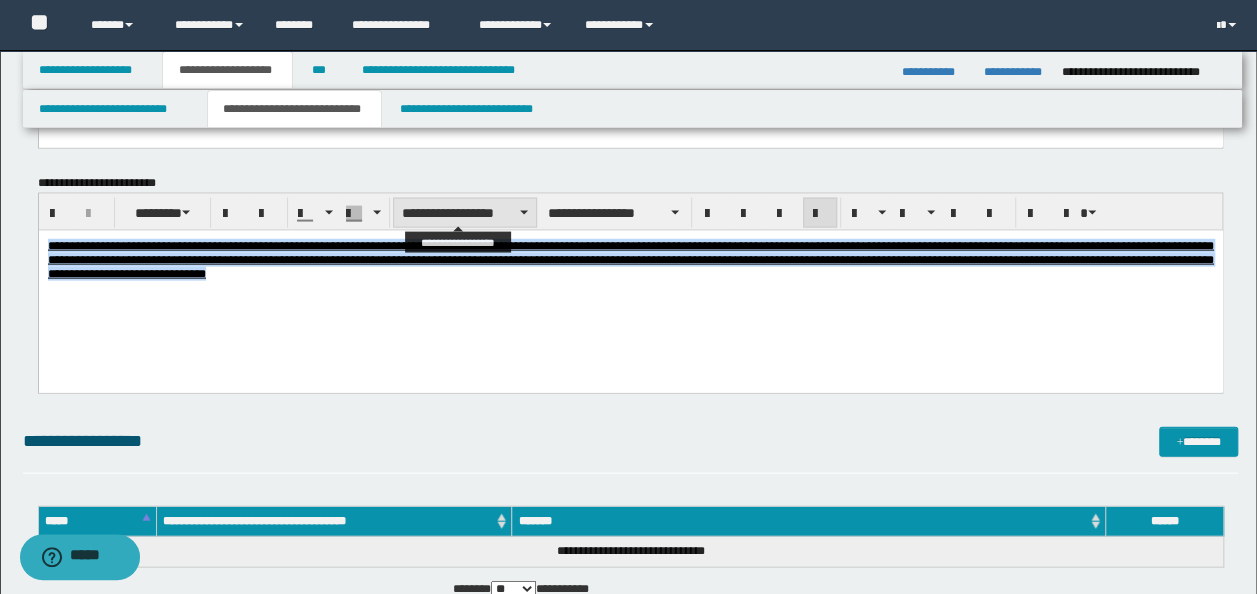 click on "**********" at bounding box center [465, 213] 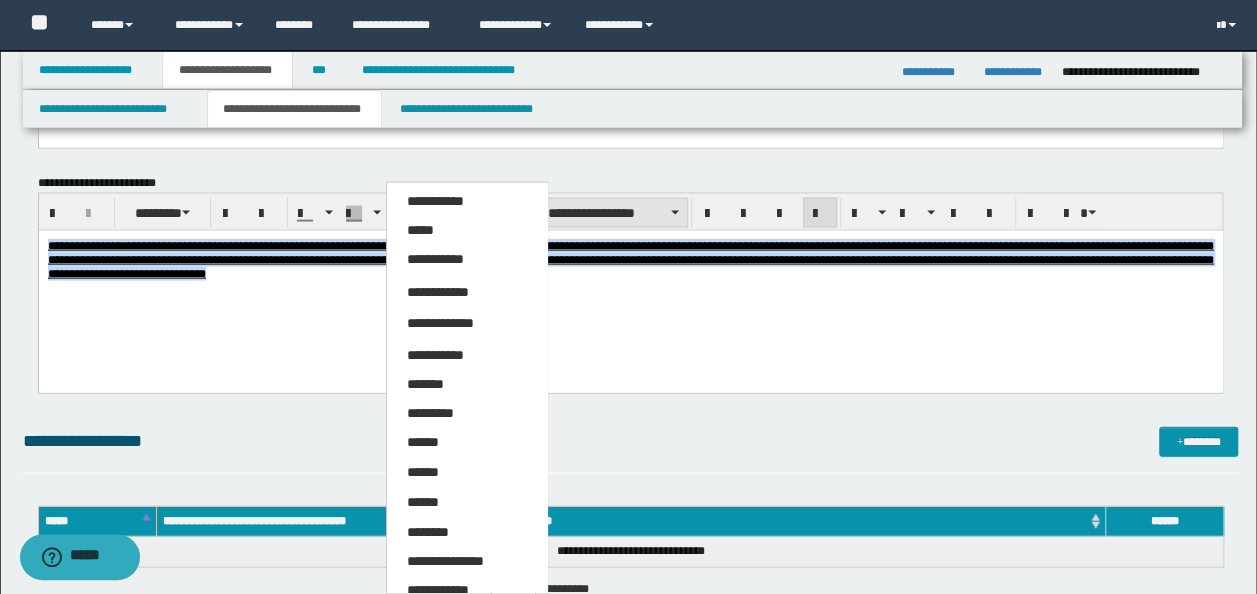 drag, startPoint x: 447, startPoint y: 238, endPoint x: 516, endPoint y: 219, distance: 71.568146 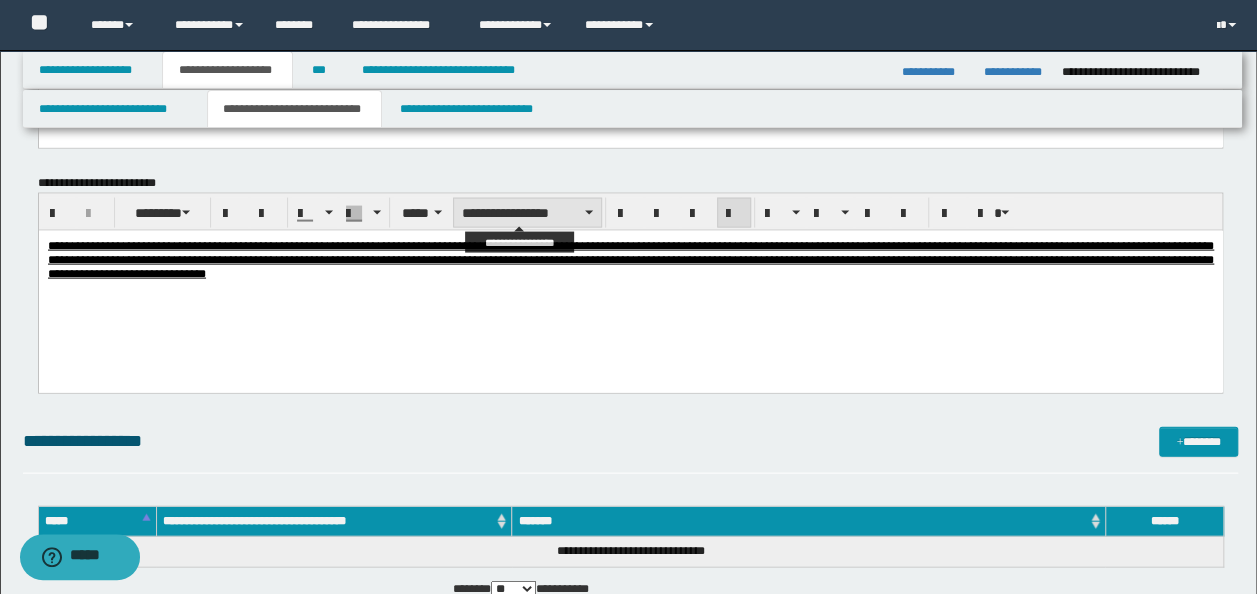 click on "**********" at bounding box center (527, 213) 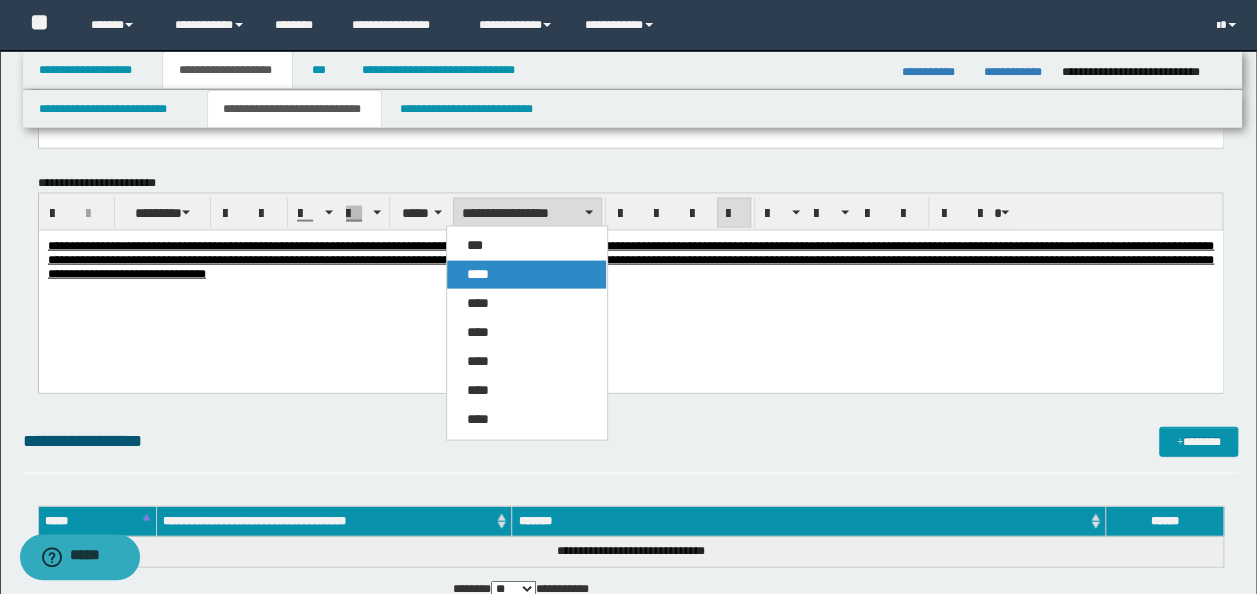 drag, startPoint x: 486, startPoint y: 272, endPoint x: 670, endPoint y: 86, distance: 261.63333 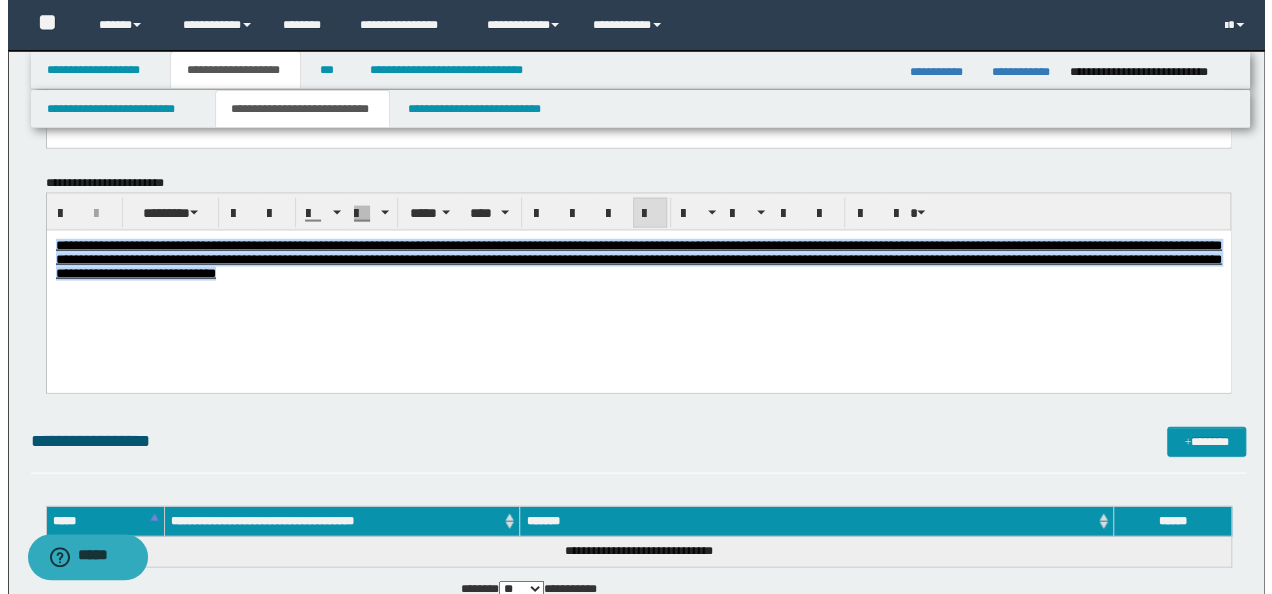 scroll, scrollTop: 2066, scrollLeft: 0, axis: vertical 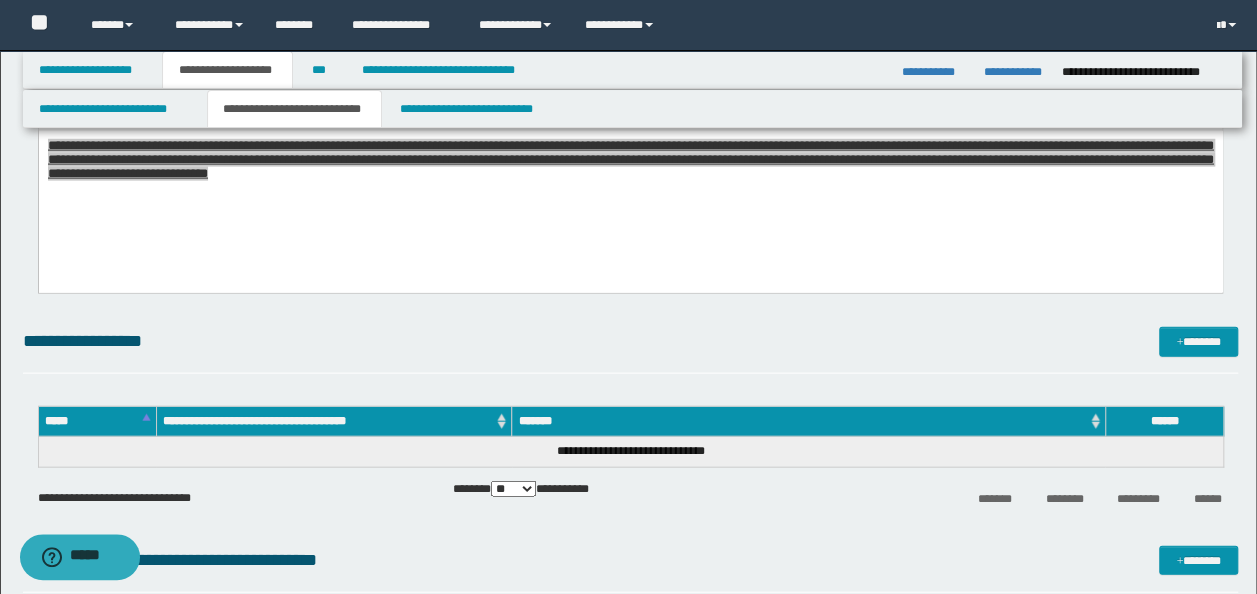 drag, startPoint x: 1195, startPoint y: 346, endPoint x: 1154, endPoint y: 346, distance: 41 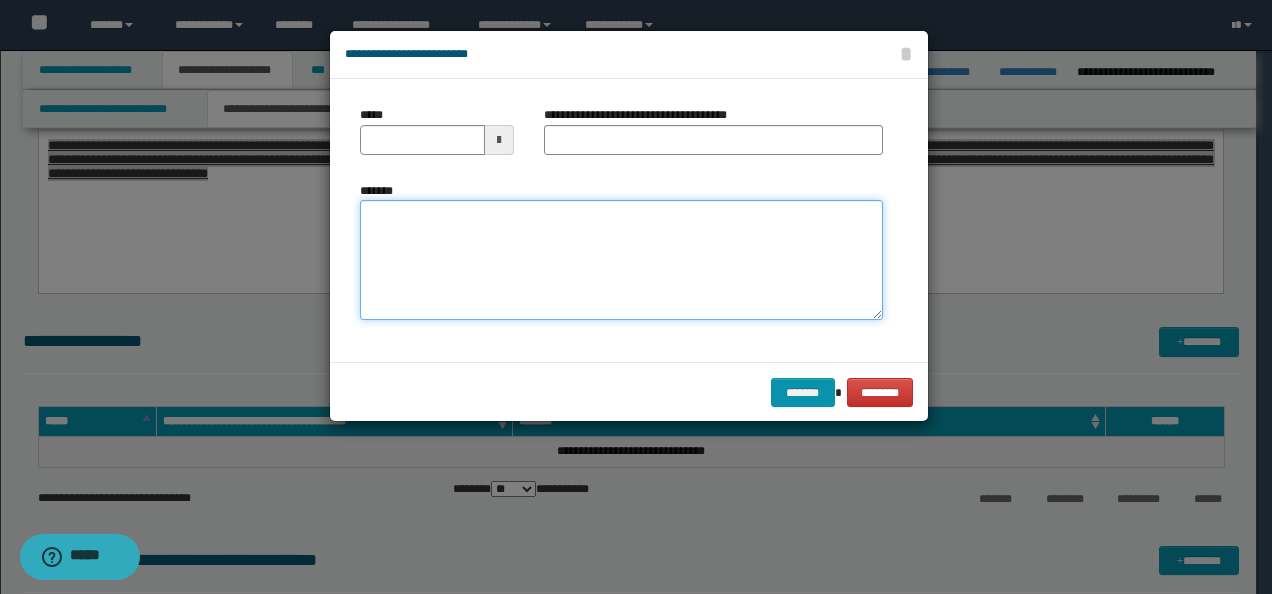 click on "*******" at bounding box center [621, 260] 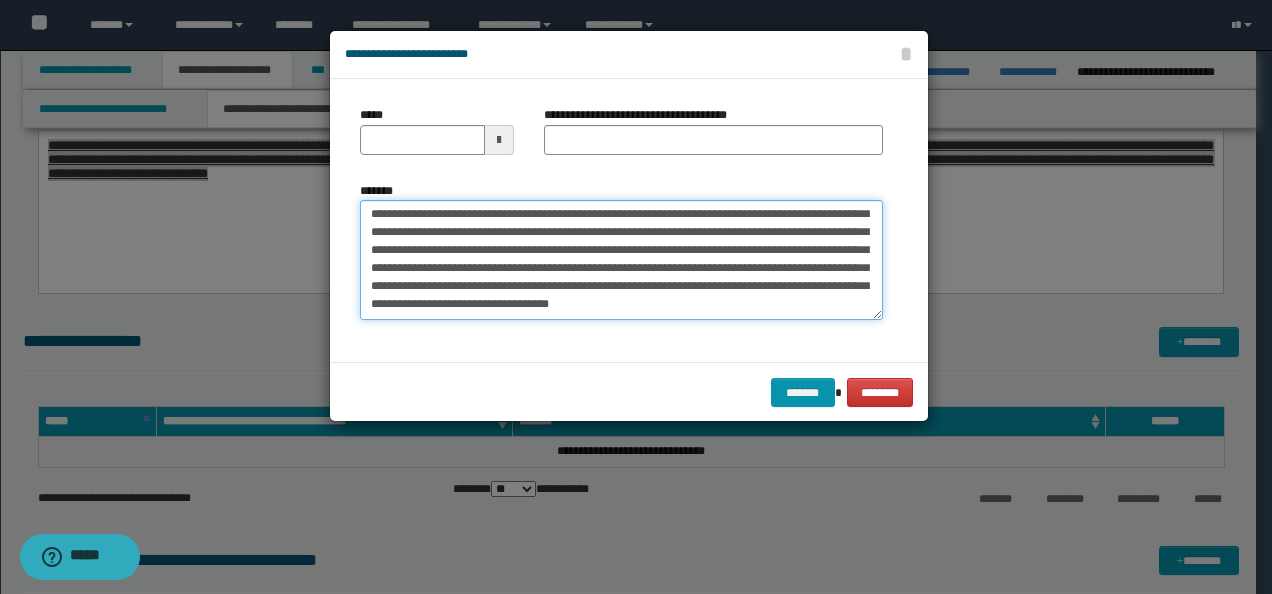 scroll, scrollTop: 0, scrollLeft: 0, axis: both 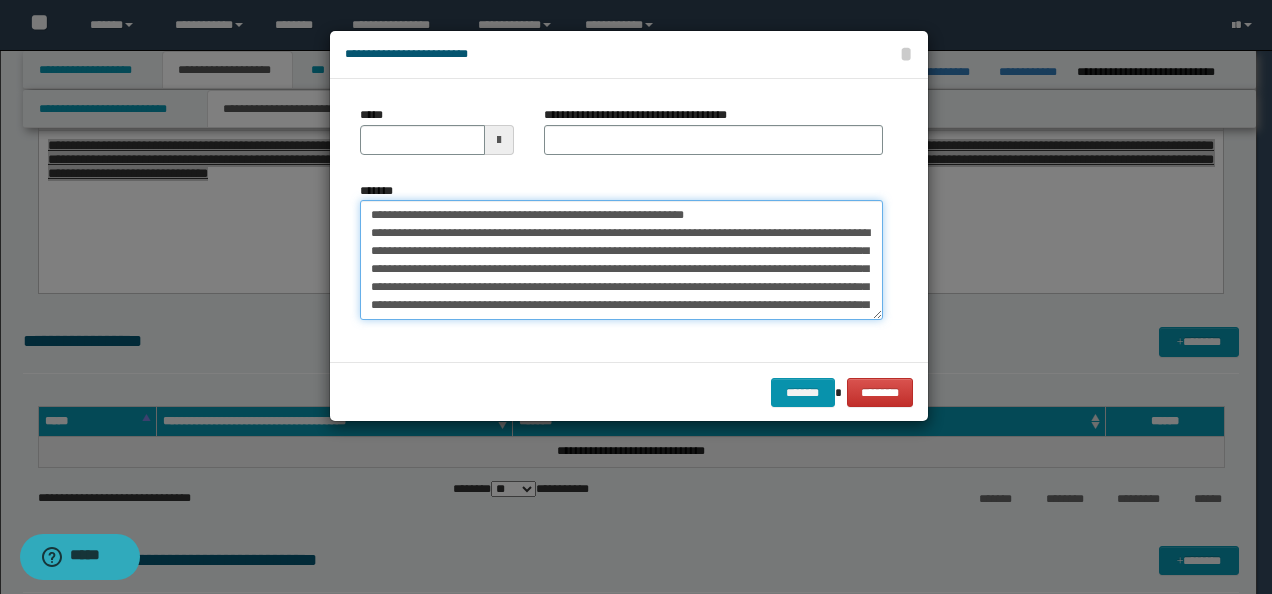 drag, startPoint x: 729, startPoint y: 211, endPoint x: 436, endPoint y: 202, distance: 293.13818 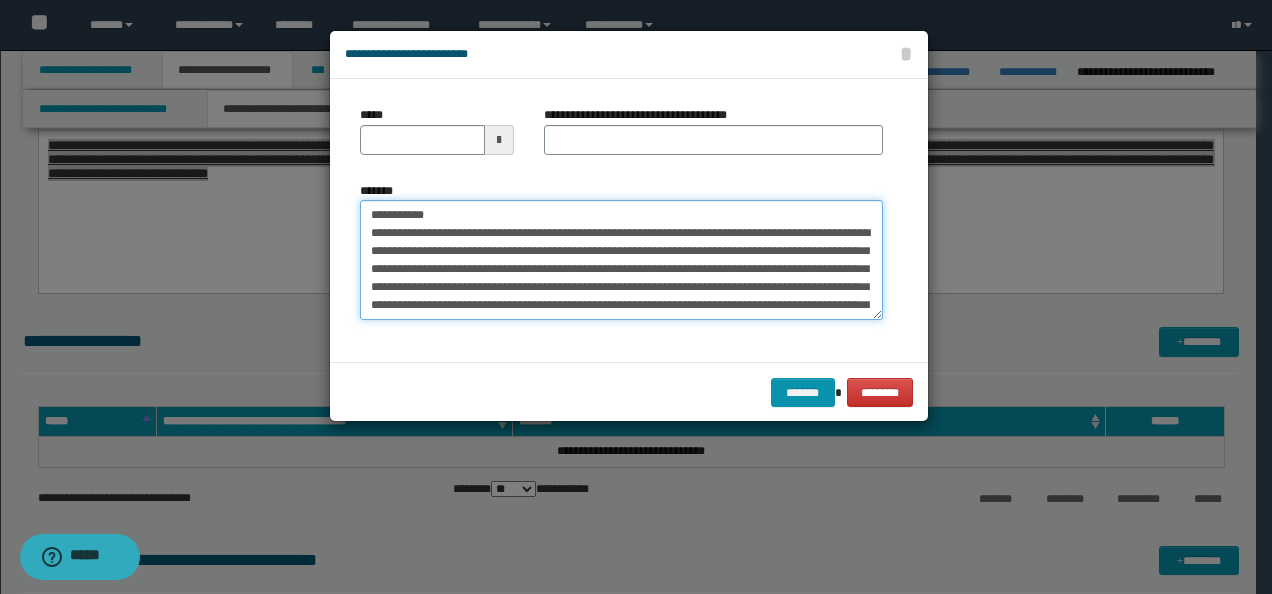 type on "**********" 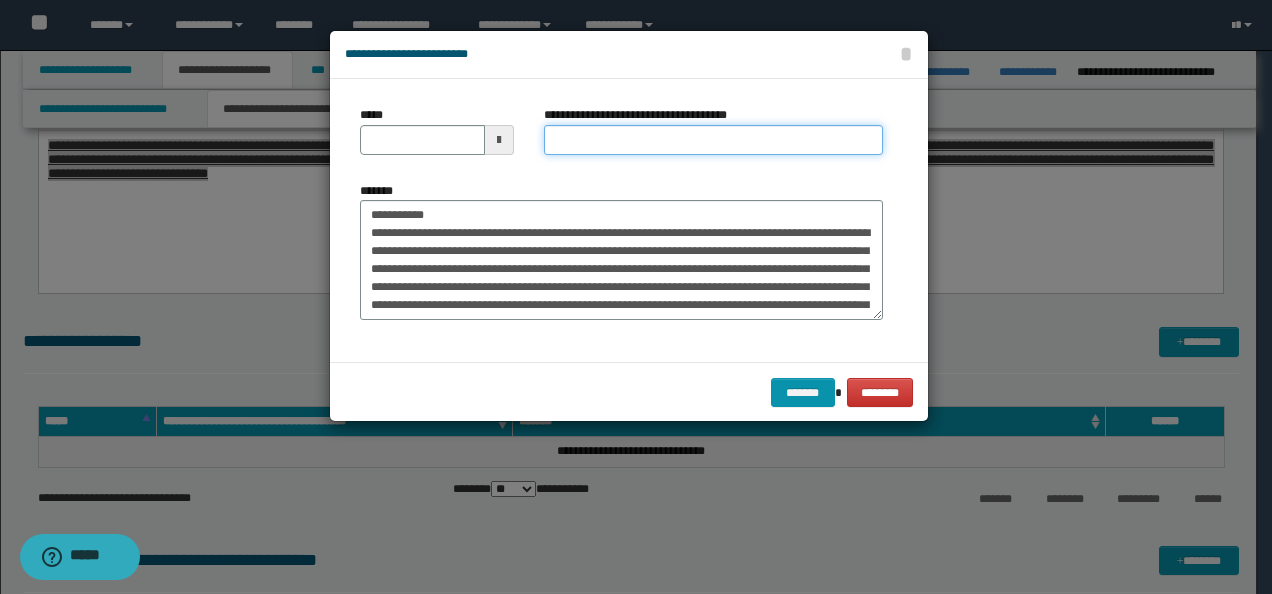 click on "**********" at bounding box center (713, 140) 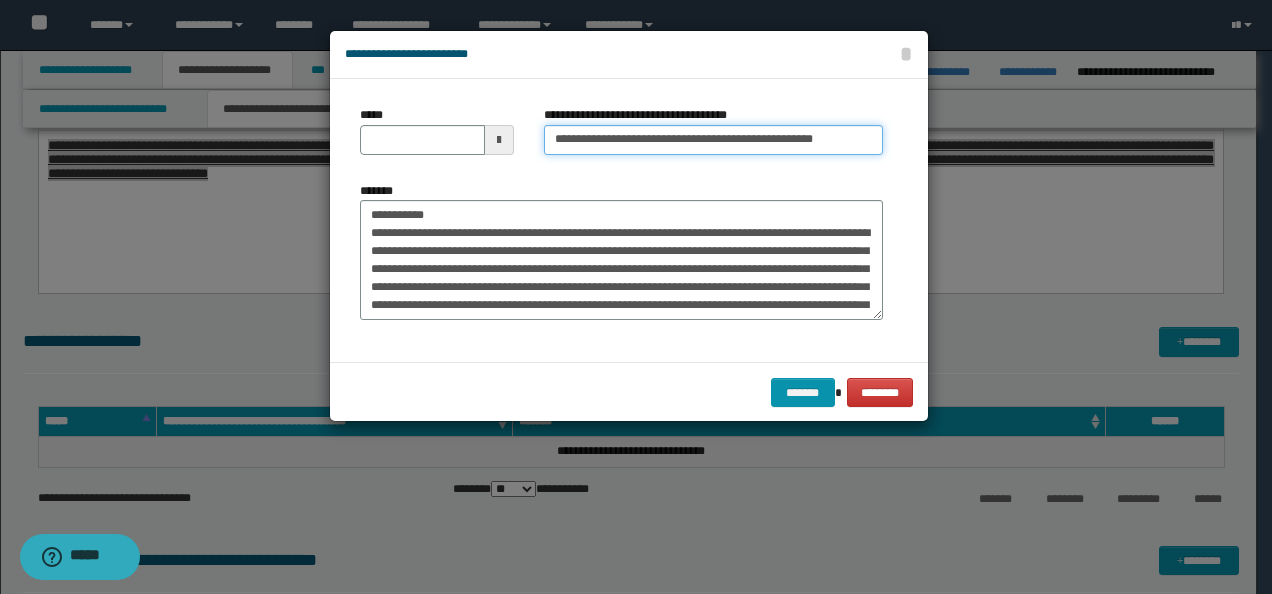 type on "**********" 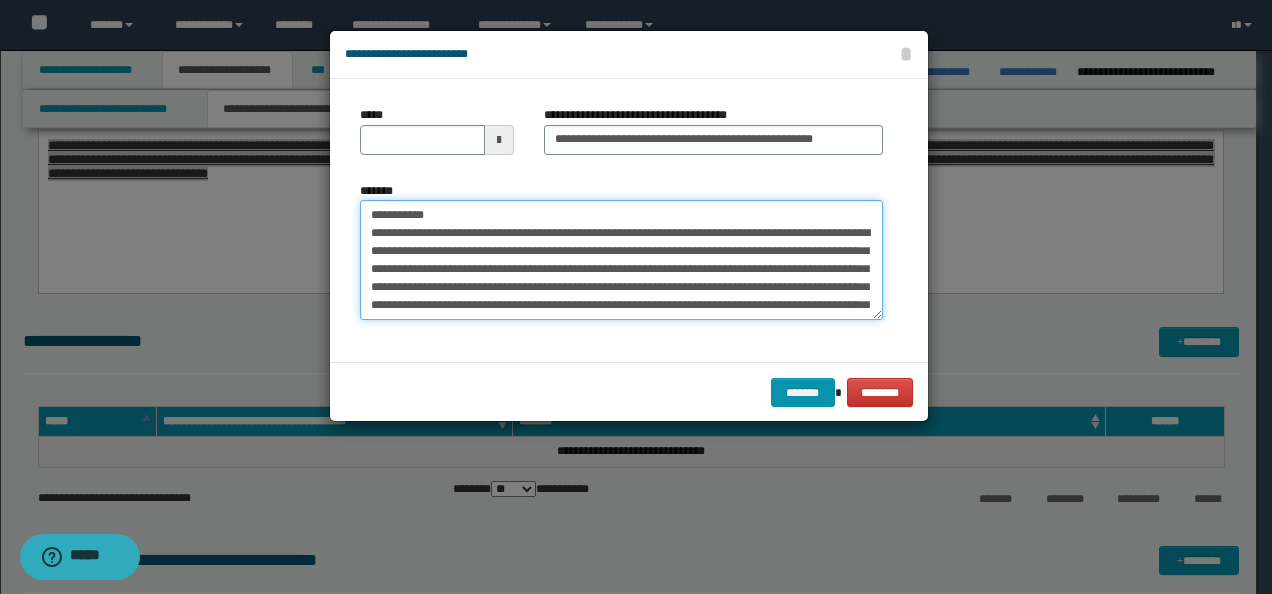 drag, startPoint x: 251, startPoint y: 226, endPoint x: 110, endPoint y: 226, distance: 141 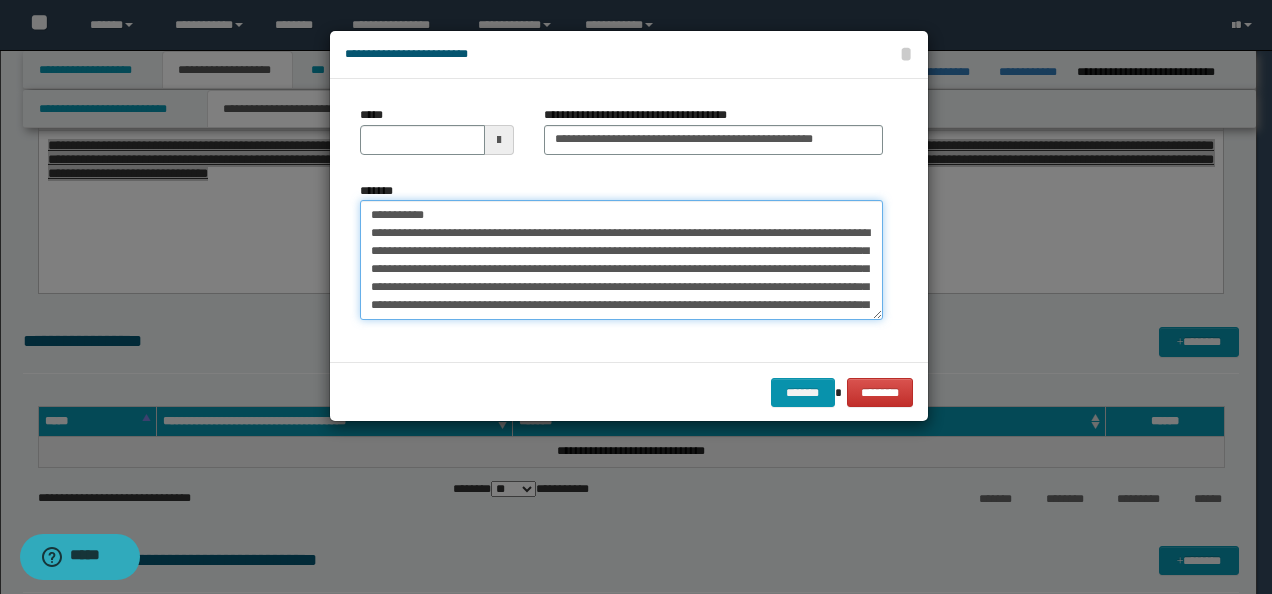 click on "*******" at bounding box center [621, 259] 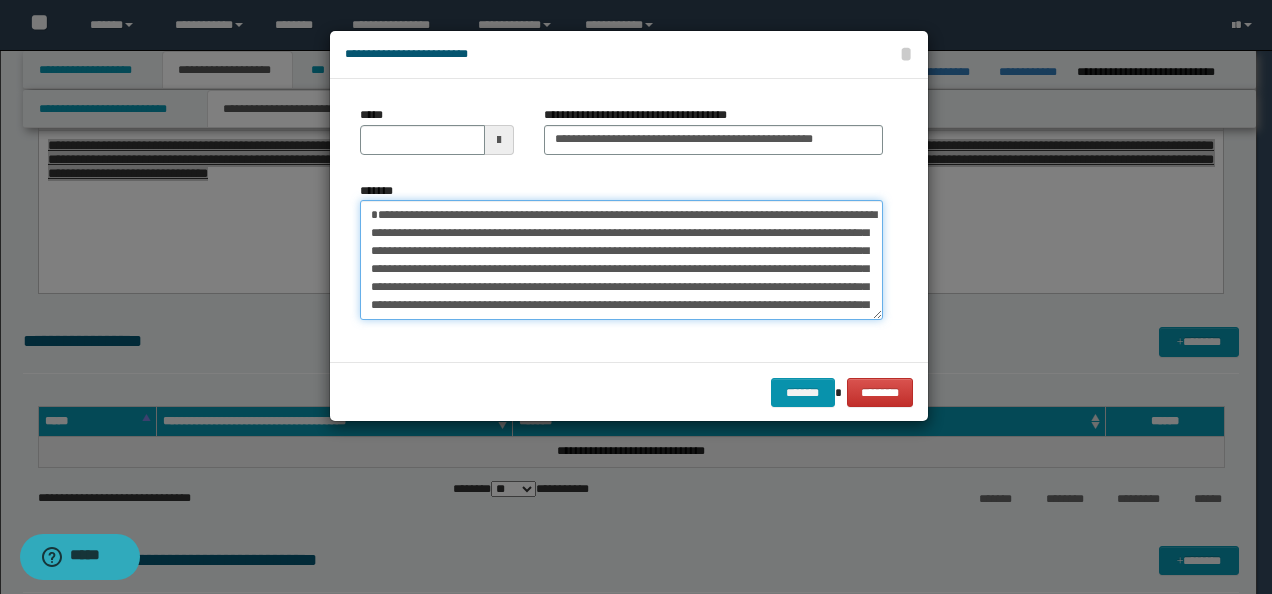type 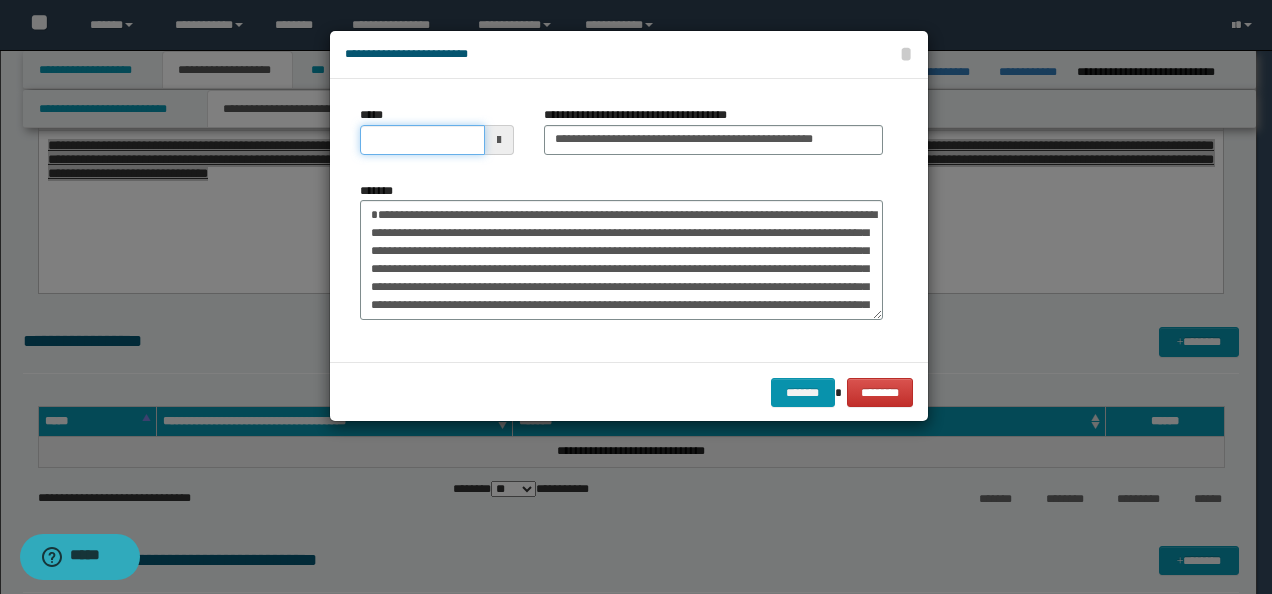 click on "*****" at bounding box center [422, 140] 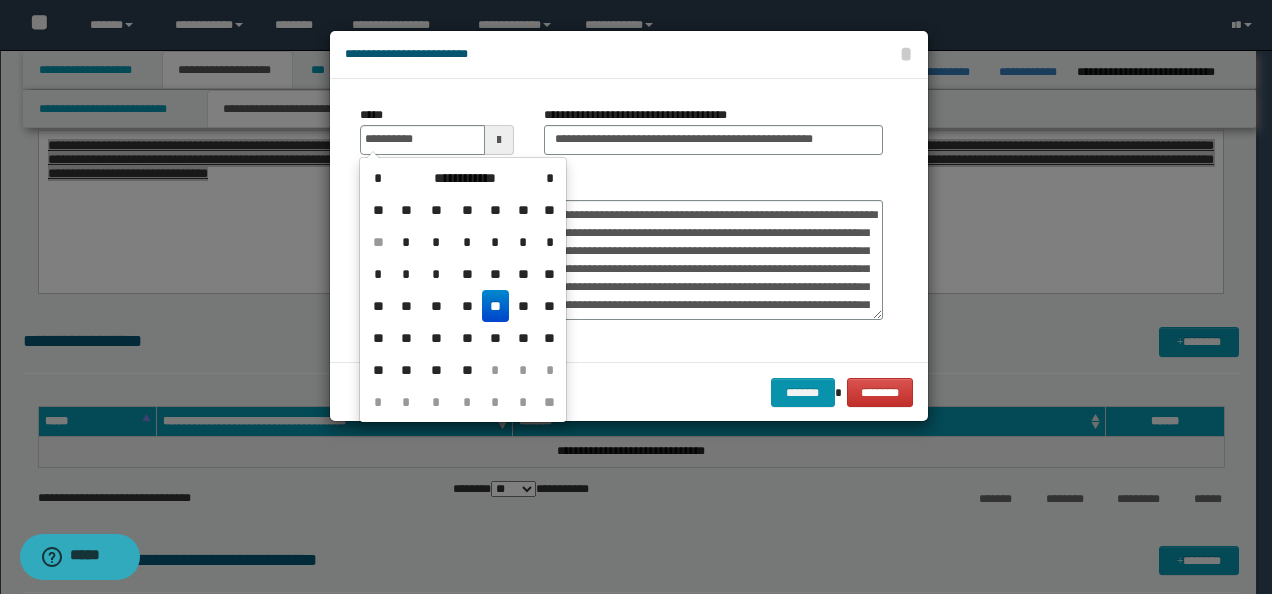 type on "**********" 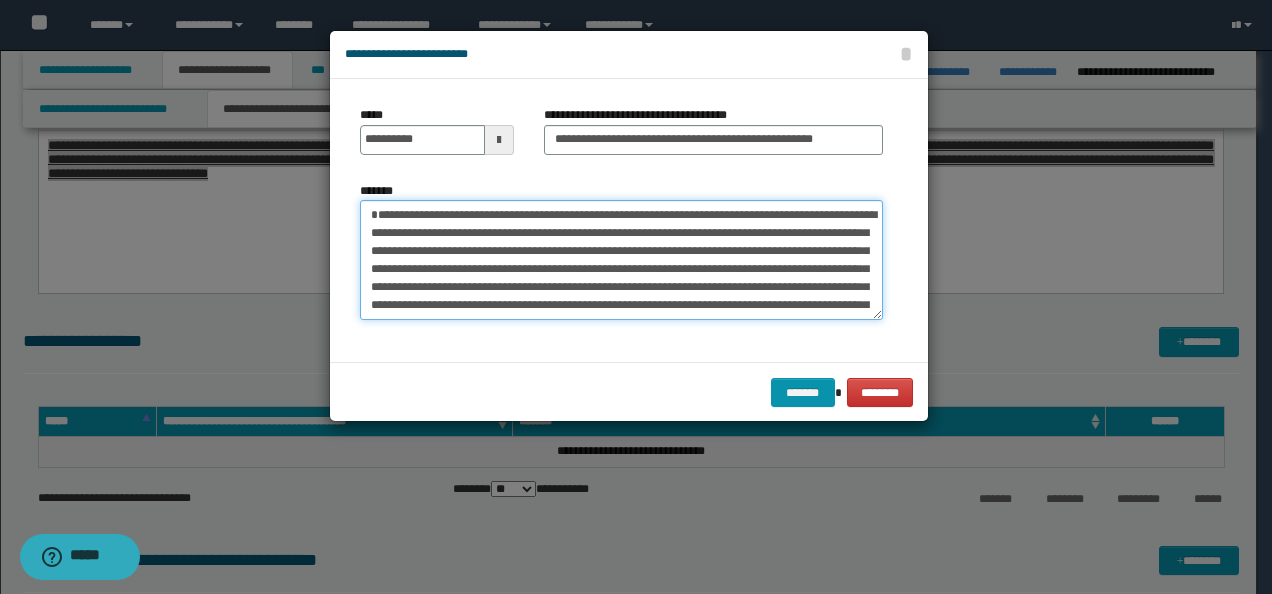 click on "*******" at bounding box center (621, 259) 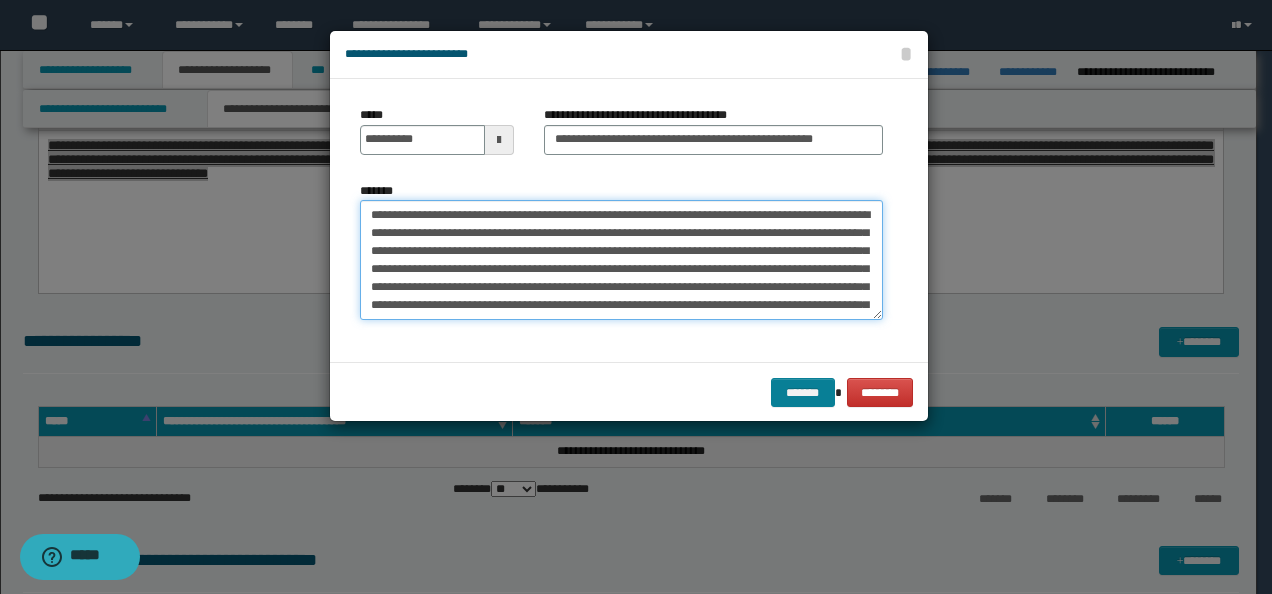 type on "**********" 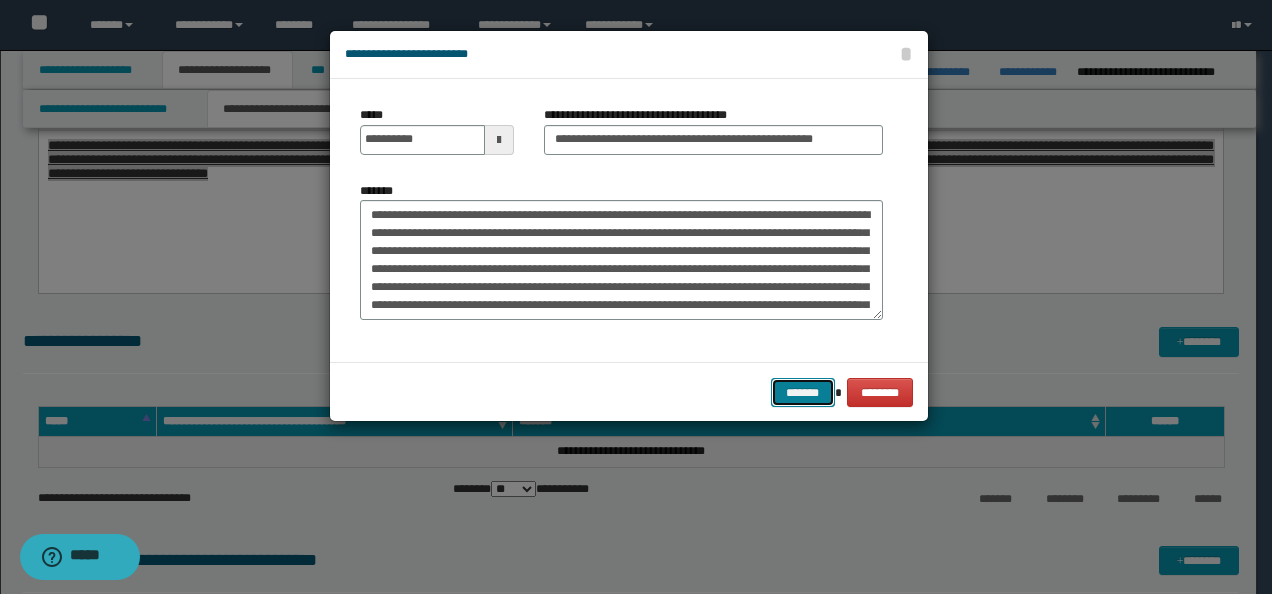 click on "*******" at bounding box center [803, 392] 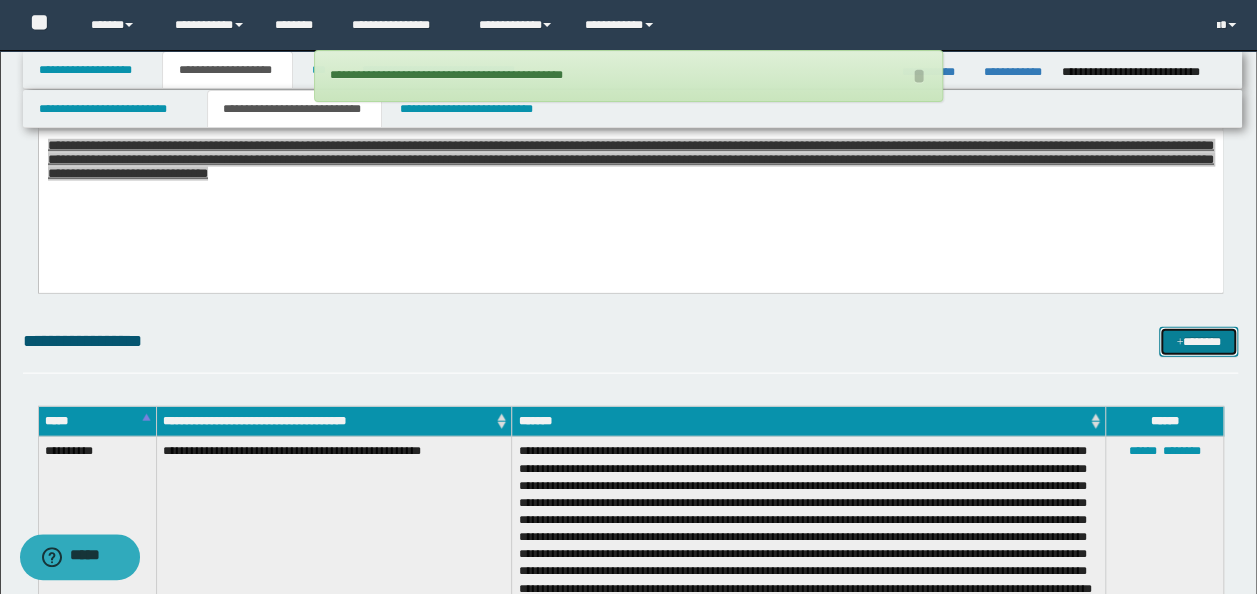 click on "*******" at bounding box center [1198, 341] 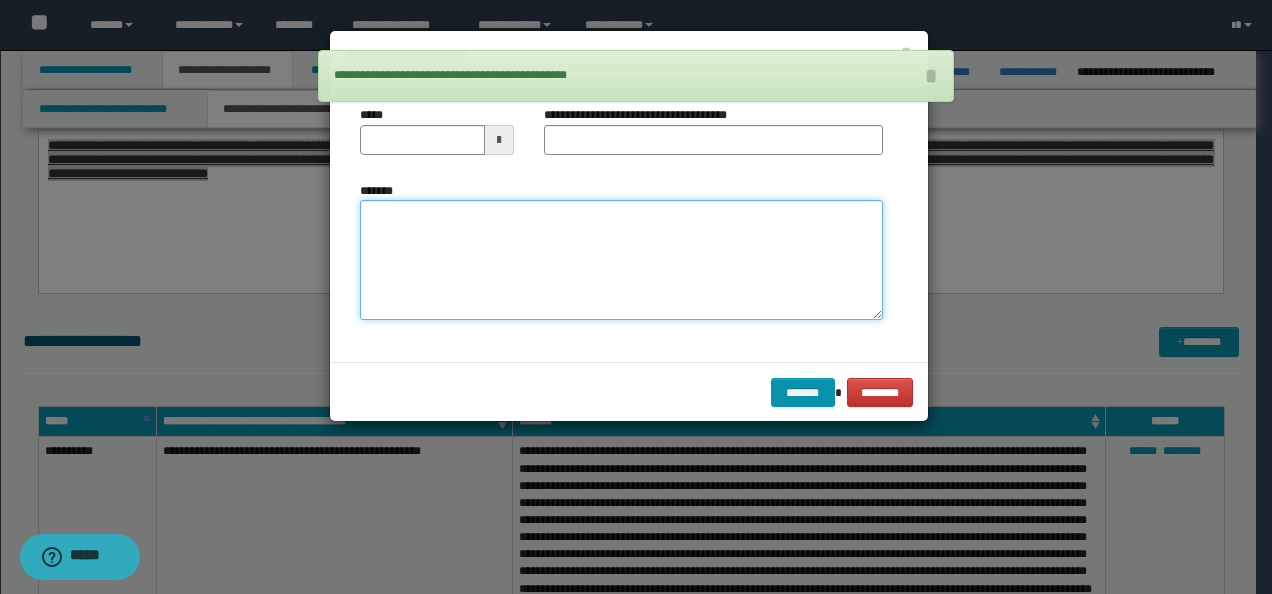 click on "*******" at bounding box center [621, 259] 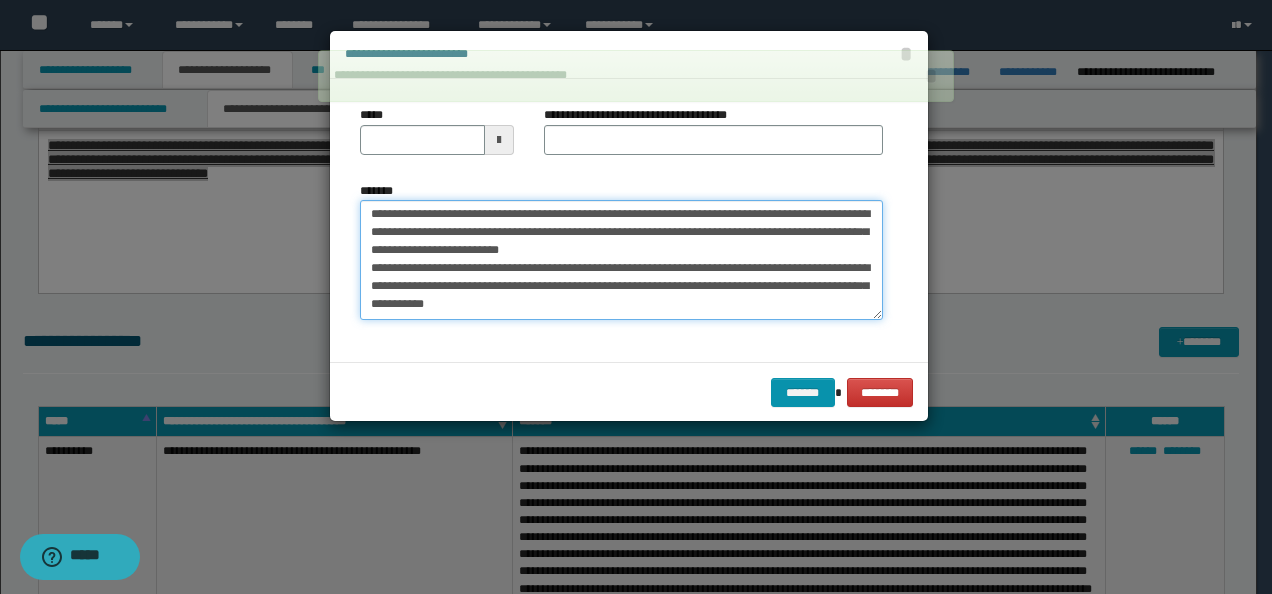 scroll, scrollTop: 0, scrollLeft: 0, axis: both 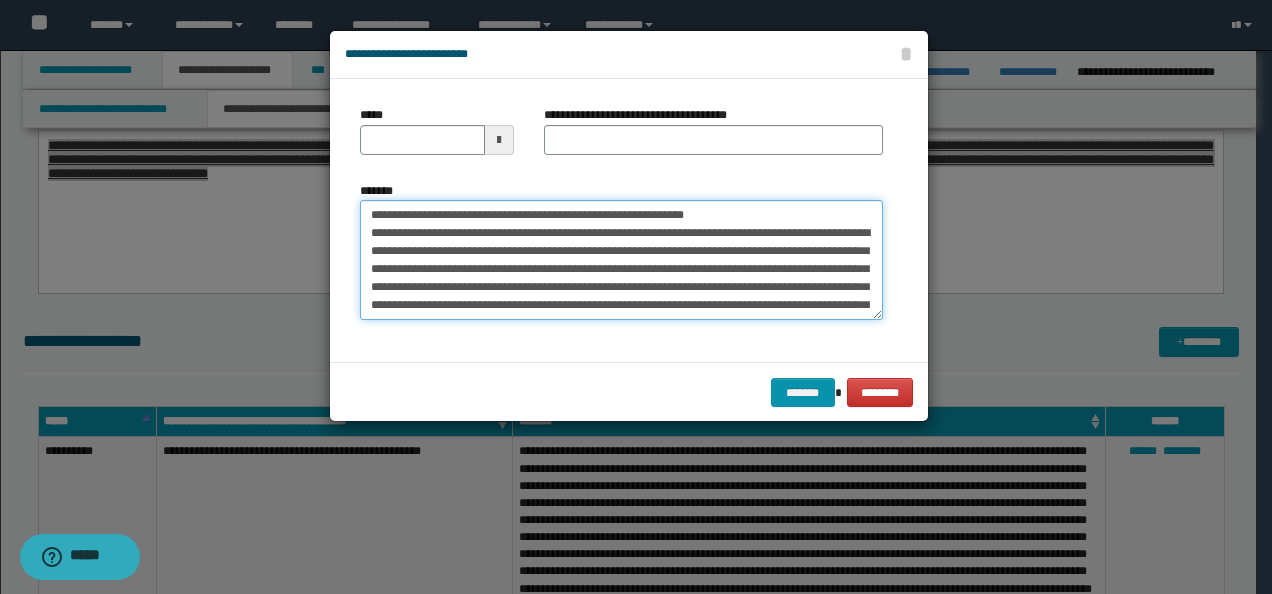 drag, startPoint x: 720, startPoint y: 210, endPoint x: 435, endPoint y: 216, distance: 285.06314 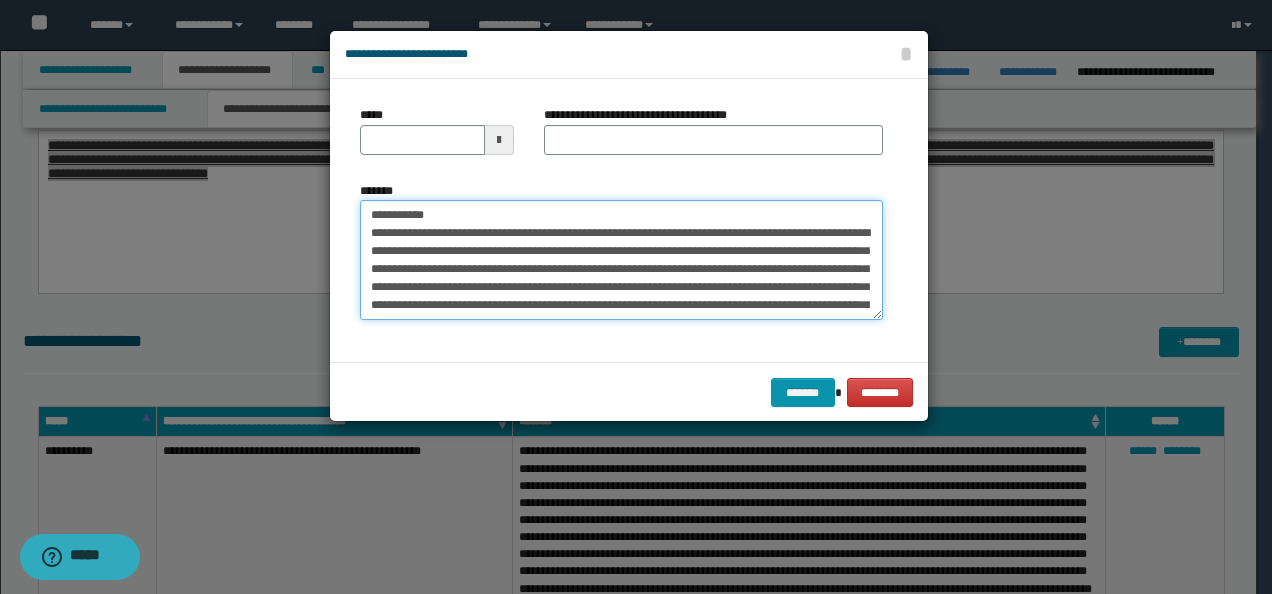 type on "**********" 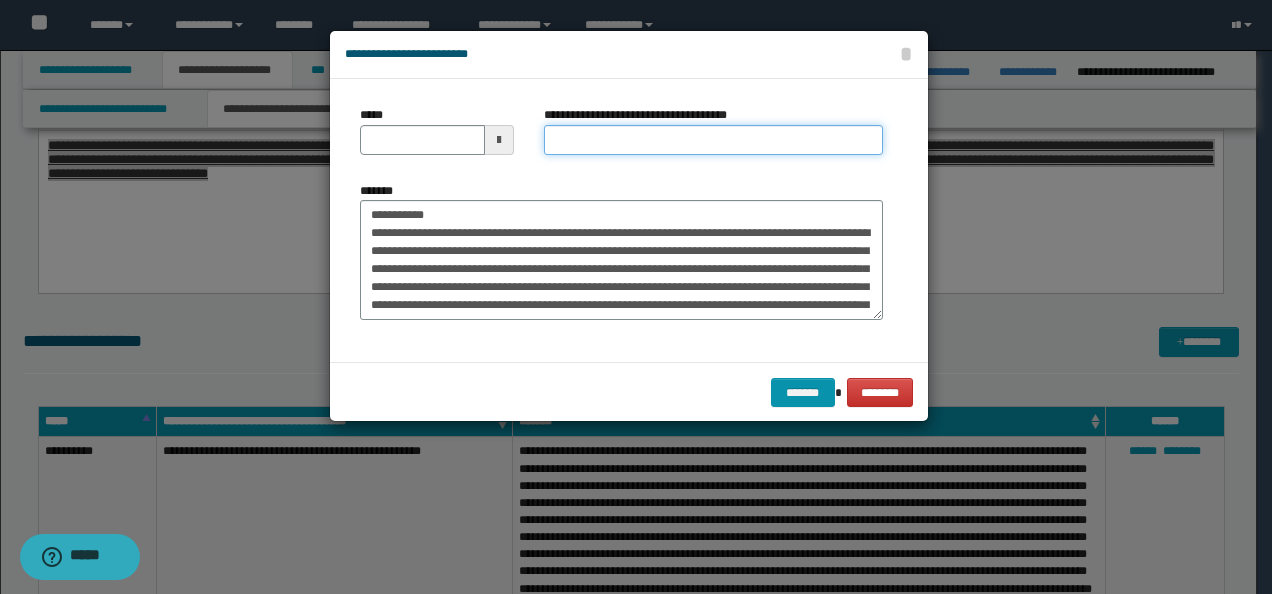 click on "**********" at bounding box center (713, 140) 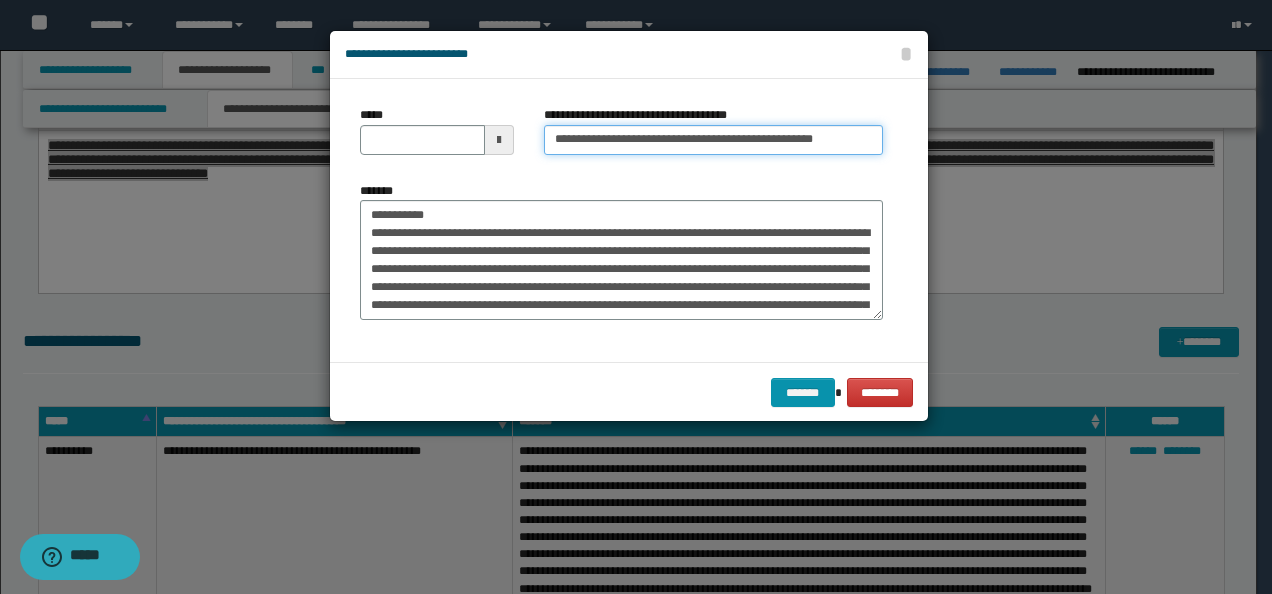 type 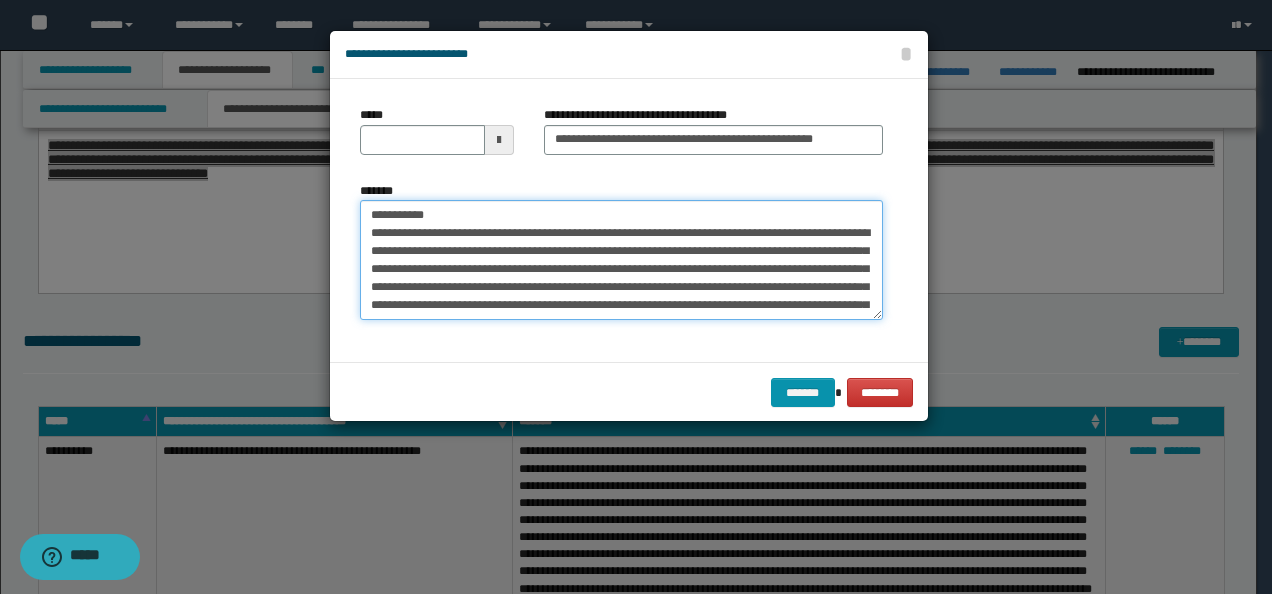 drag, startPoint x: 441, startPoint y: 210, endPoint x: 258, endPoint y: 200, distance: 183.27303 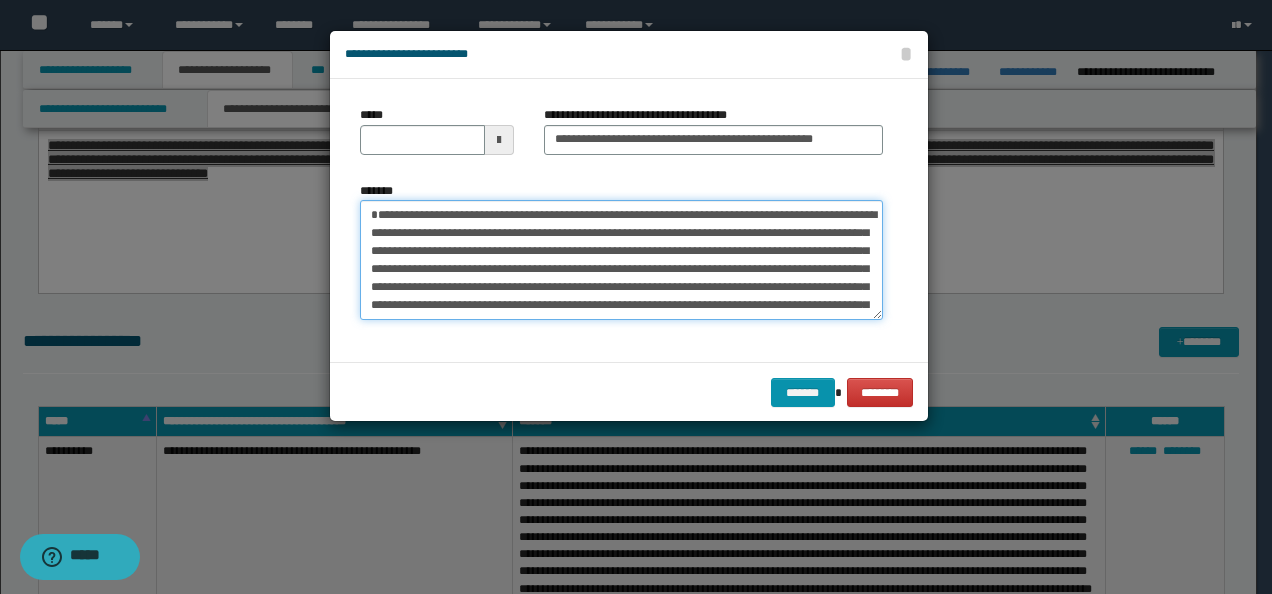 type 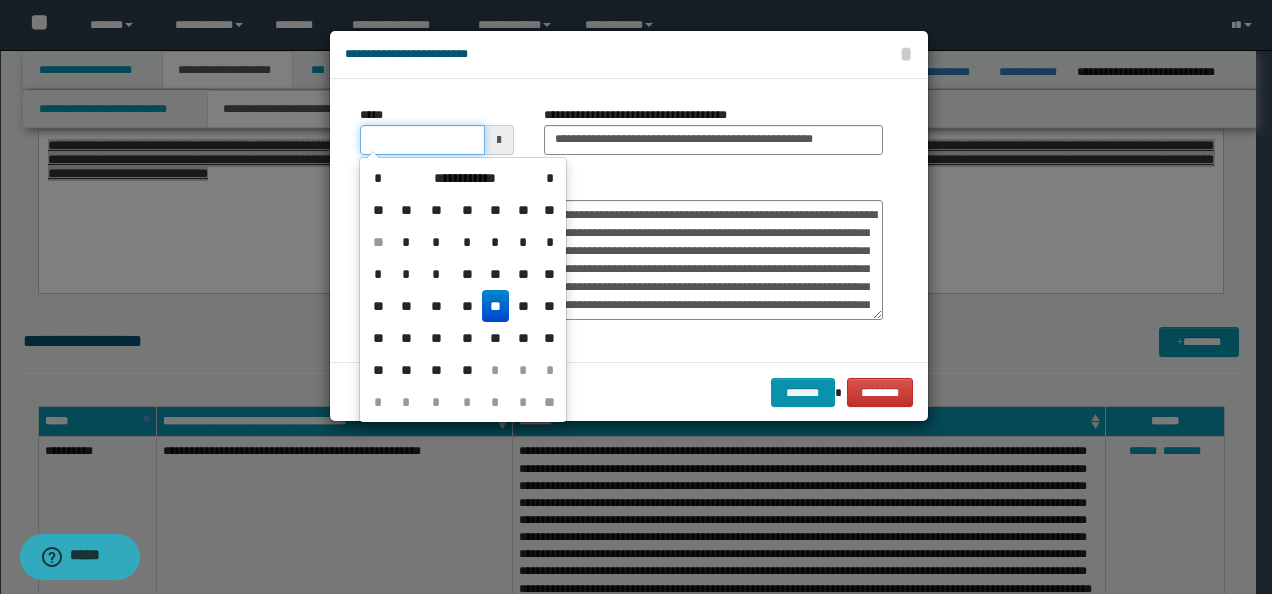 click on "*****" at bounding box center [422, 140] 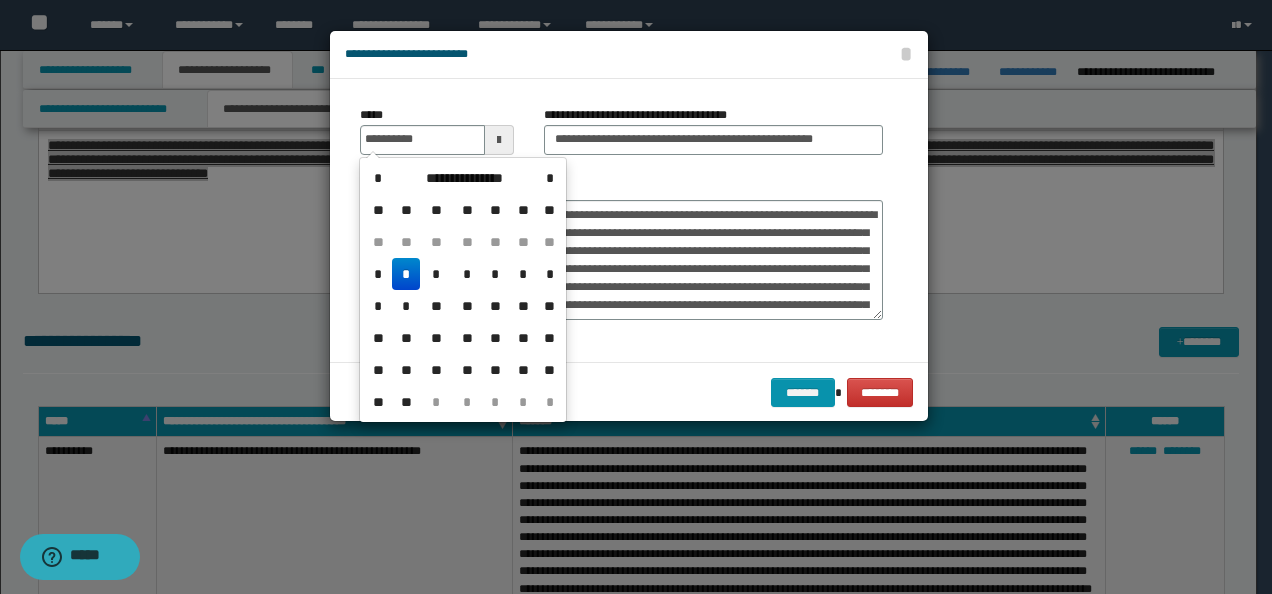 type on "**********" 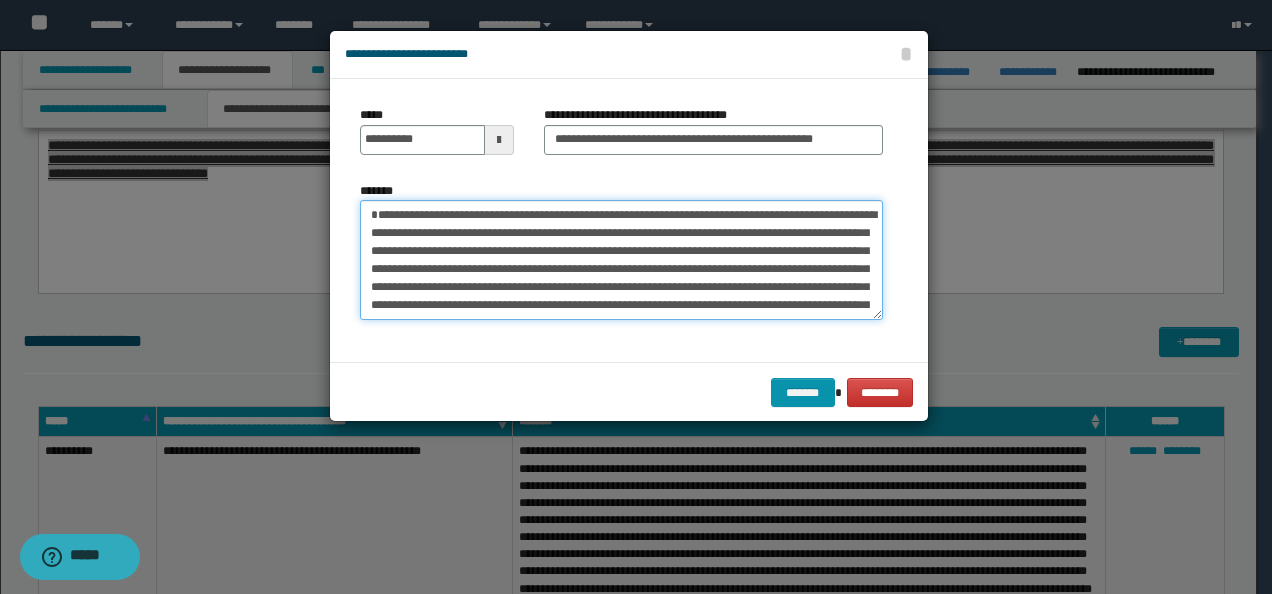 click on "*******" at bounding box center (621, 259) 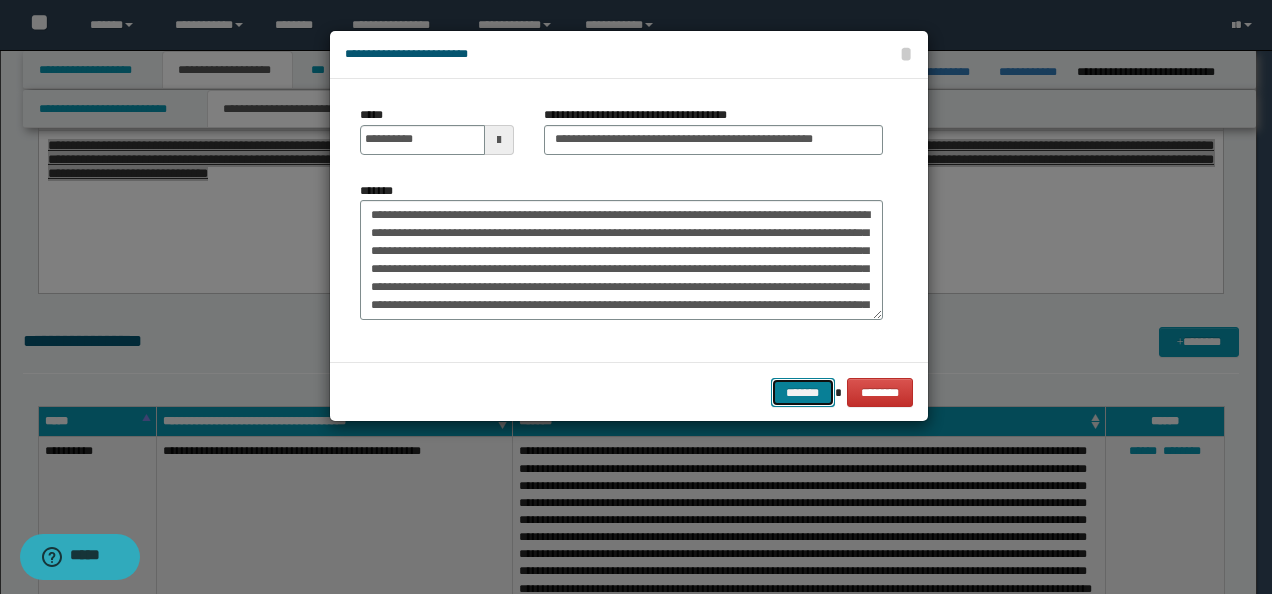 click on "*******" at bounding box center [803, 392] 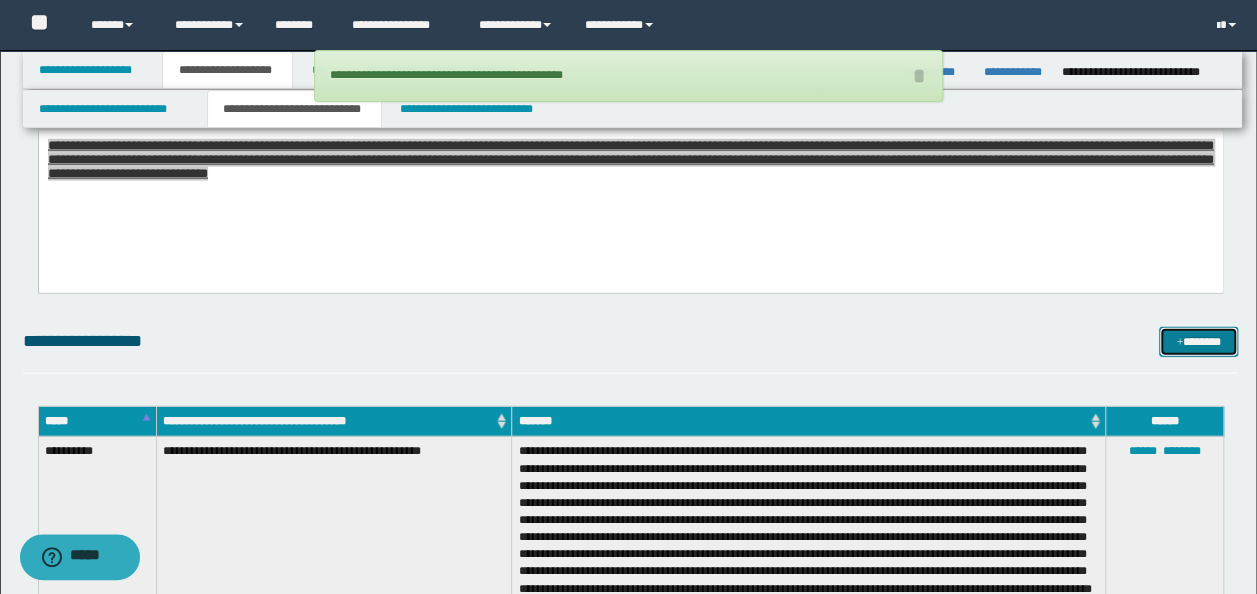 click on "*******" at bounding box center (1198, 341) 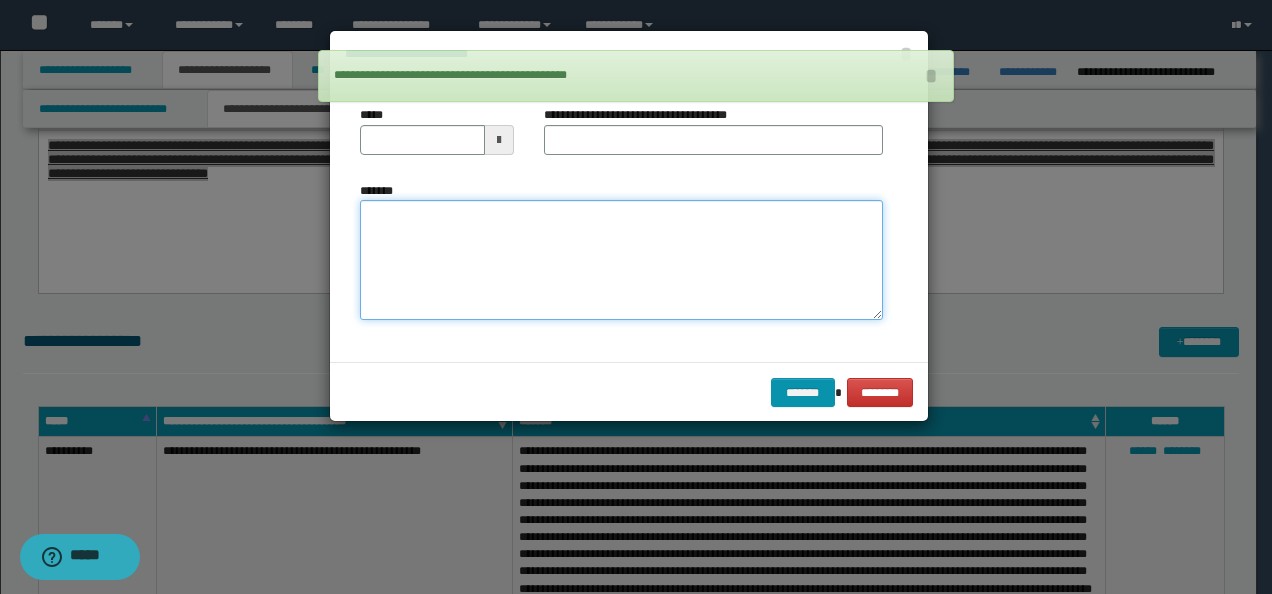 click on "*******" at bounding box center (621, 259) 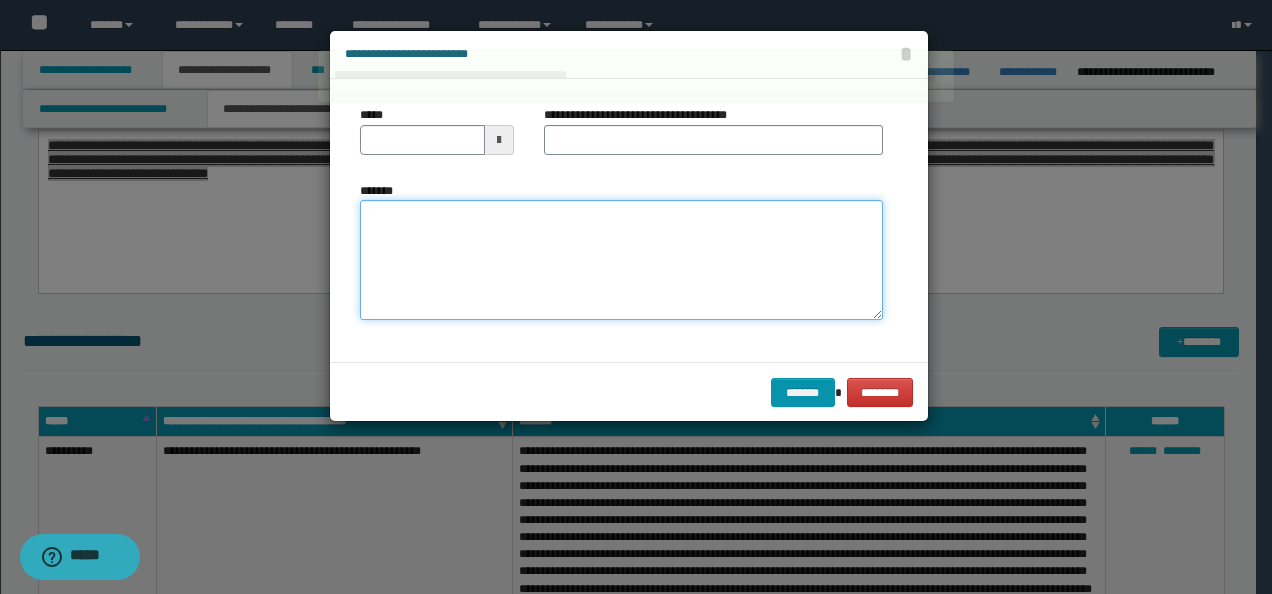 paste on "**********" 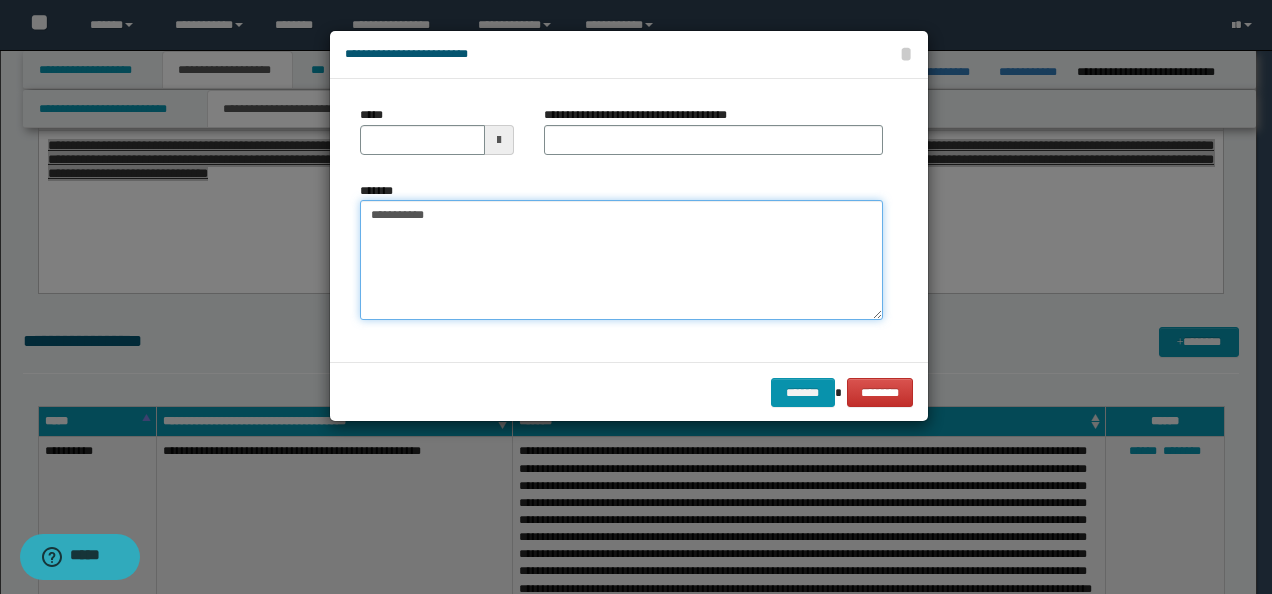 drag, startPoint x: 238, startPoint y: 162, endPoint x: 146, endPoint y: 168, distance: 92.19544 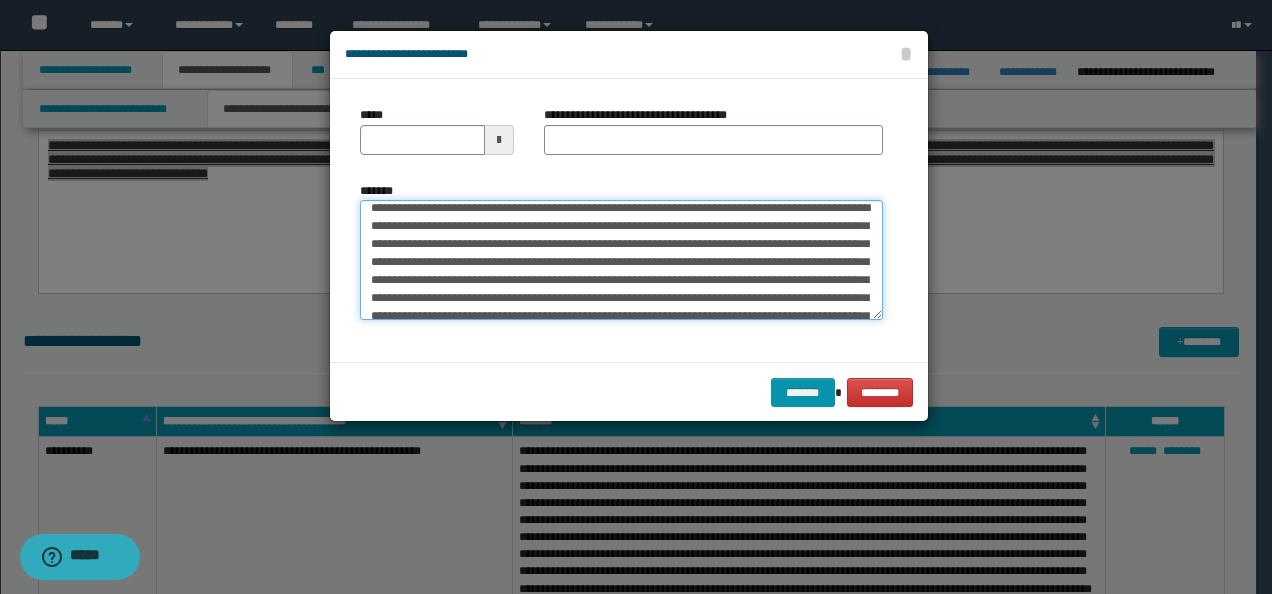 scroll, scrollTop: 0, scrollLeft: 0, axis: both 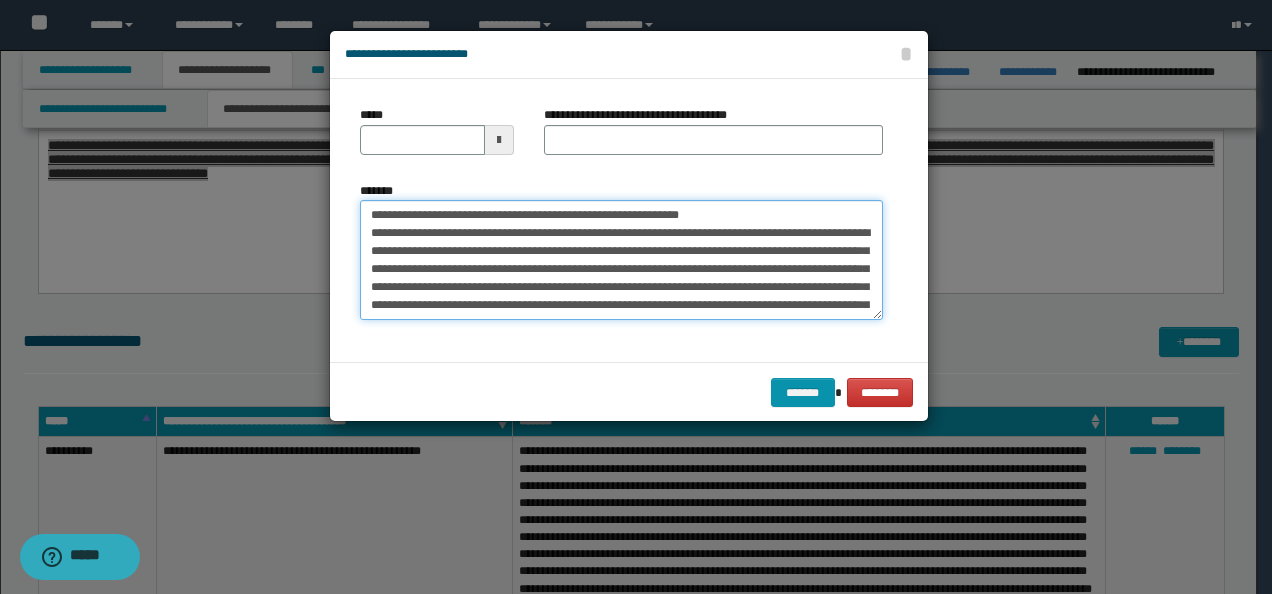 drag, startPoint x: 719, startPoint y: 216, endPoint x: 430, endPoint y: 215, distance: 289.00174 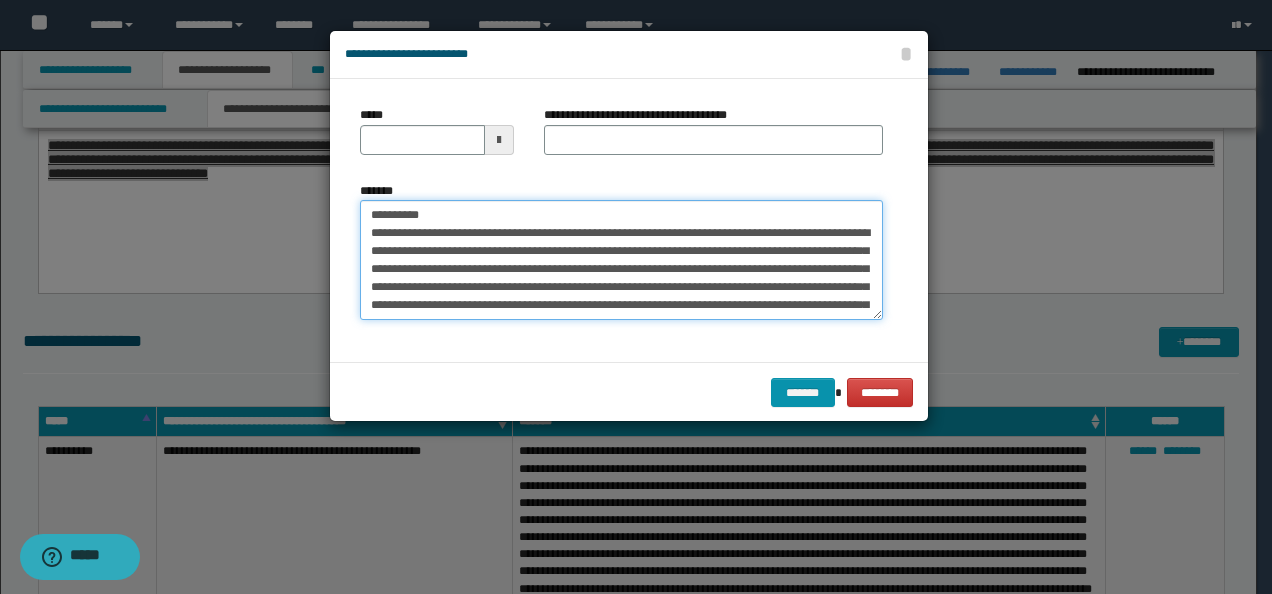 type on "**********" 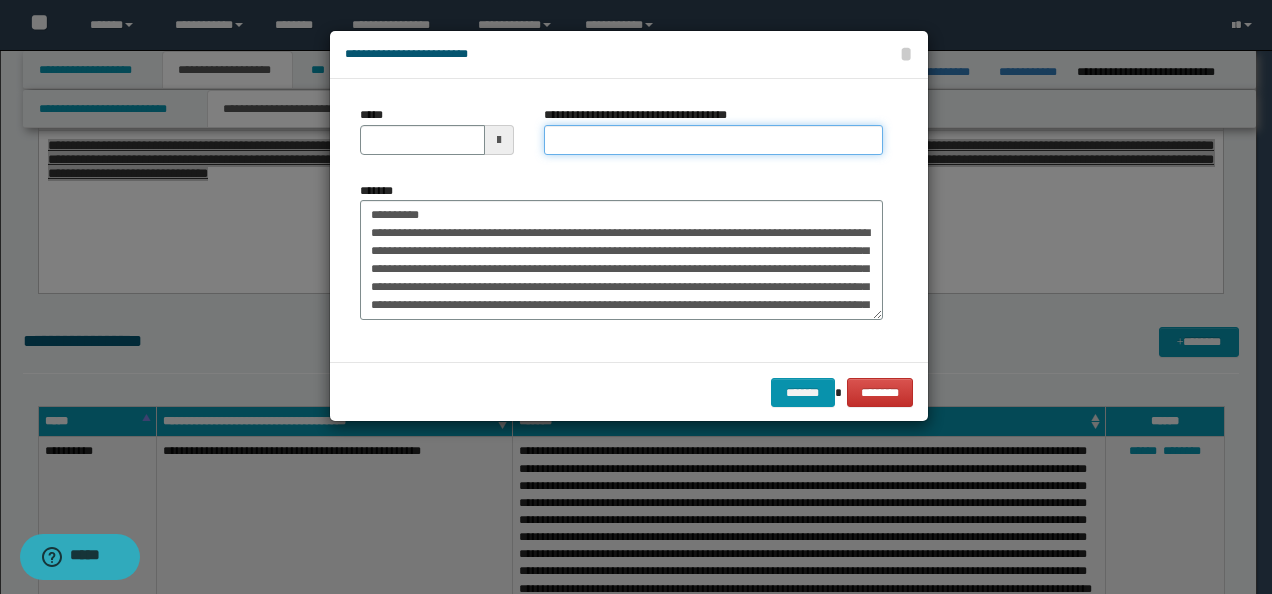 click on "**********" at bounding box center (713, 140) 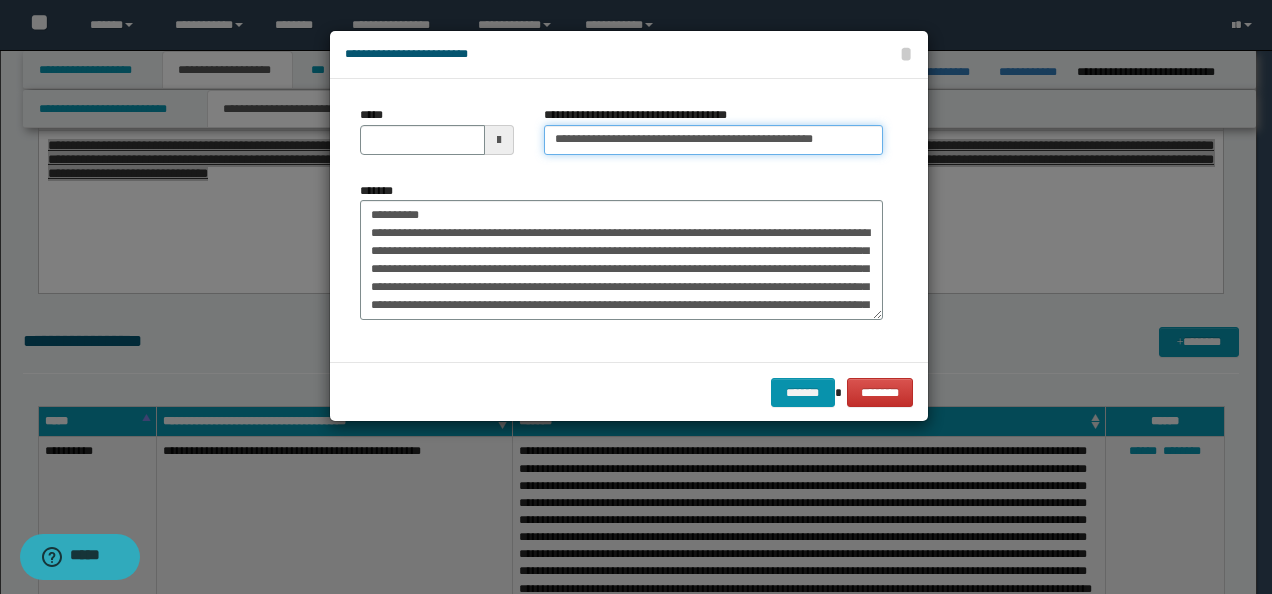 type on "**********" 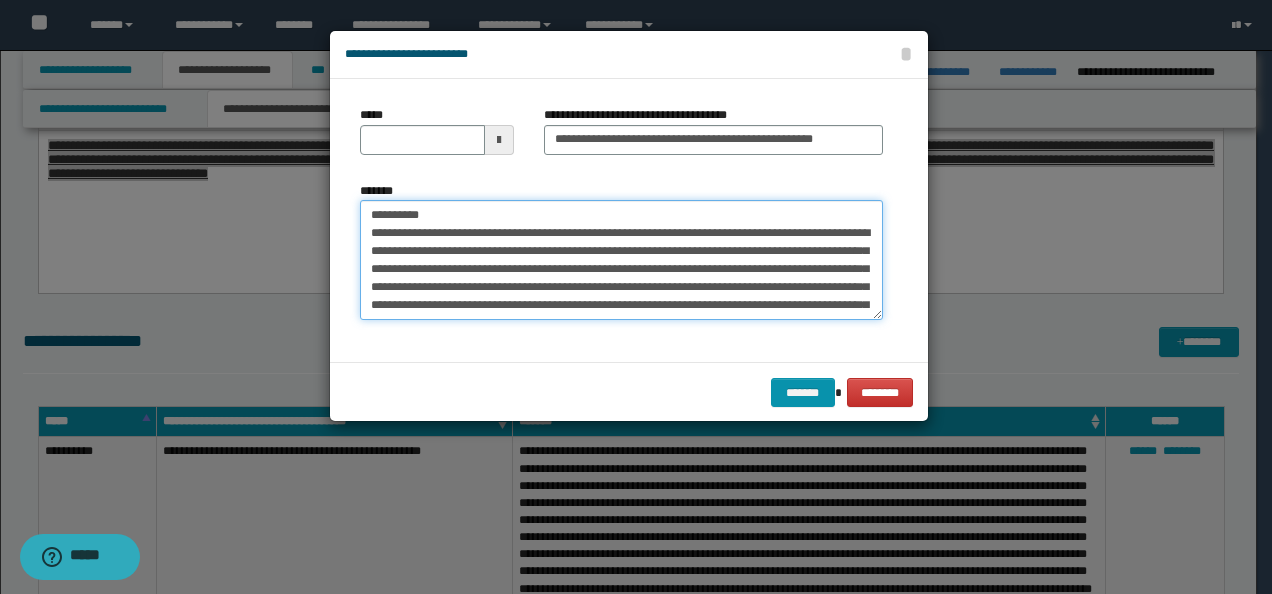 drag, startPoint x: 450, startPoint y: 216, endPoint x: 294, endPoint y: 208, distance: 156.20499 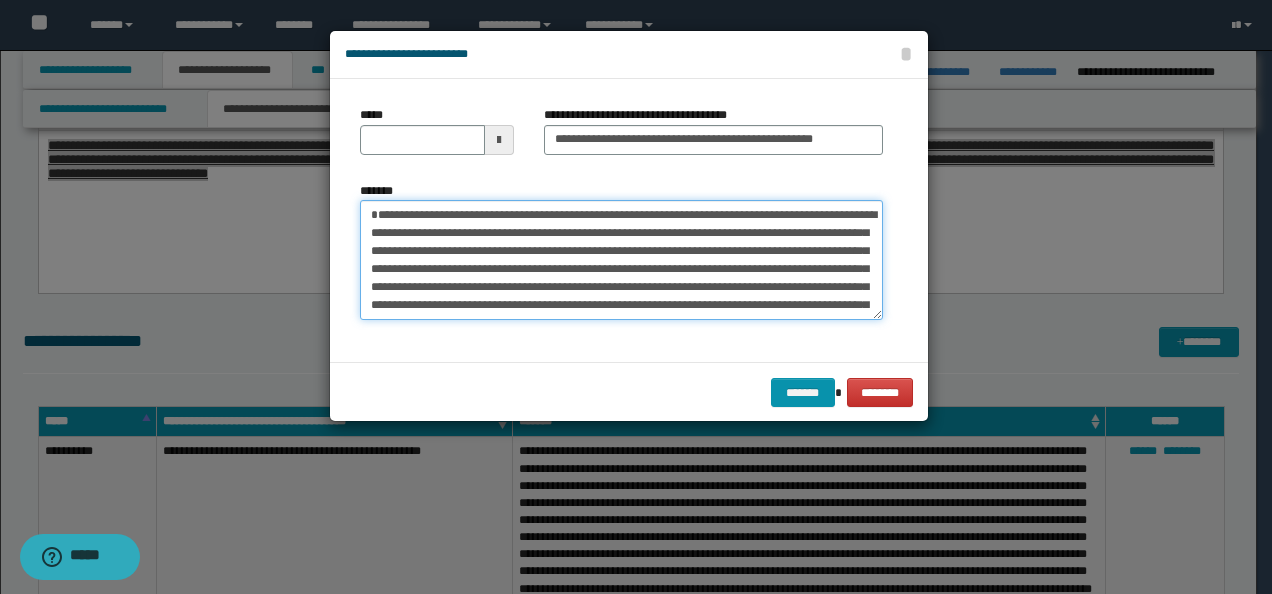 type 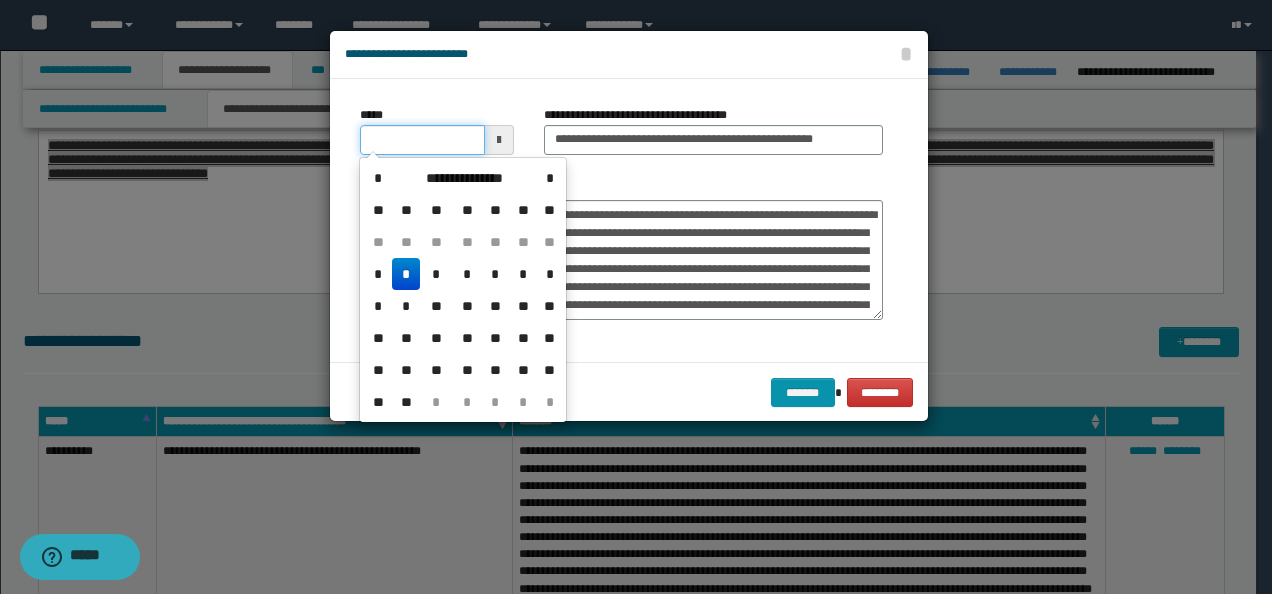 click on "*****" at bounding box center [422, 140] 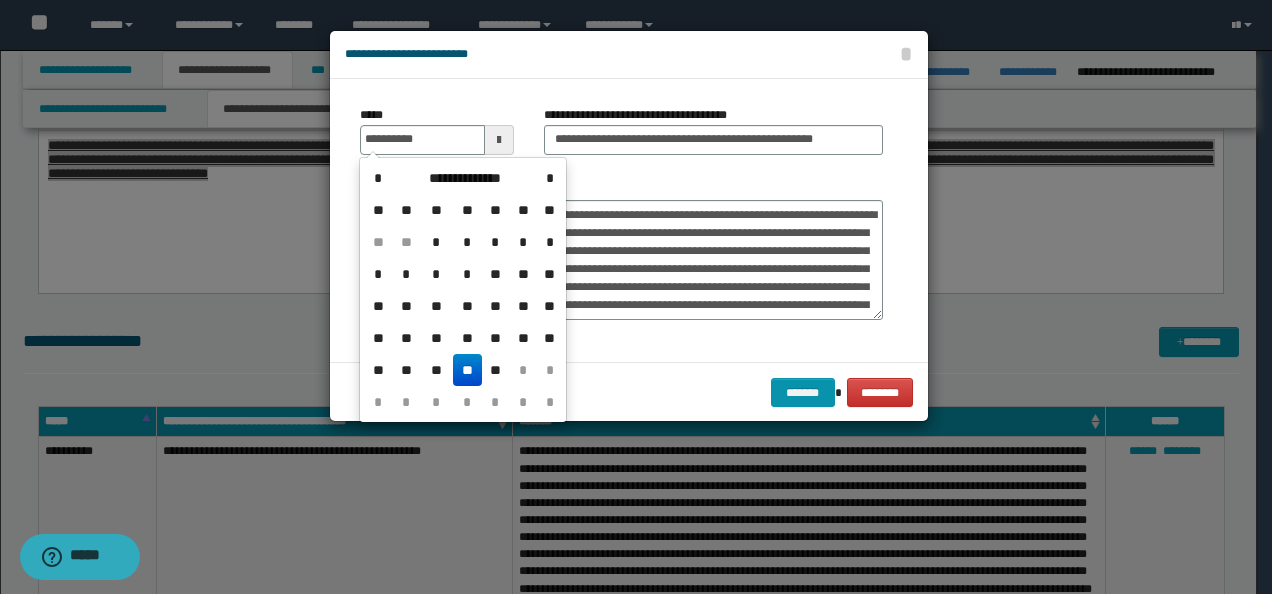 type on "**********" 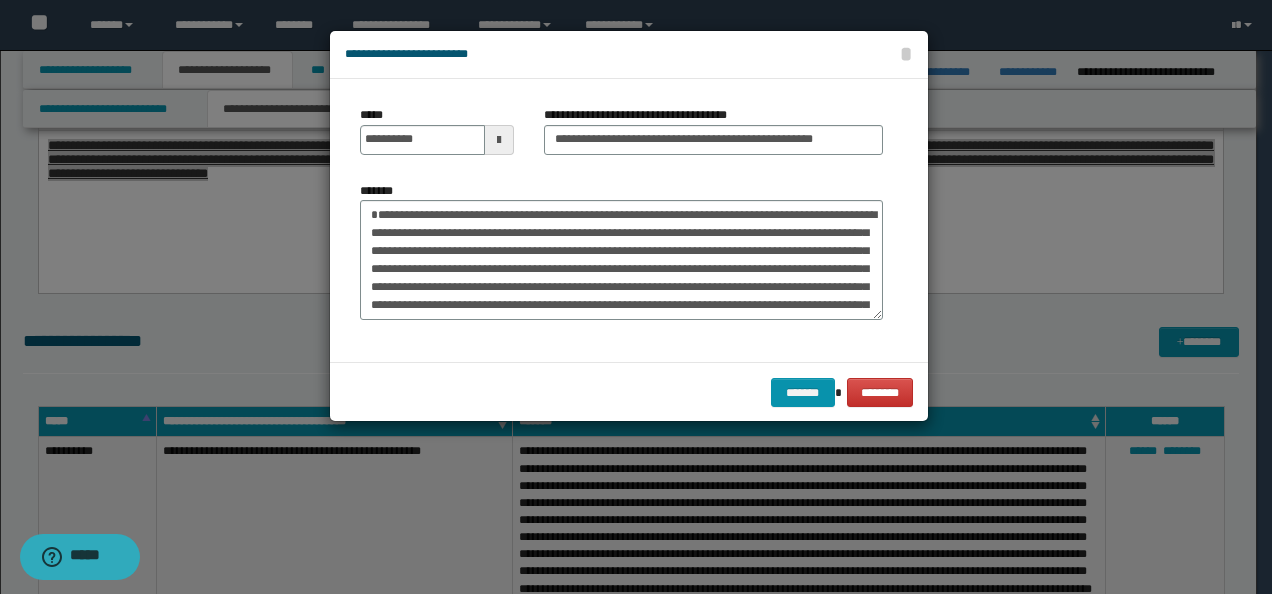 click on "**********" at bounding box center (629, 220) 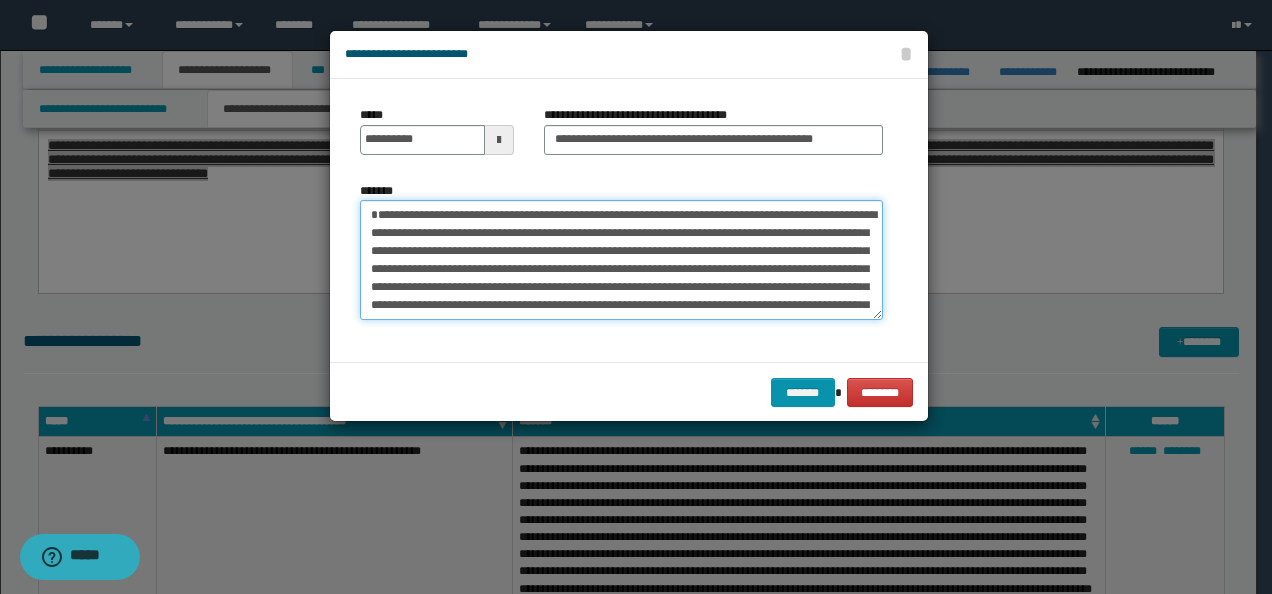 click on "*******" at bounding box center (621, 259) 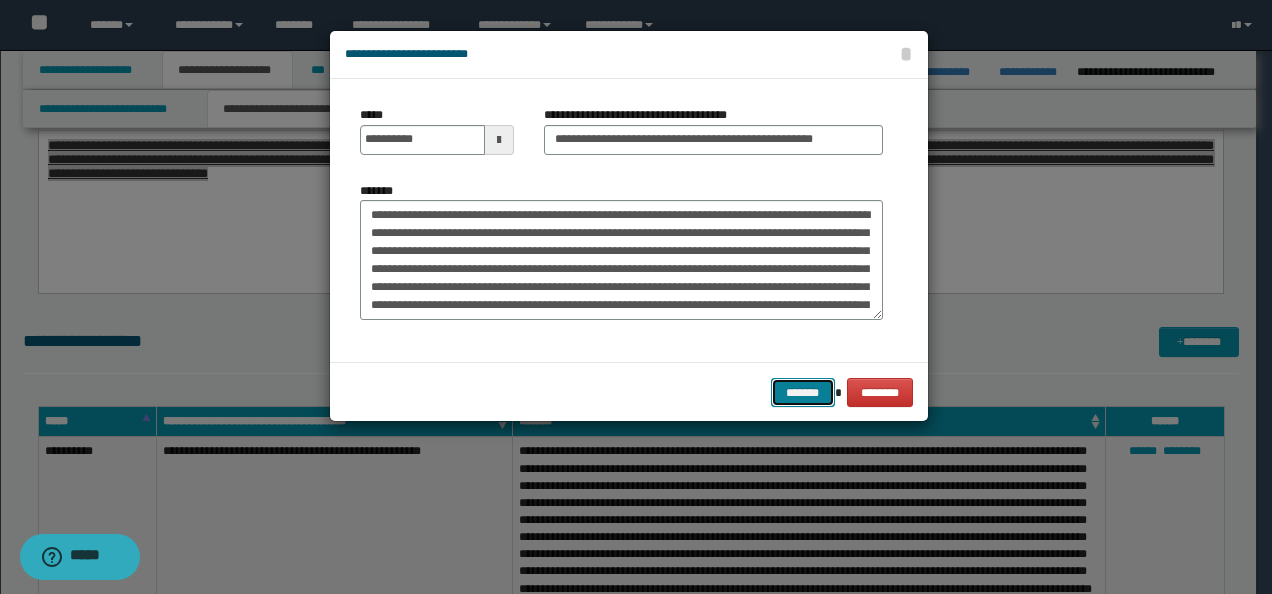 click on "*******" at bounding box center [803, 392] 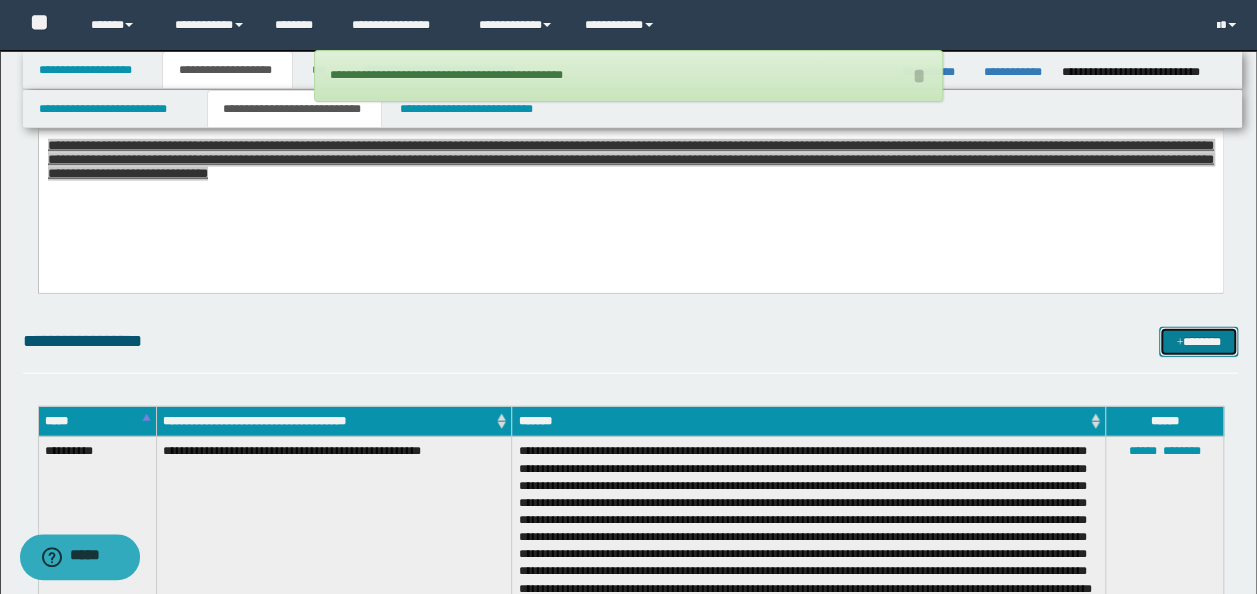 click on "*******" at bounding box center (1198, 341) 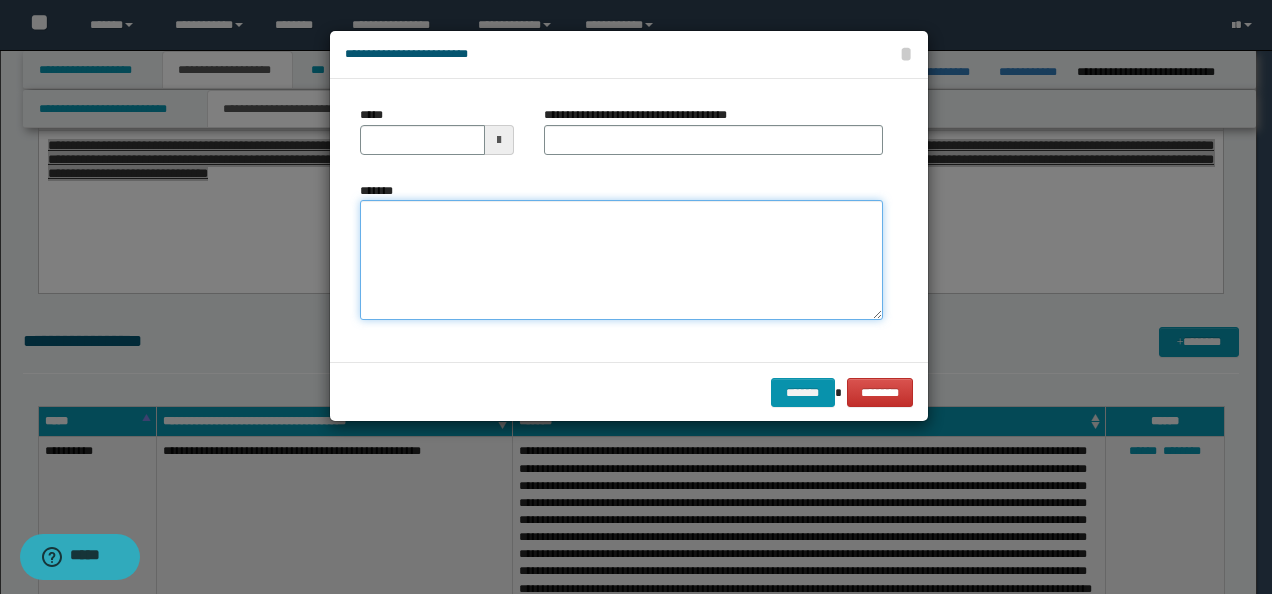 click on "*******" at bounding box center (621, 259) 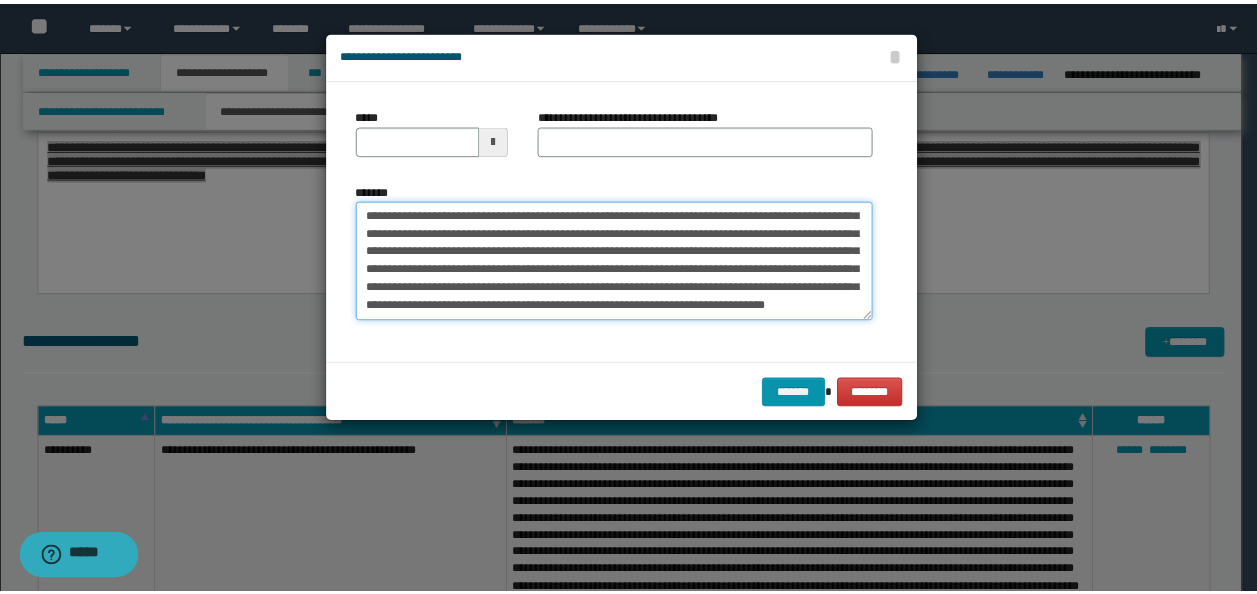 scroll, scrollTop: 0, scrollLeft: 0, axis: both 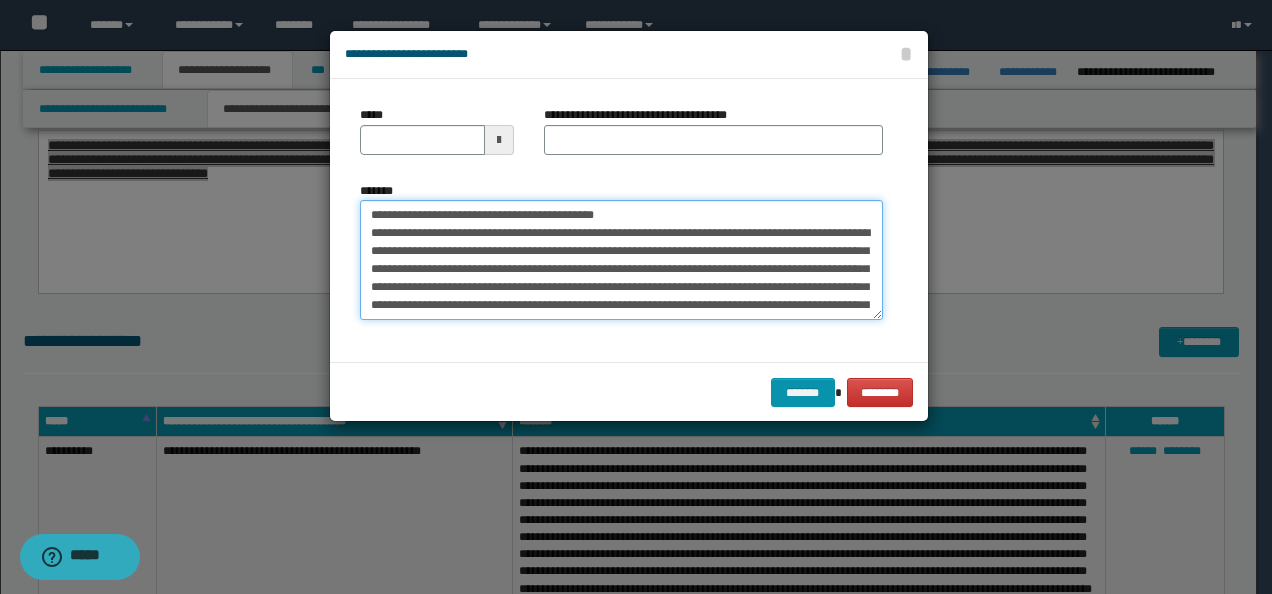 drag, startPoint x: 642, startPoint y: 219, endPoint x: 434, endPoint y: 212, distance: 208.11775 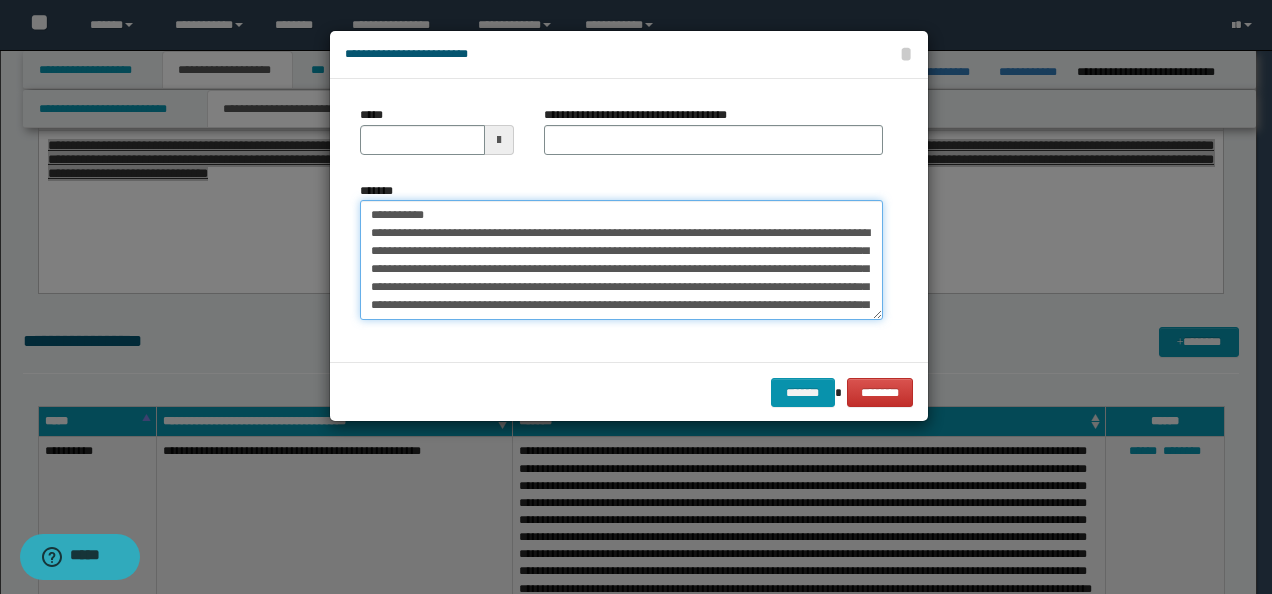 type on "**********" 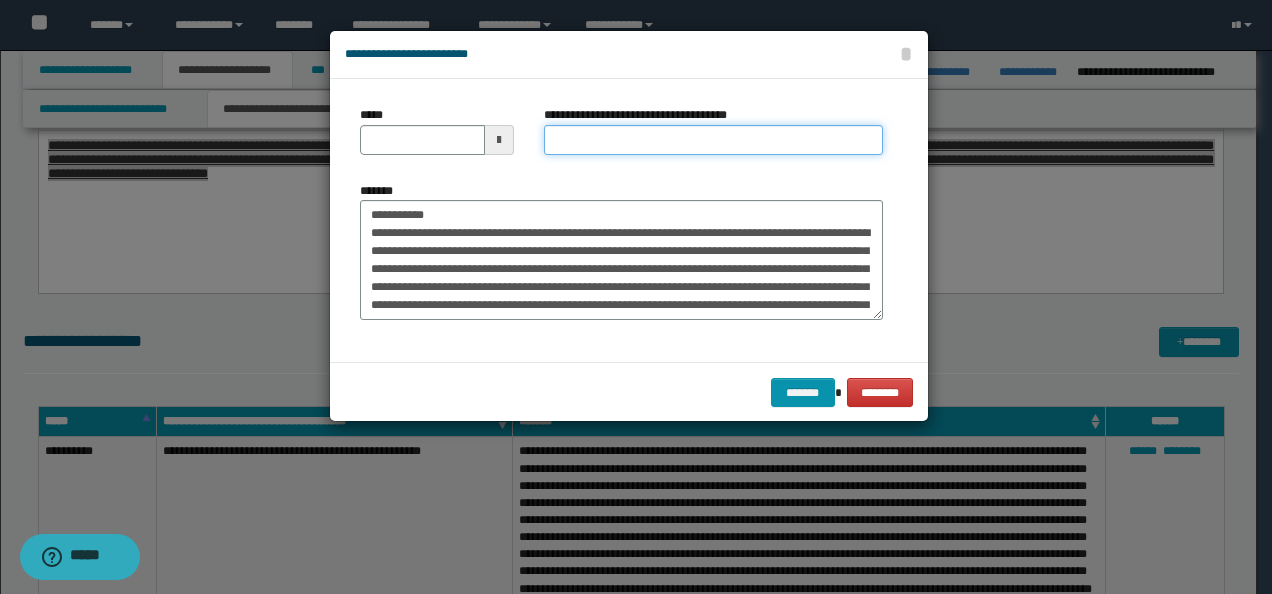 click on "**********" at bounding box center [713, 140] 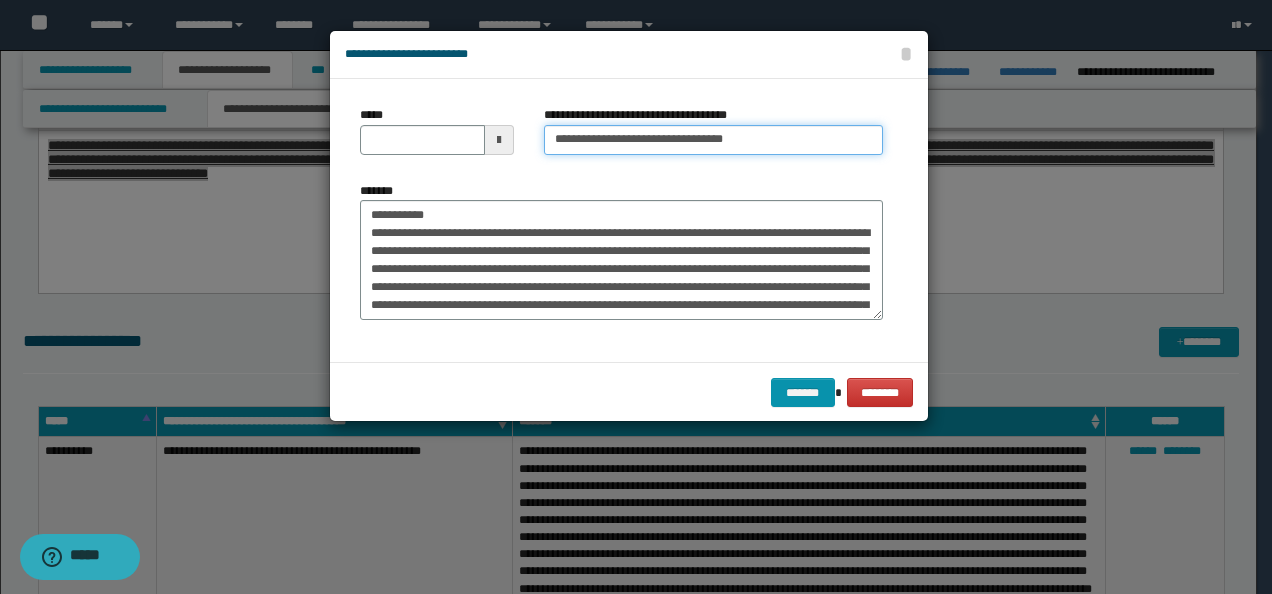 drag, startPoint x: 609, startPoint y: 139, endPoint x: 562, endPoint y: 134, distance: 47.26521 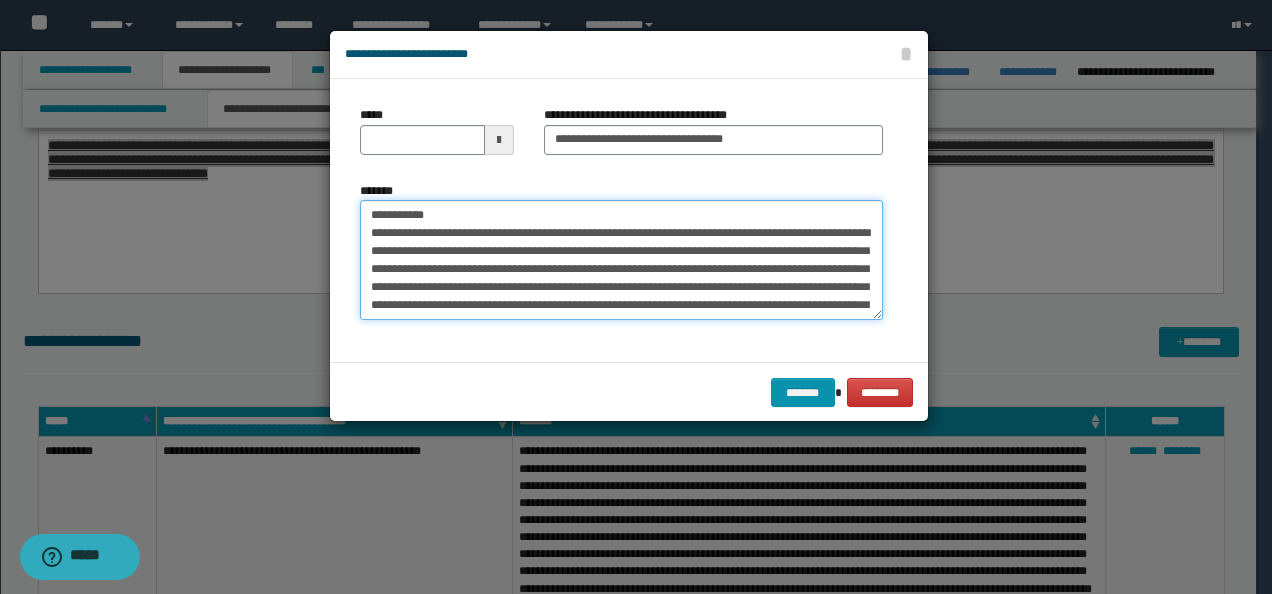 drag, startPoint x: 433, startPoint y: 211, endPoint x: 246, endPoint y: 236, distance: 188.66373 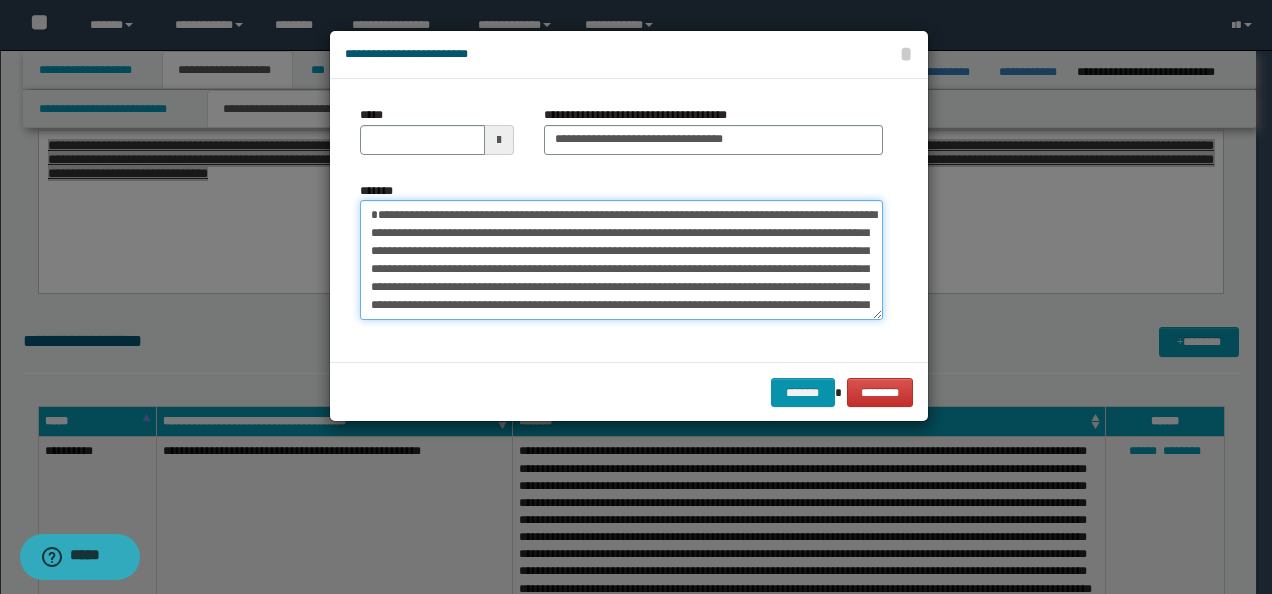 type 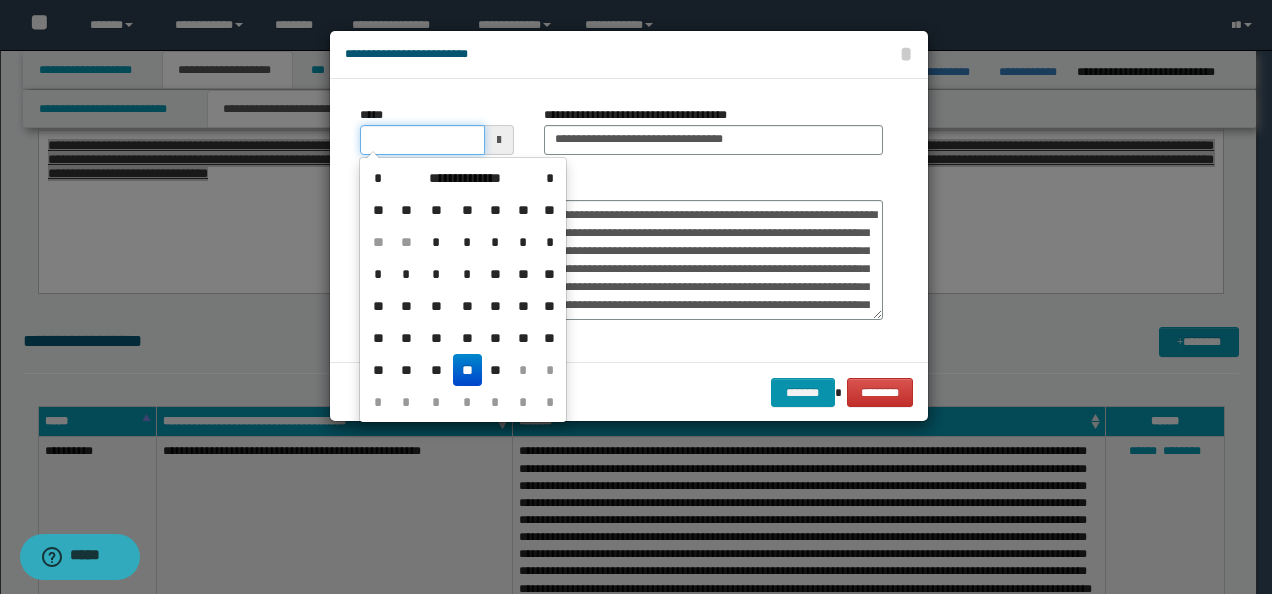 click on "*****" at bounding box center [422, 140] 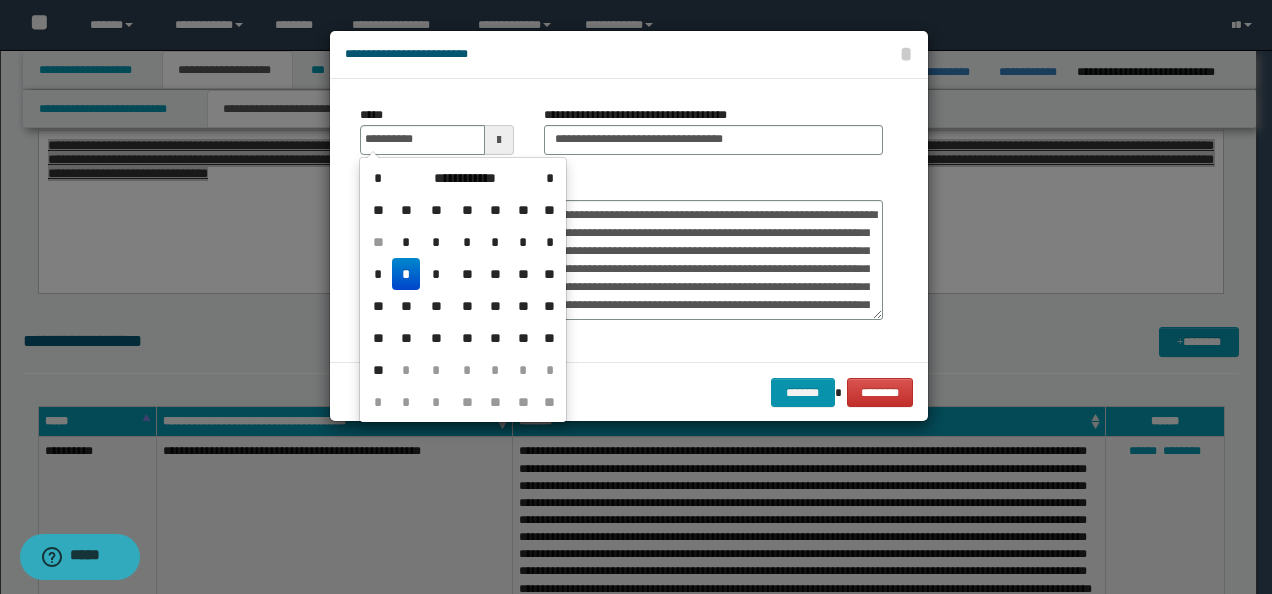 type on "**********" 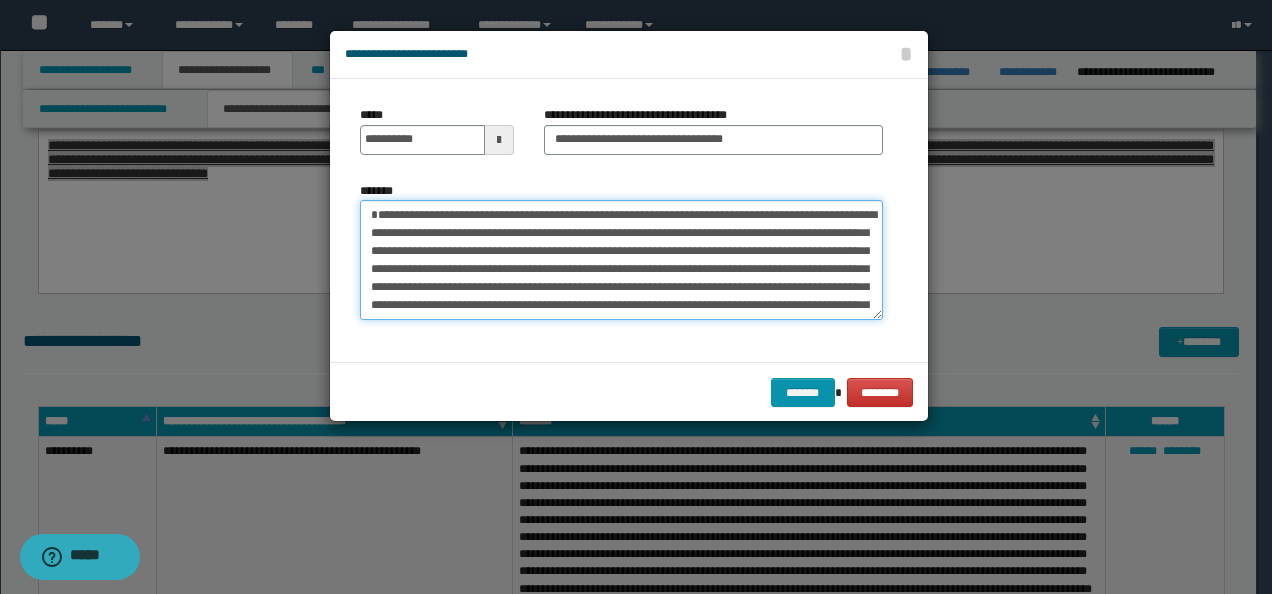 click on "**********" at bounding box center [621, 259] 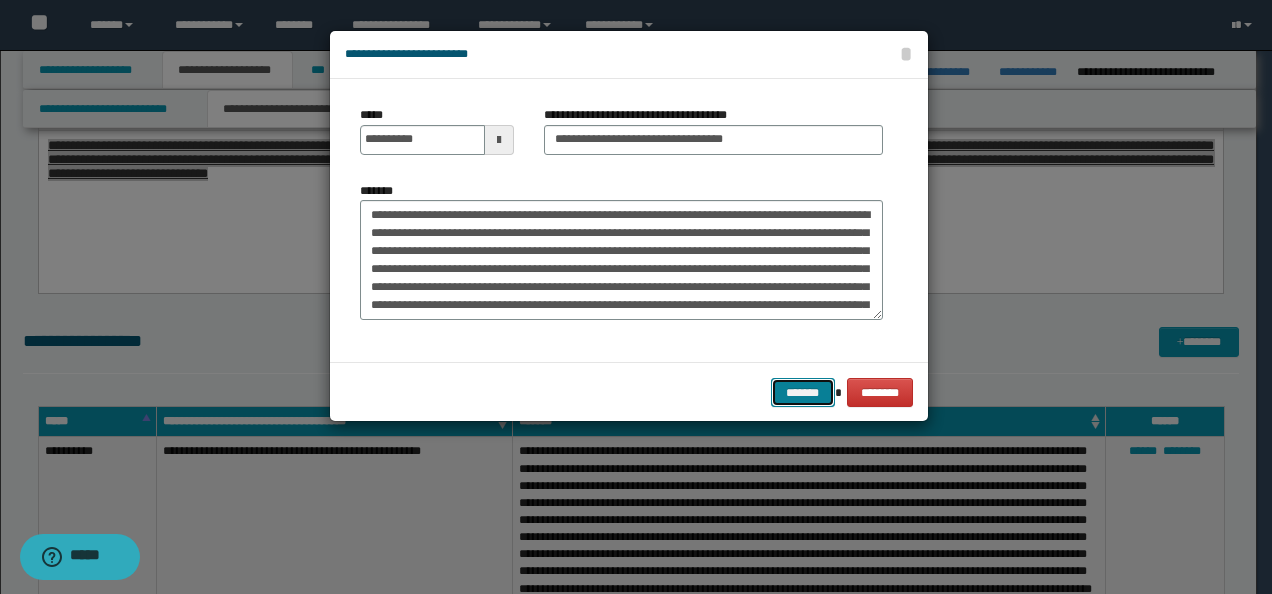 click on "*******" at bounding box center [803, 392] 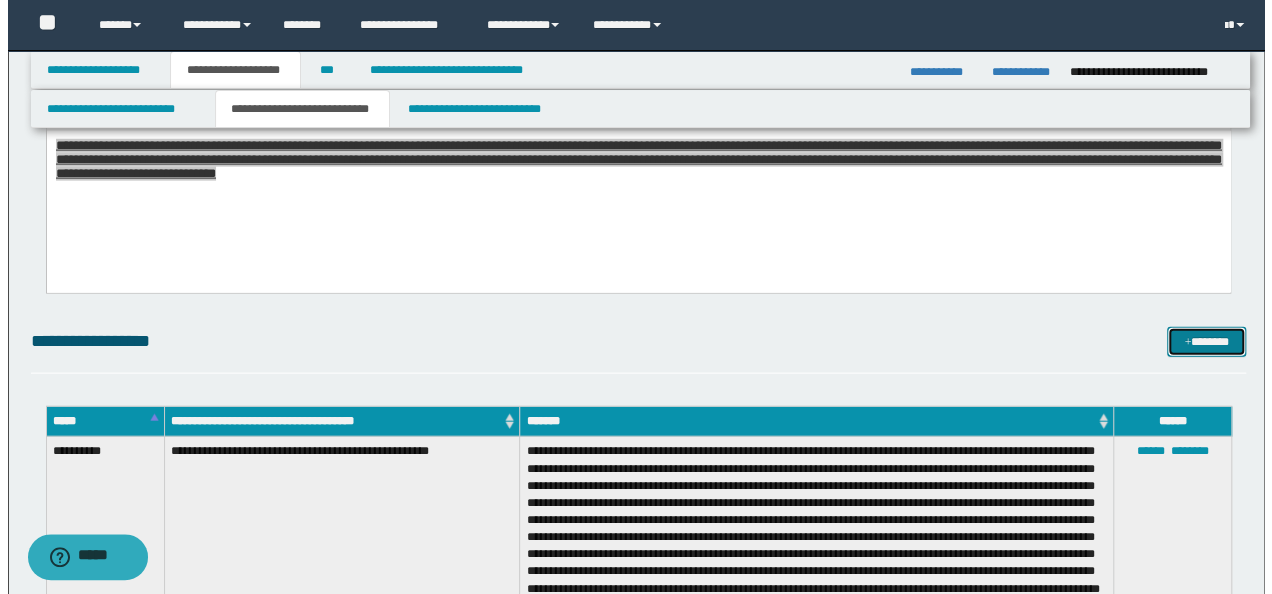 scroll, scrollTop: 2100, scrollLeft: 0, axis: vertical 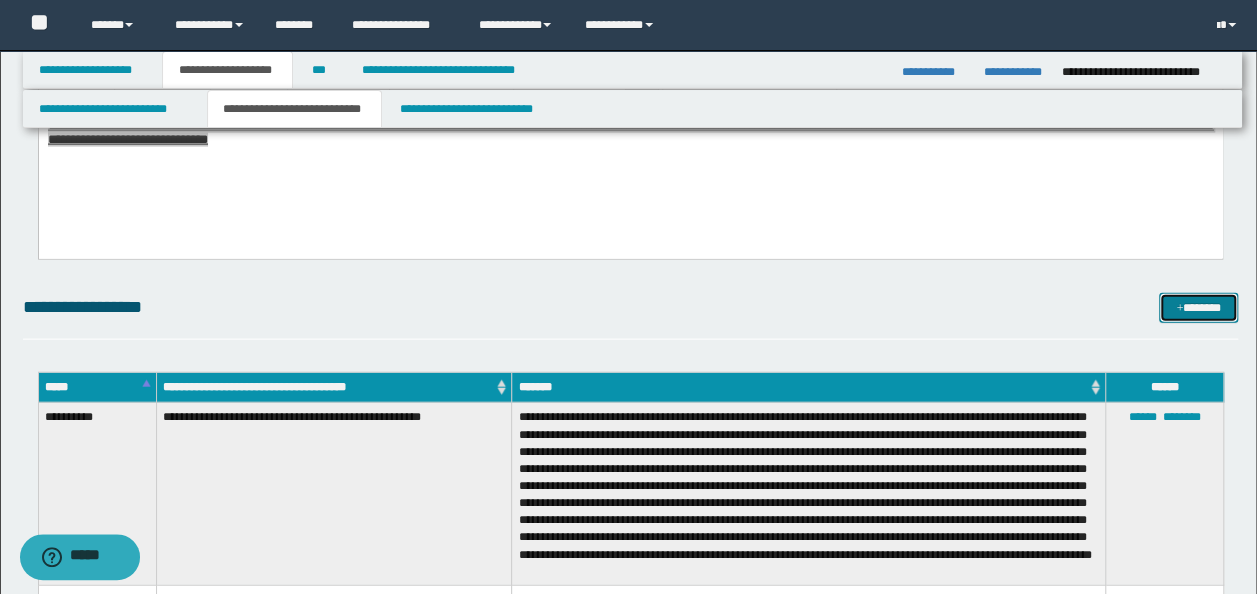 click on "*******" at bounding box center [1198, 307] 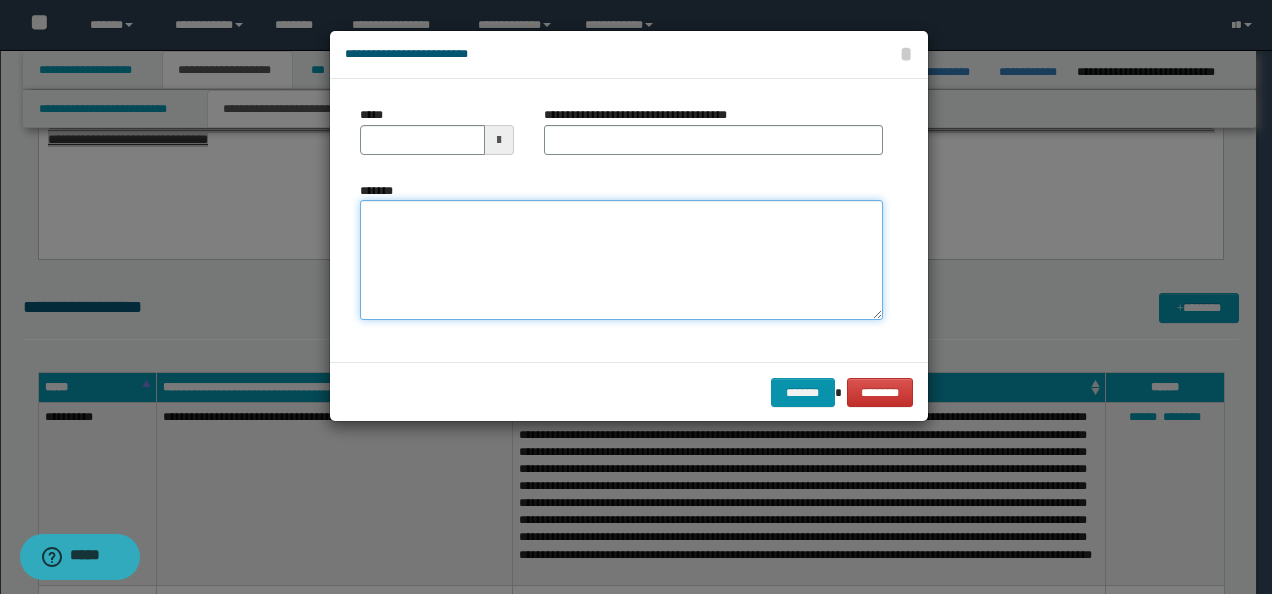 click on "*******" at bounding box center [621, 259] 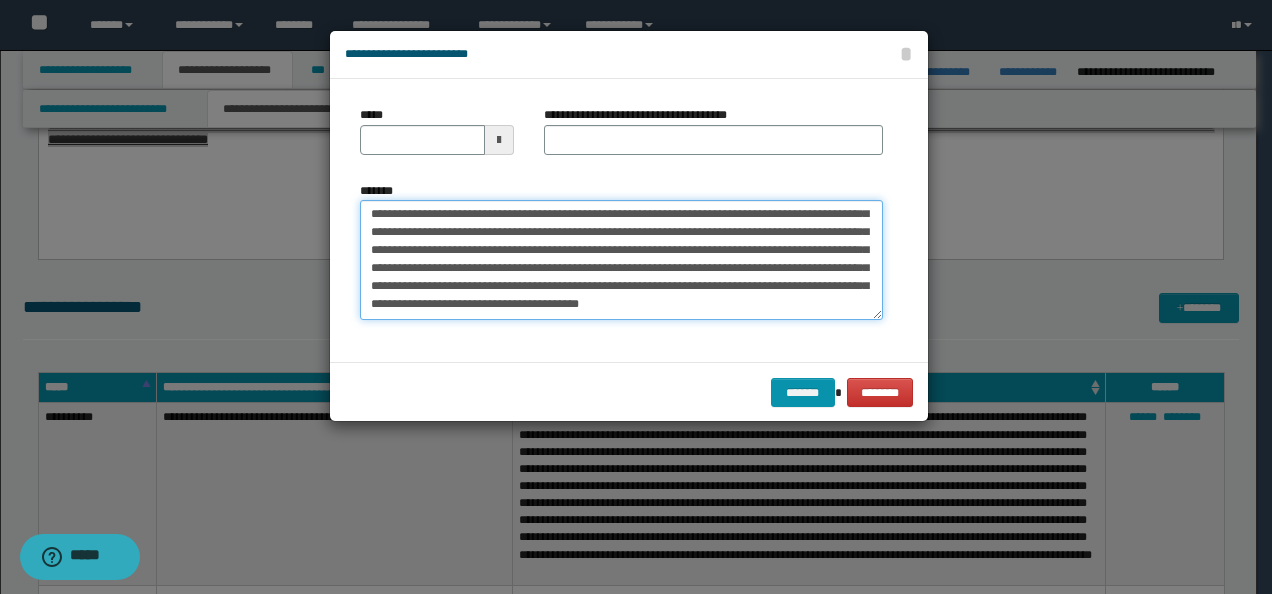 scroll, scrollTop: 0, scrollLeft: 0, axis: both 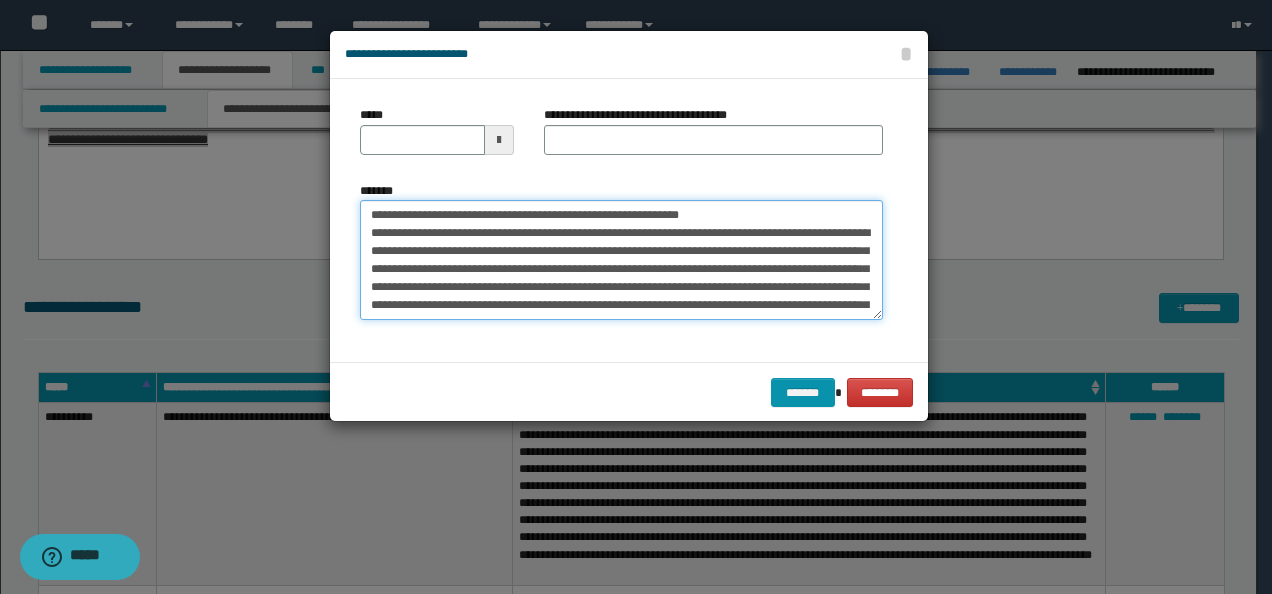 drag, startPoint x: 727, startPoint y: 215, endPoint x: 432, endPoint y: 210, distance: 295.04236 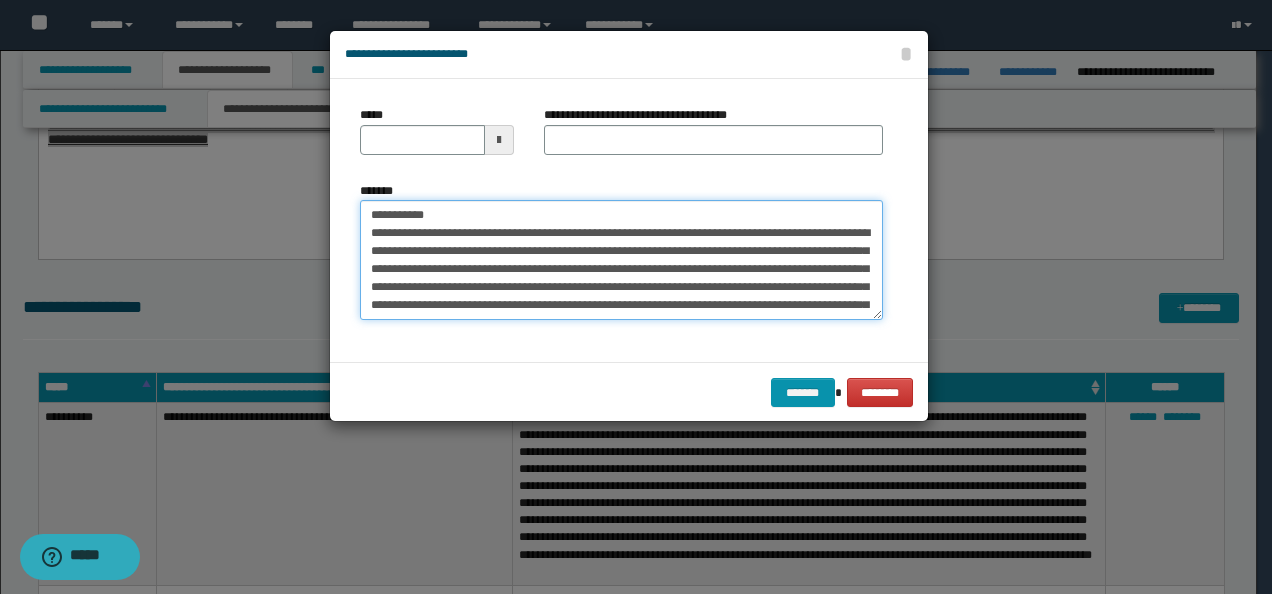 type on "**********" 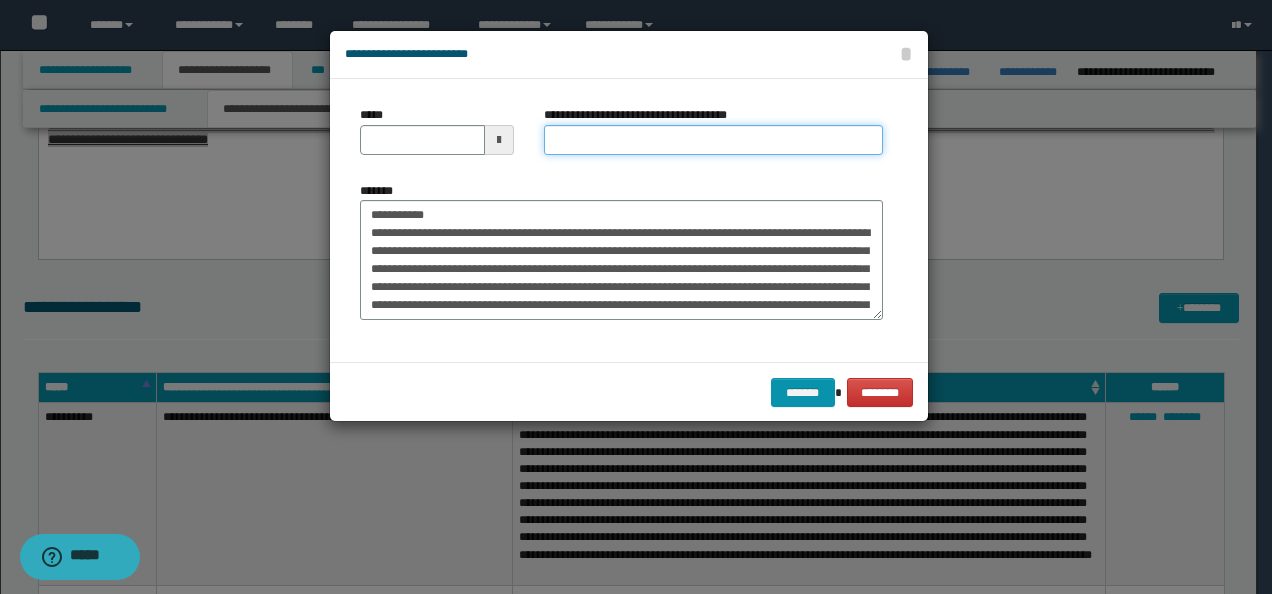 click on "**********" at bounding box center (713, 140) 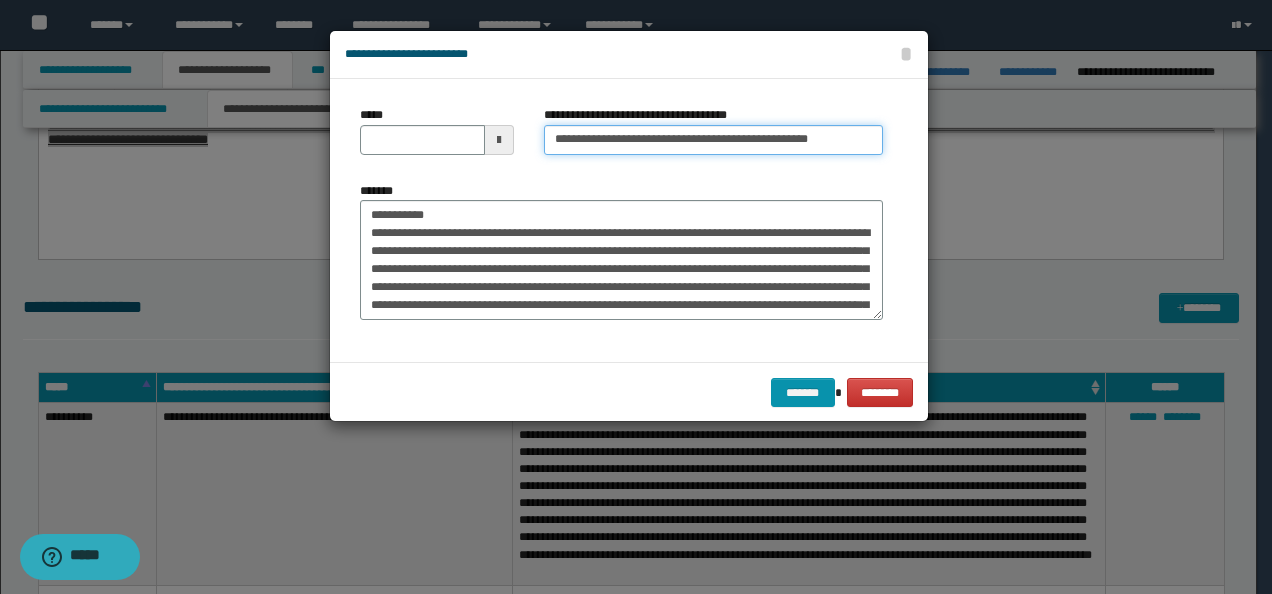 type on "**********" 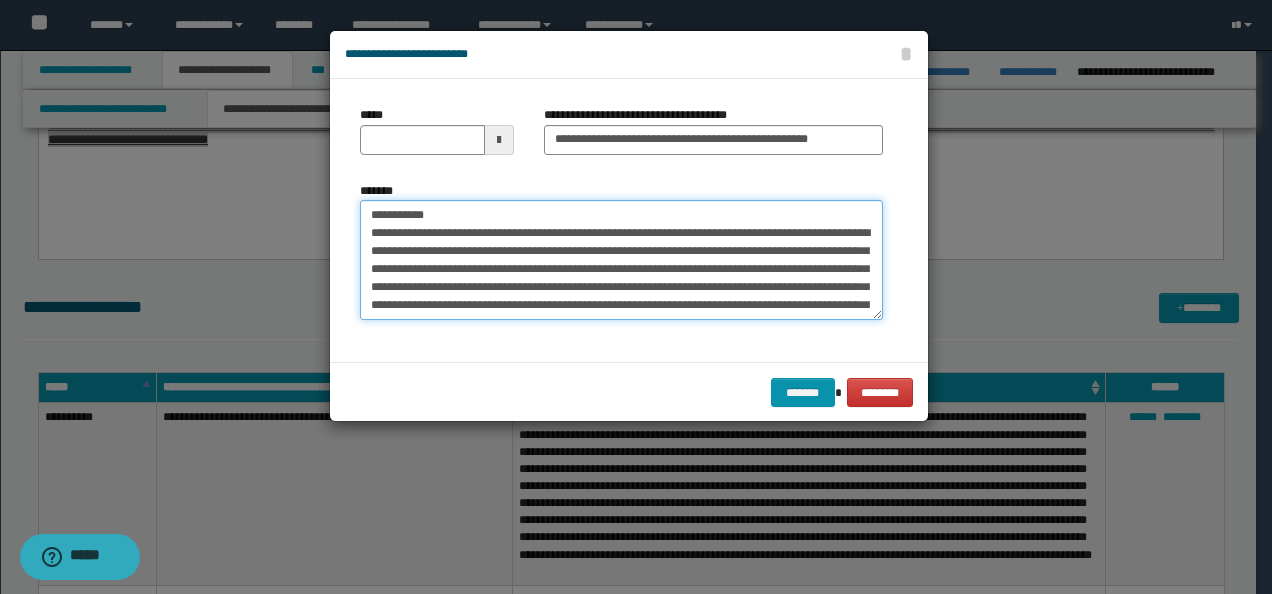 click on "**********" at bounding box center [636, 297] 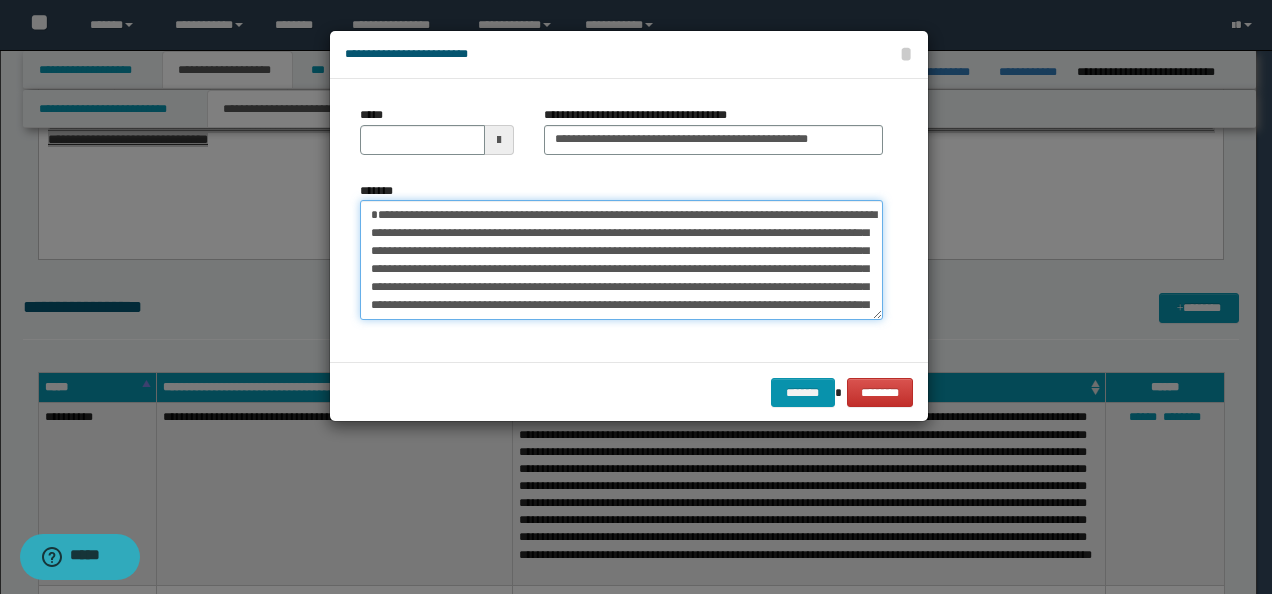 type 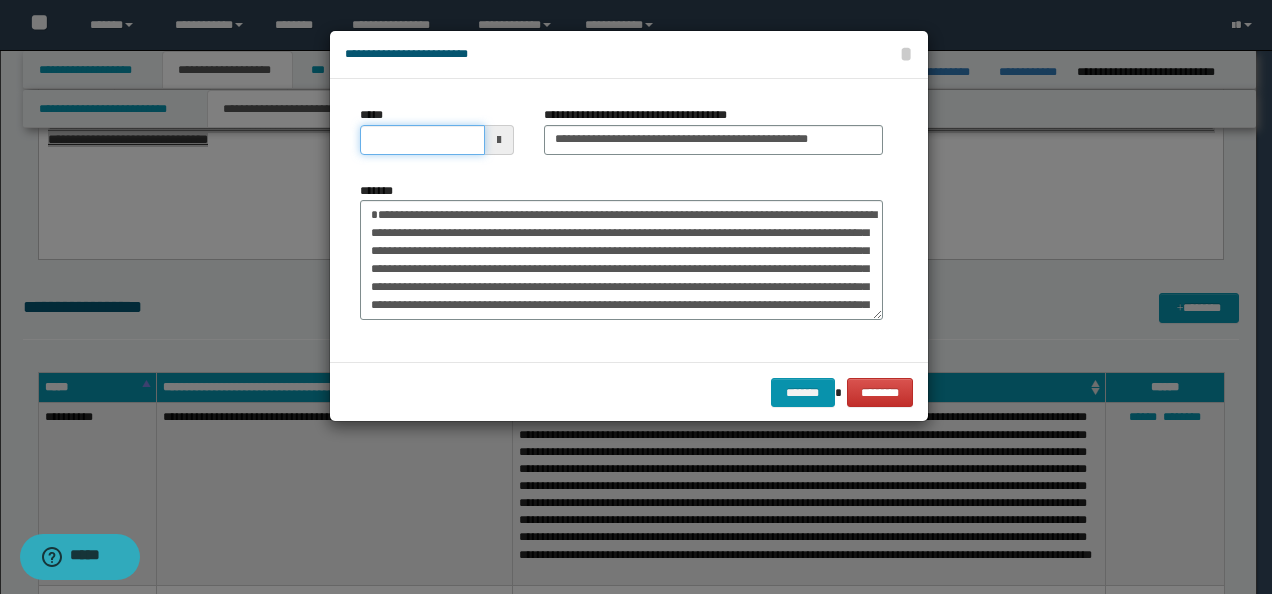 click on "*****" at bounding box center [422, 140] 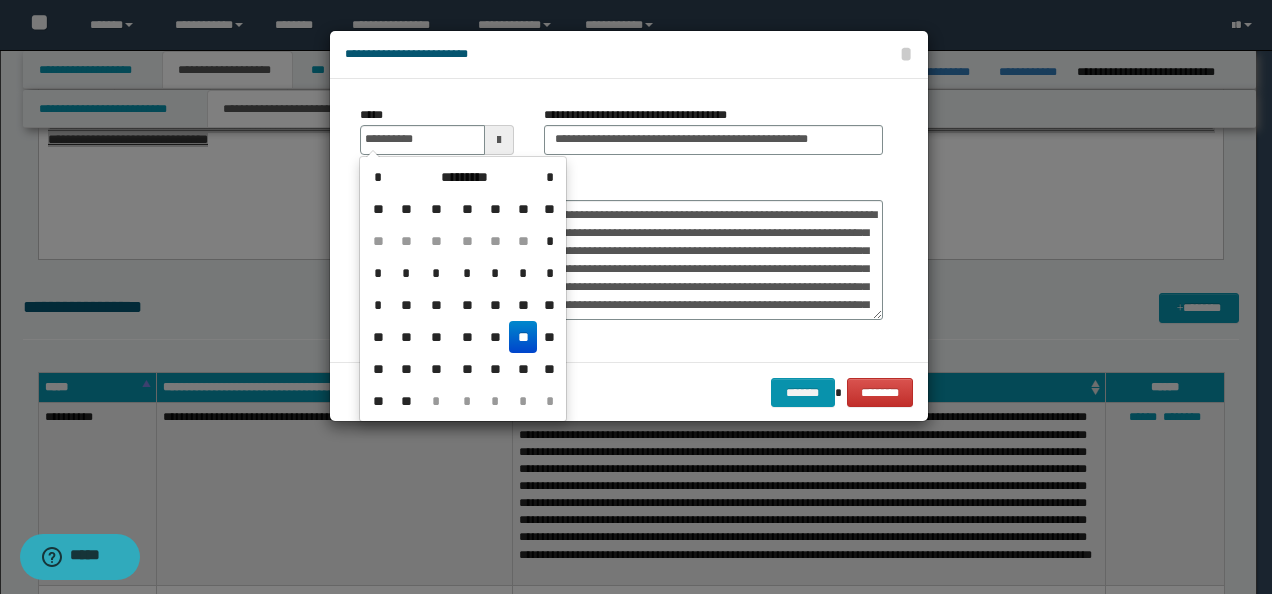 type on "**********" 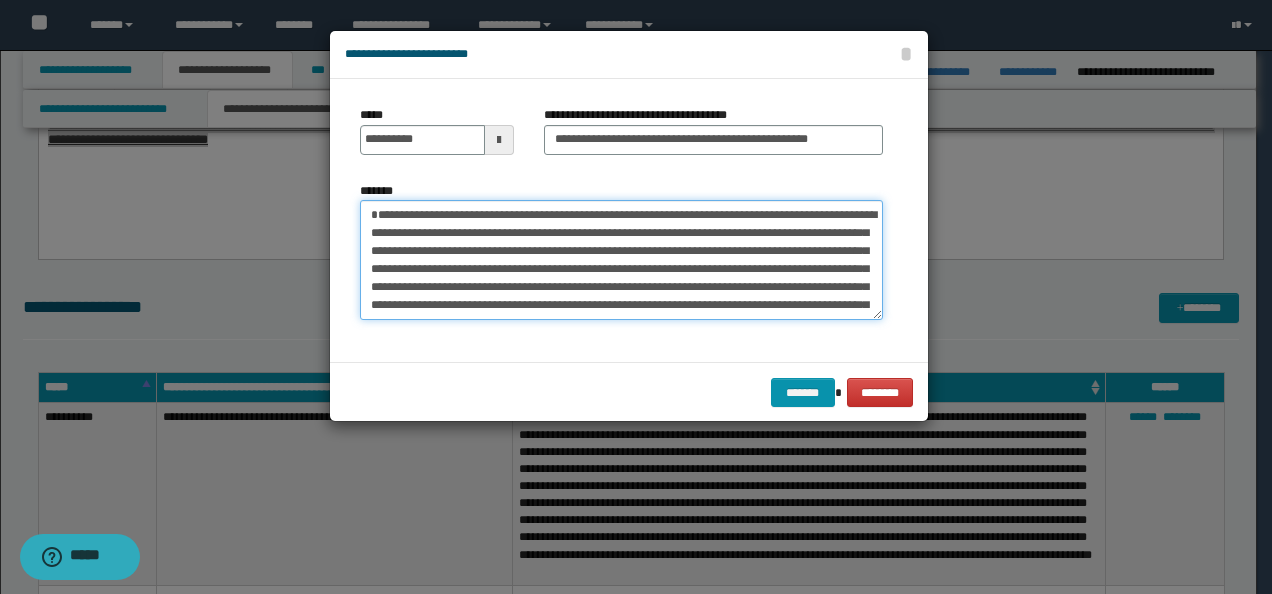 click on "*******" at bounding box center (621, 259) 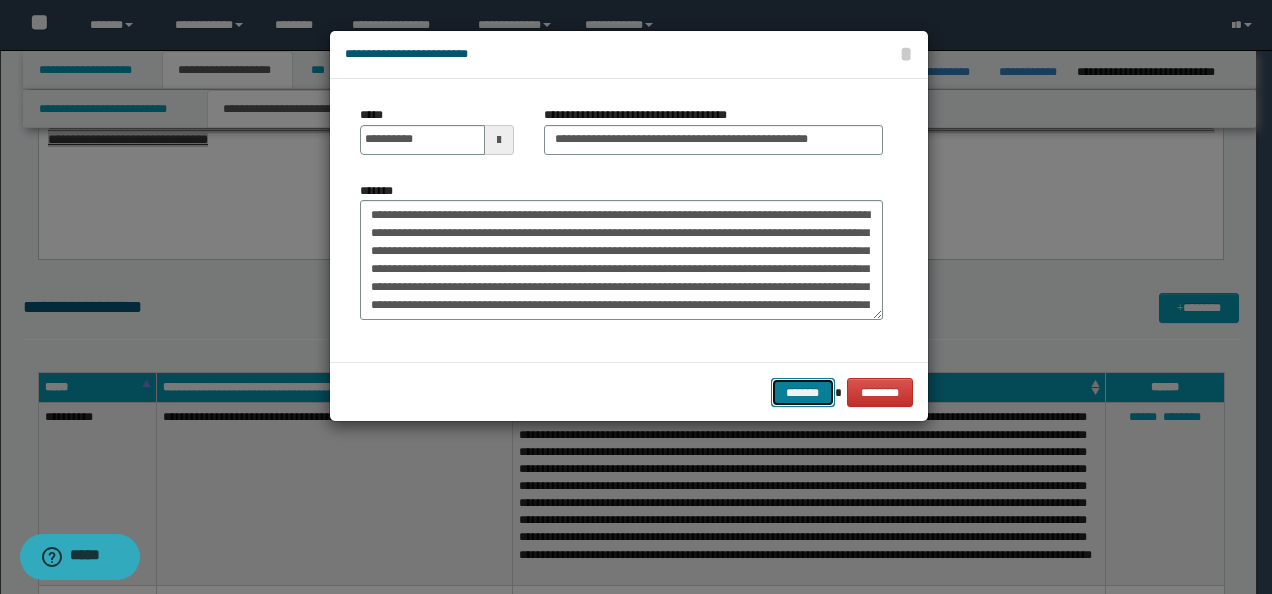 click on "*******" at bounding box center (803, 392) 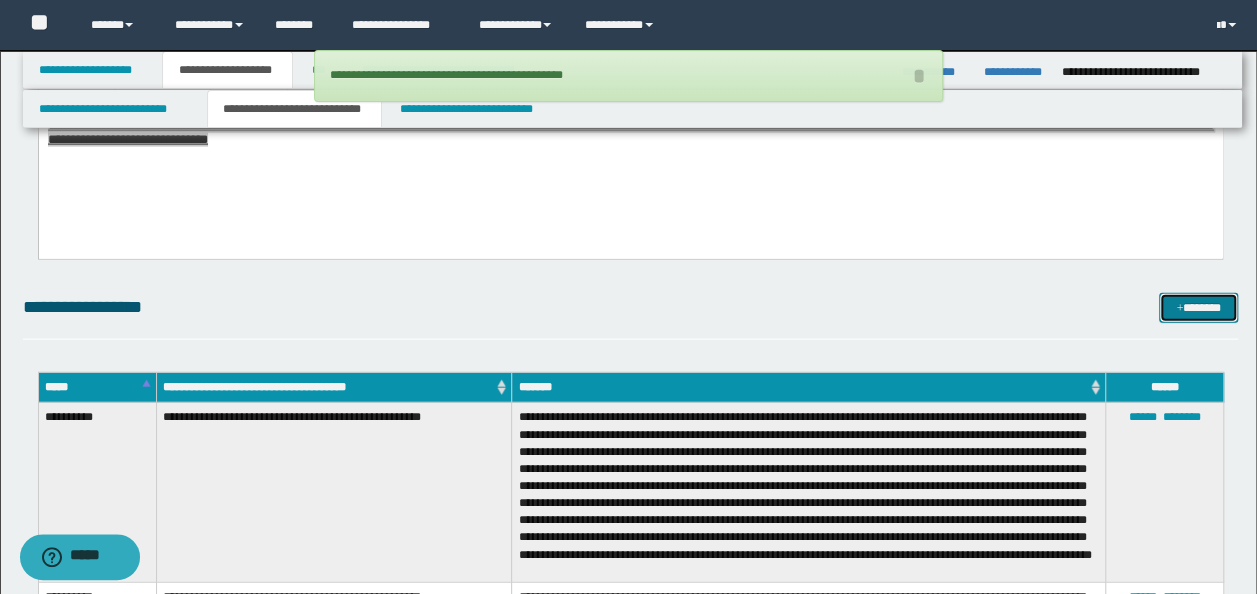 click at bounding box center (1179, 309) 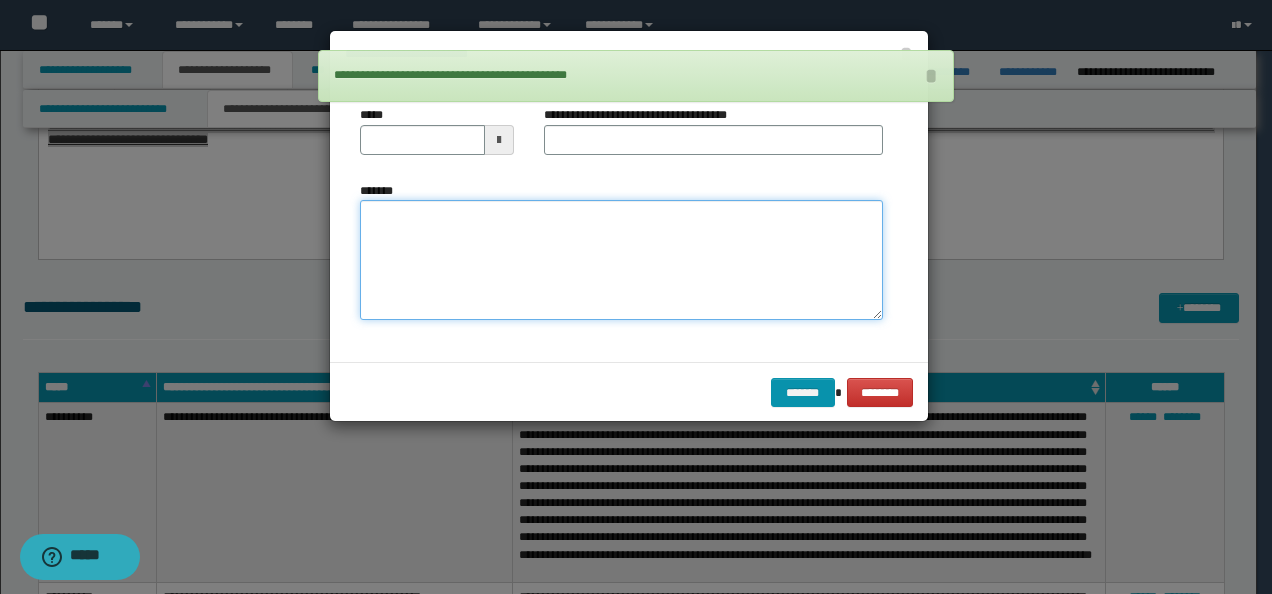 click on "*******" at bounding box center [621, 259] 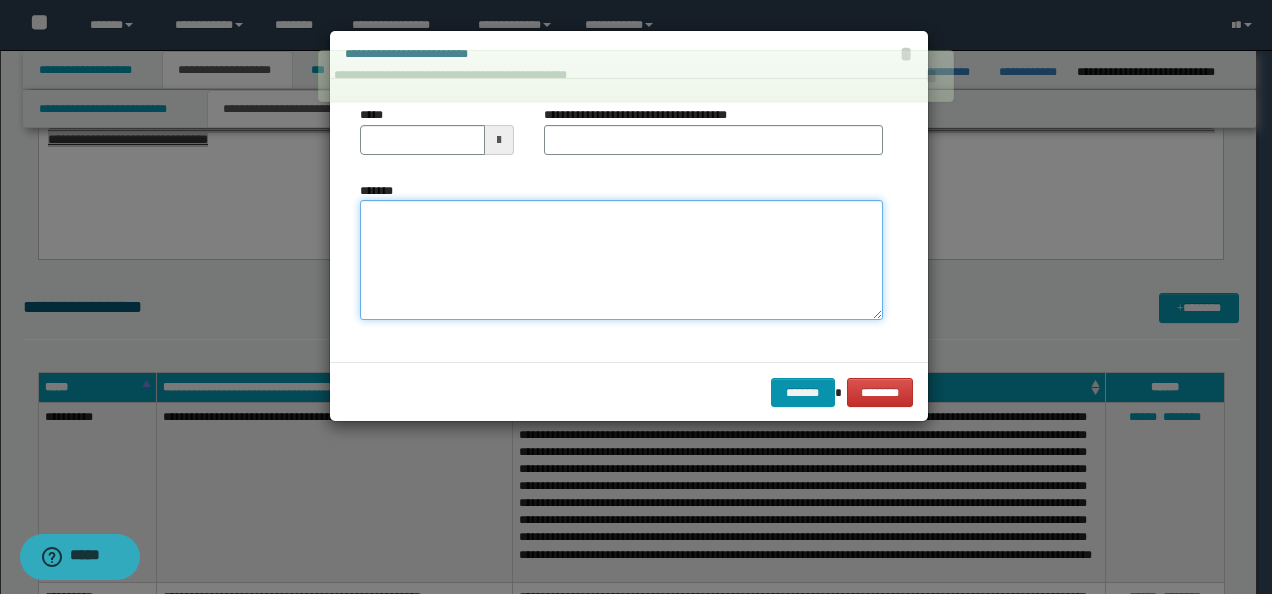 paste on "**********" 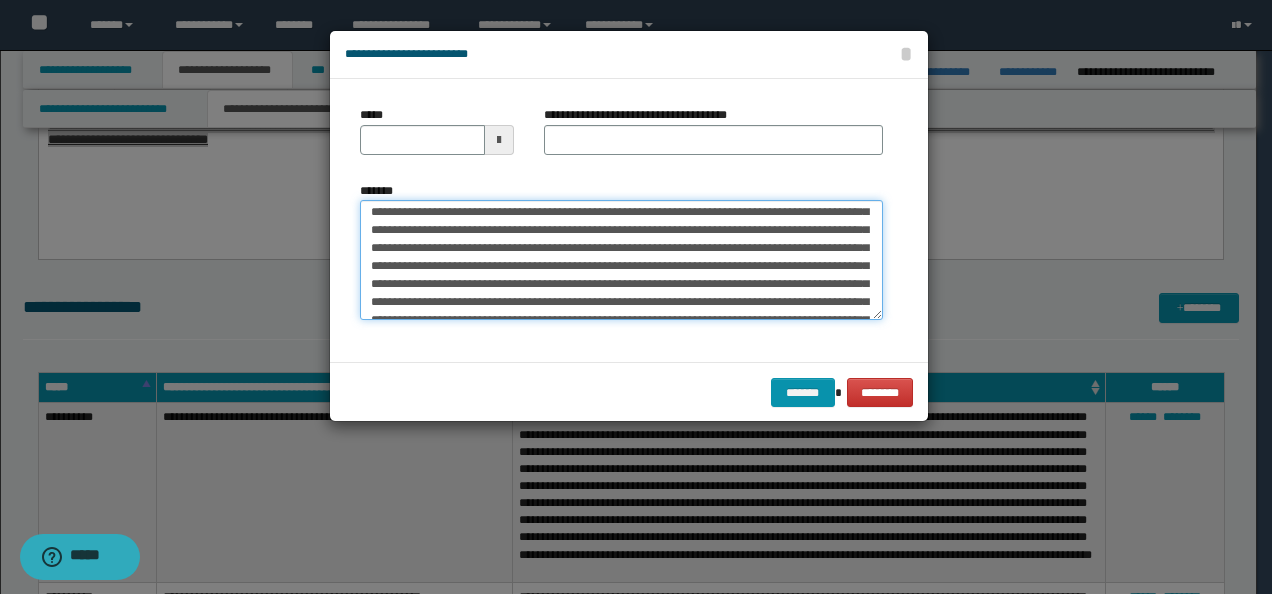 scroll, scrollTop: 0, scrollLeft: 0, axis: both 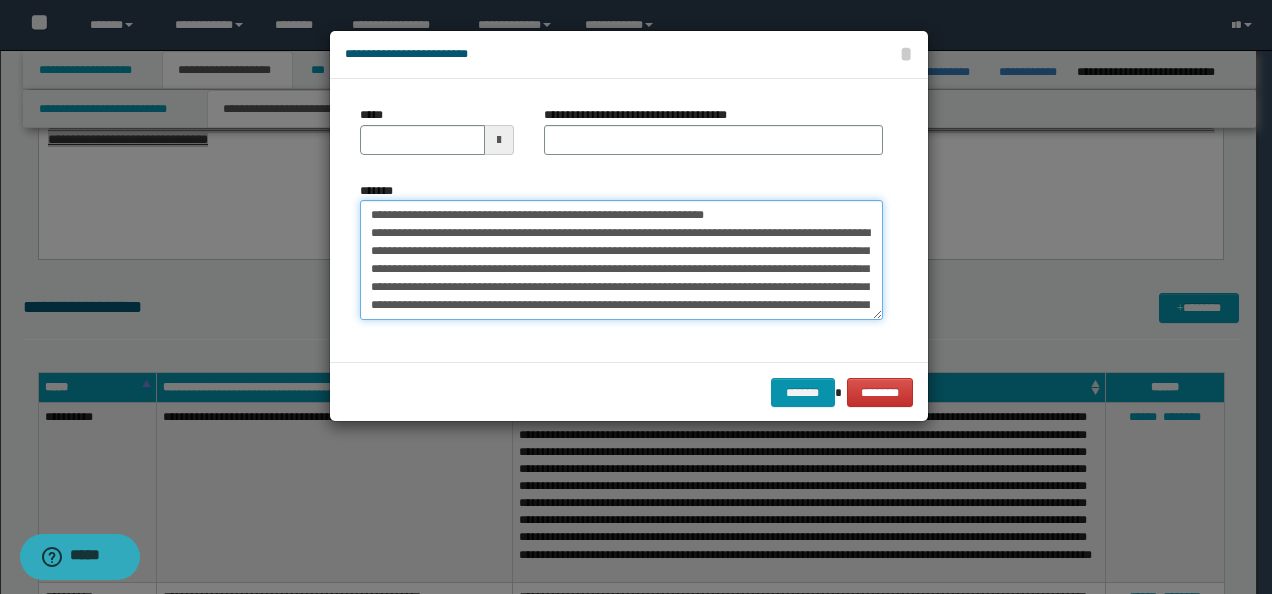 drag, startPoint x: 745, startPoint y: 220, endPoint x: 428, endPoint y: 218, distance: 317.00632 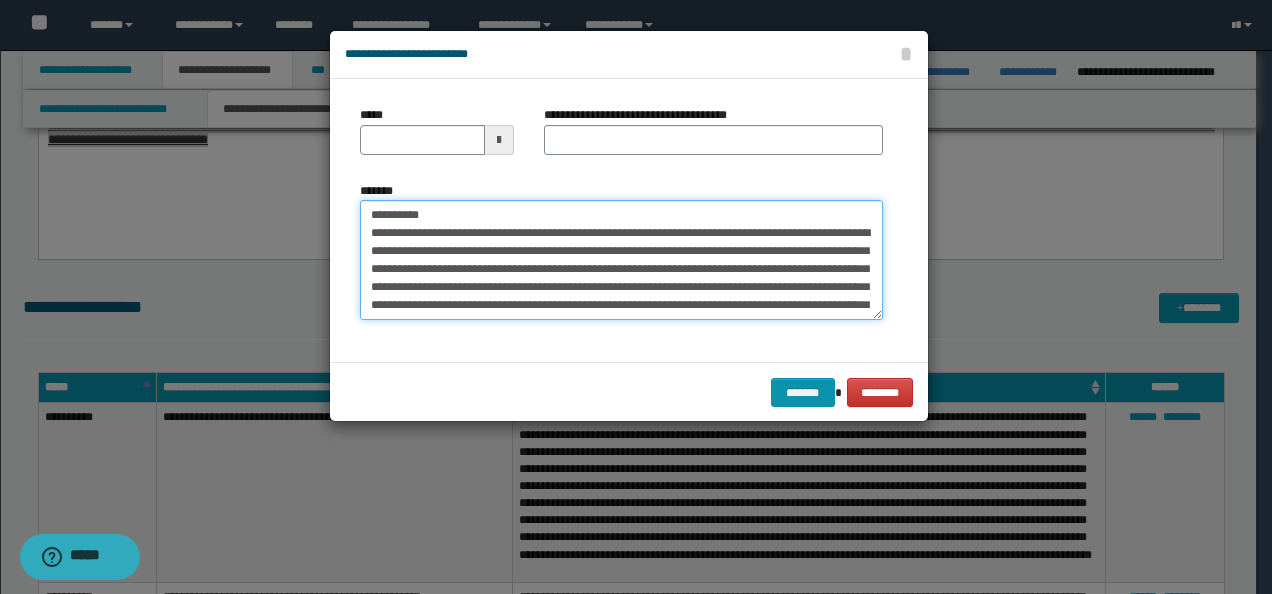 type on "**********" 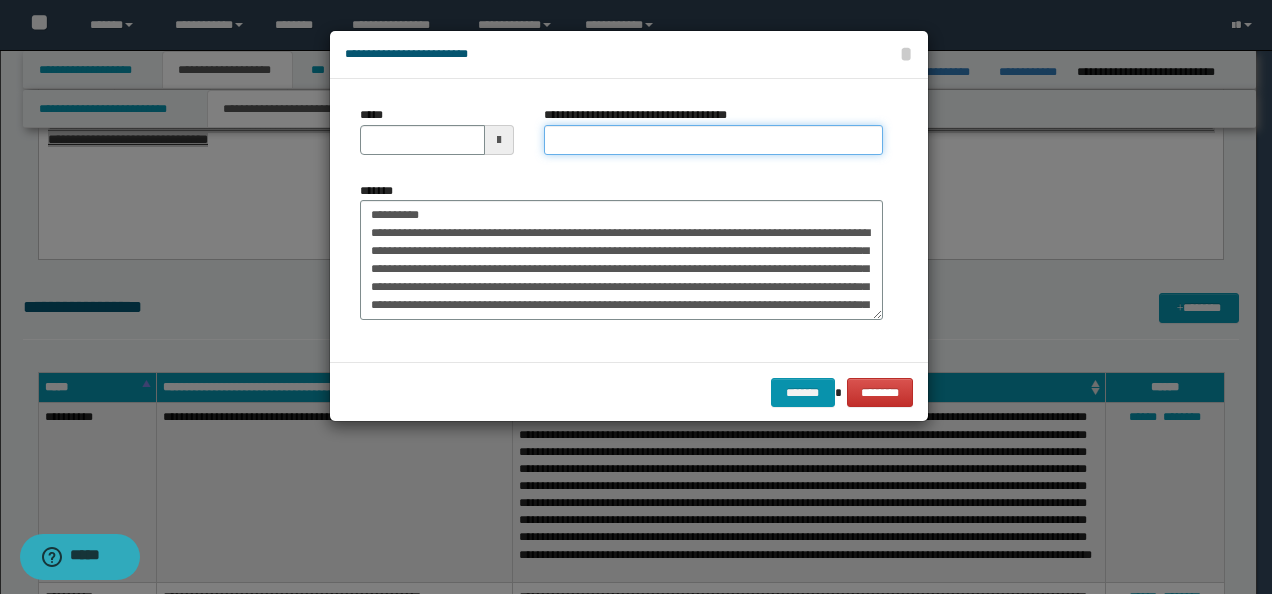 click on "**********" at bounding box center (713, 140) 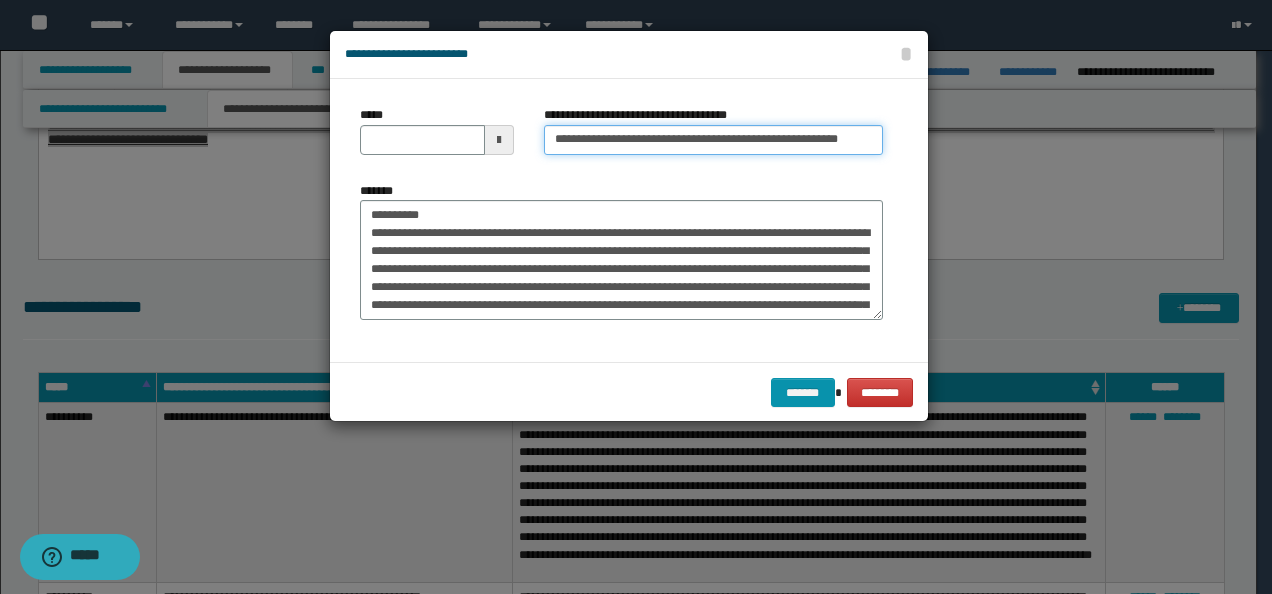 type on "**********" 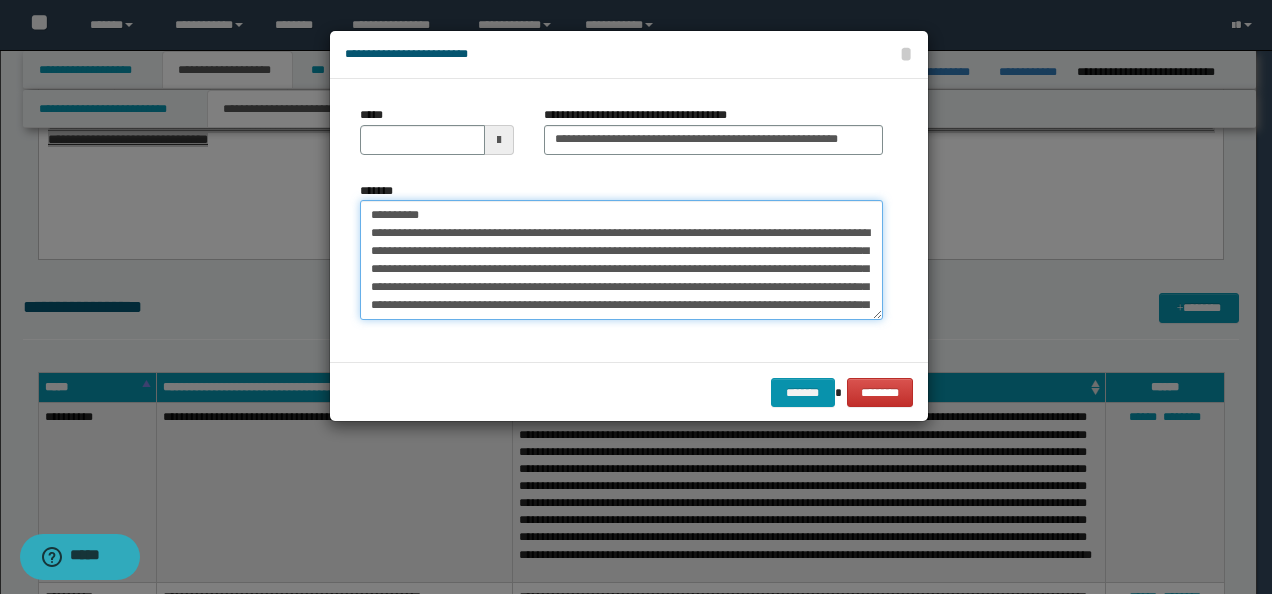 drag, startPoint x: 444, startPoint y: 216, endPoint x: 308, endPoint y: 188, distance: 138.85243 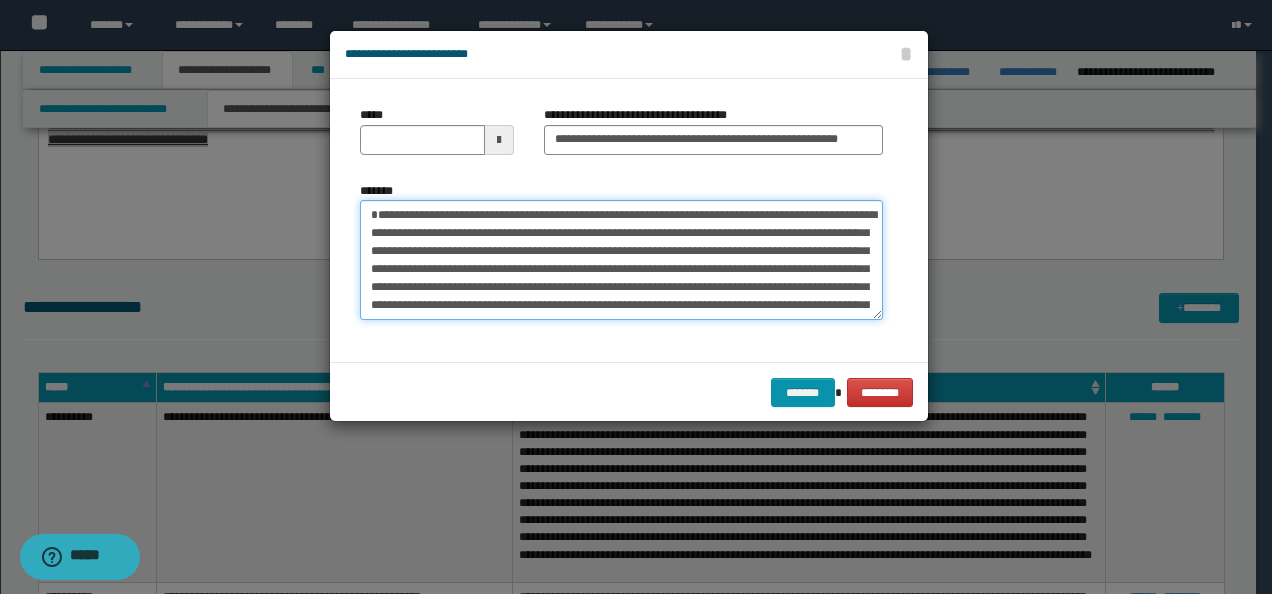 type 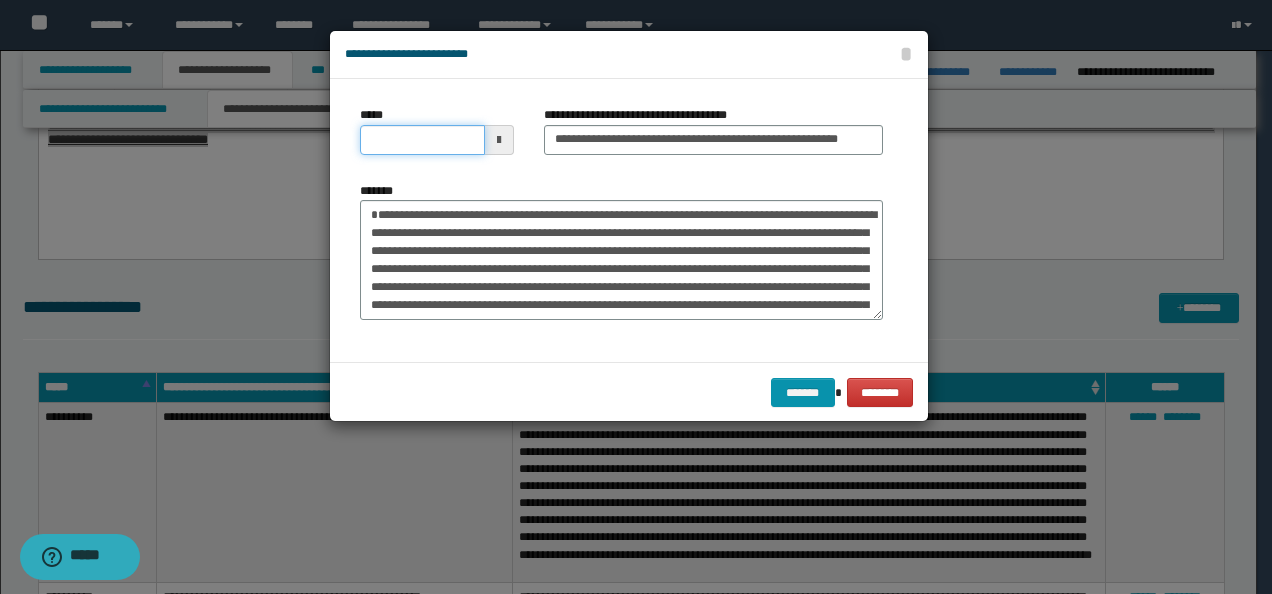 click on "*****" at bounding box center (422, 140) 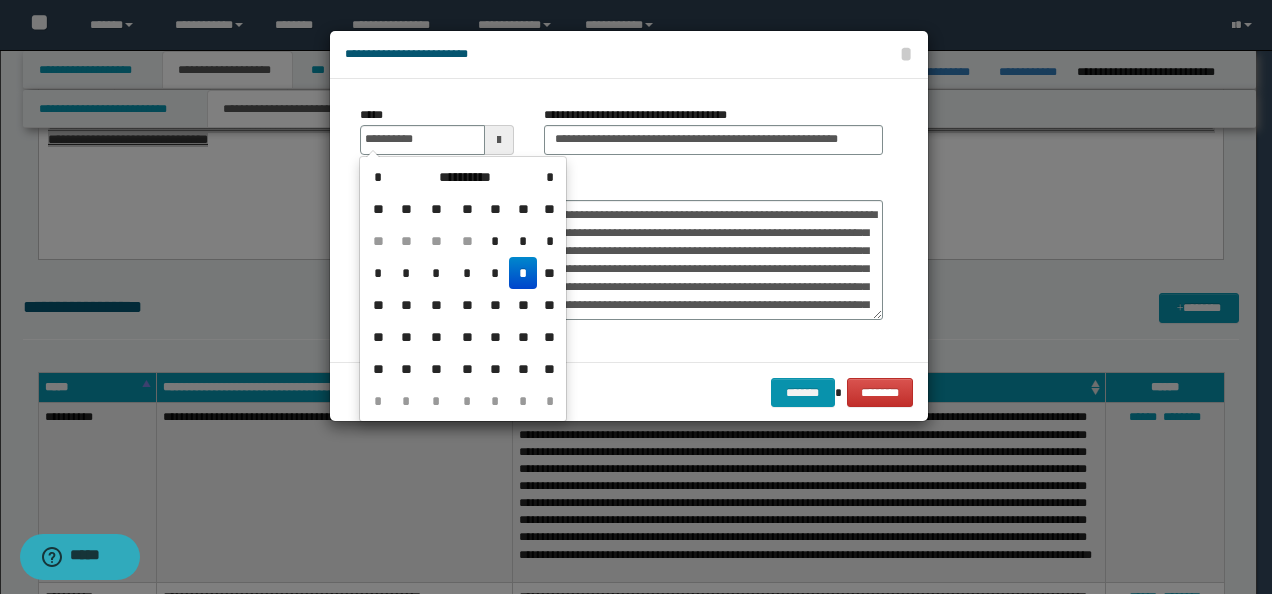 type on "**********" 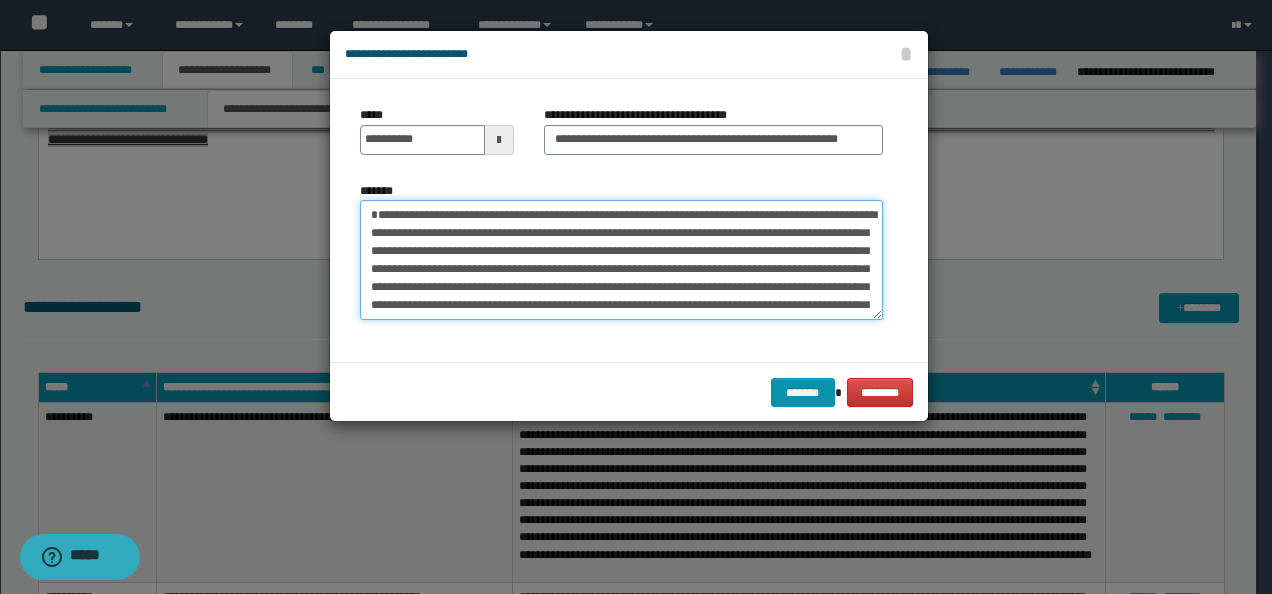 click on "*******" at bounding box center (621, 259) 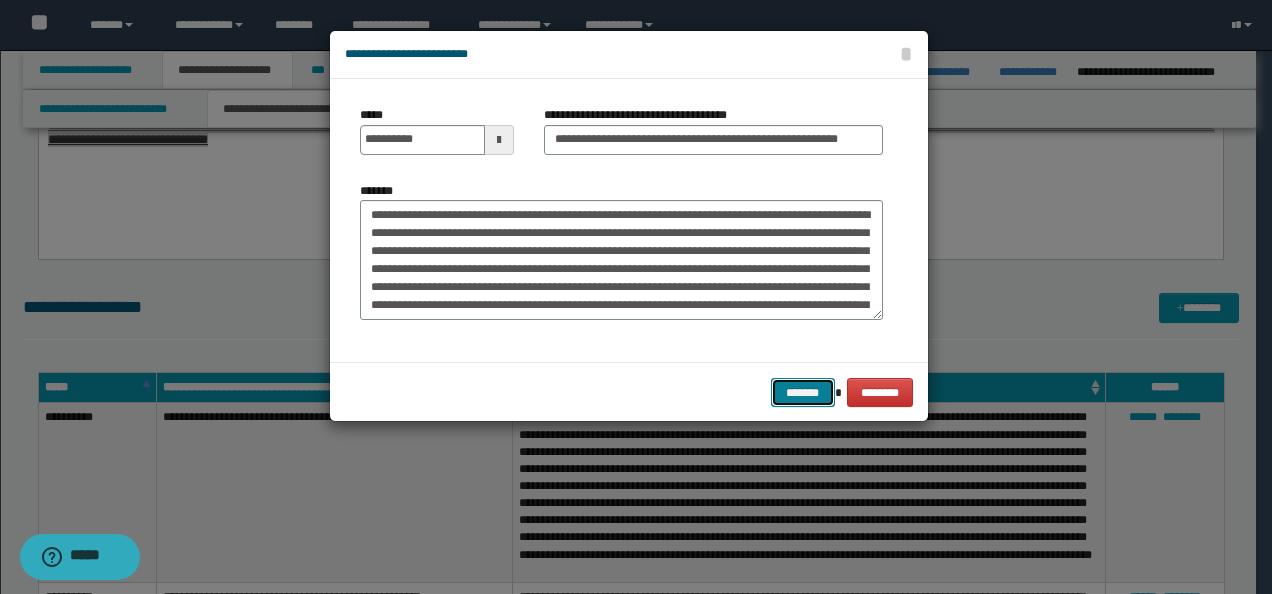 click on "*******" at bounding box center [803, 392] 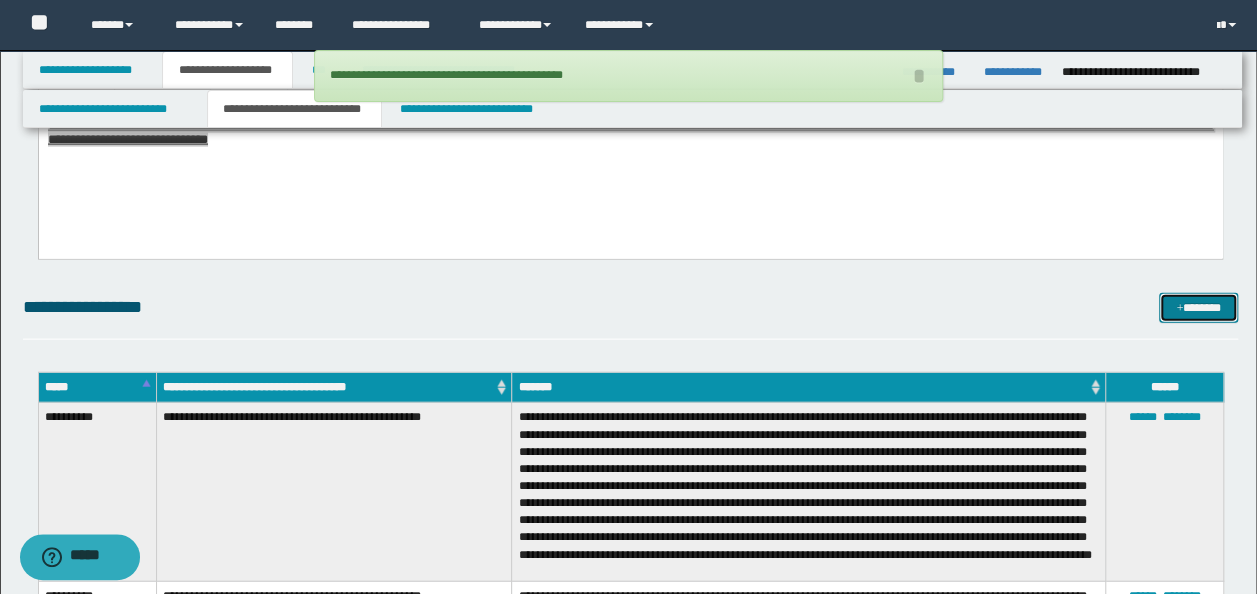 click on "*******" at bounding box center (1198, 307) 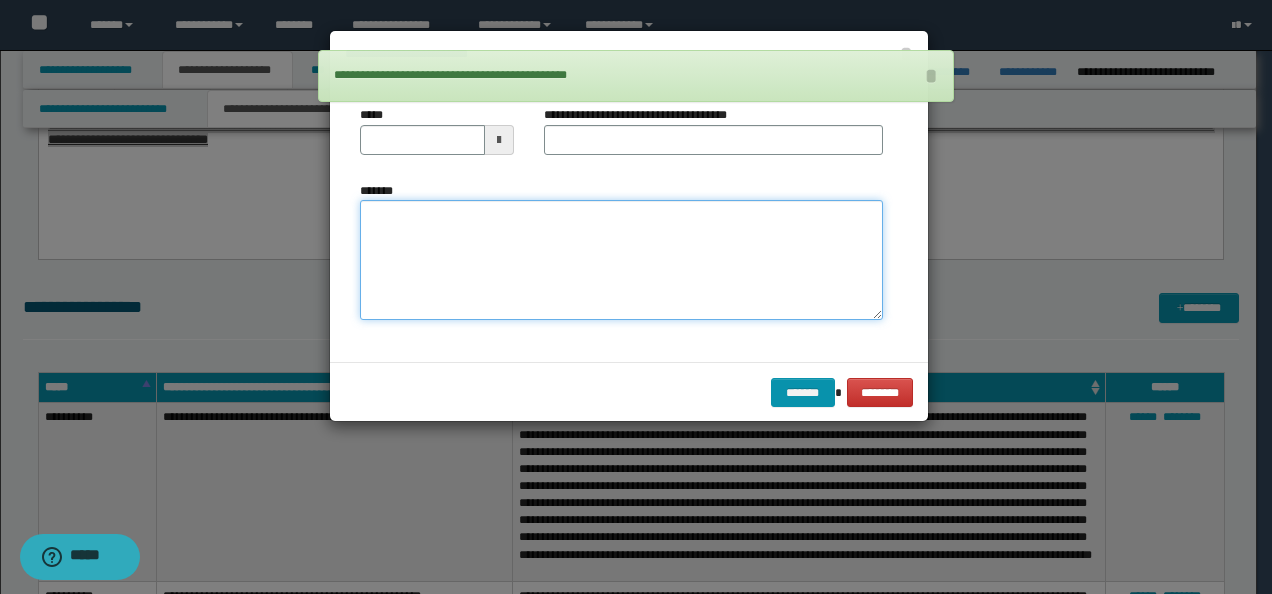 click on "*******" at bounding box center (621, 259) 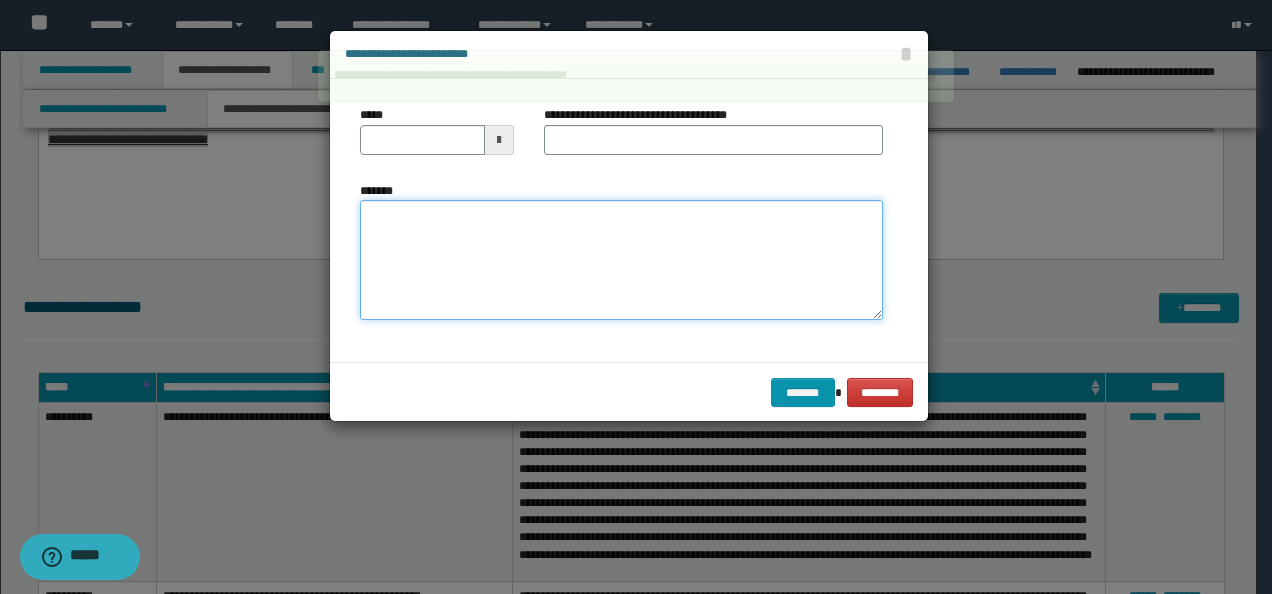 paste on "**********" 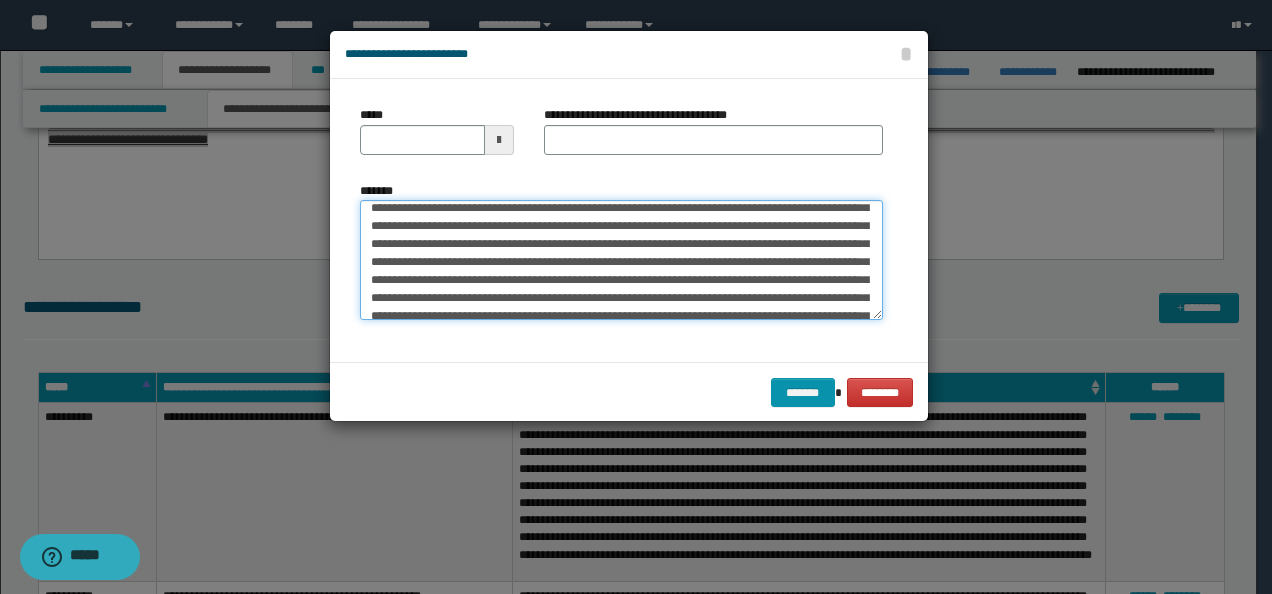 scroll, scrollTop: 0, scrollLeft: 0, axis: both 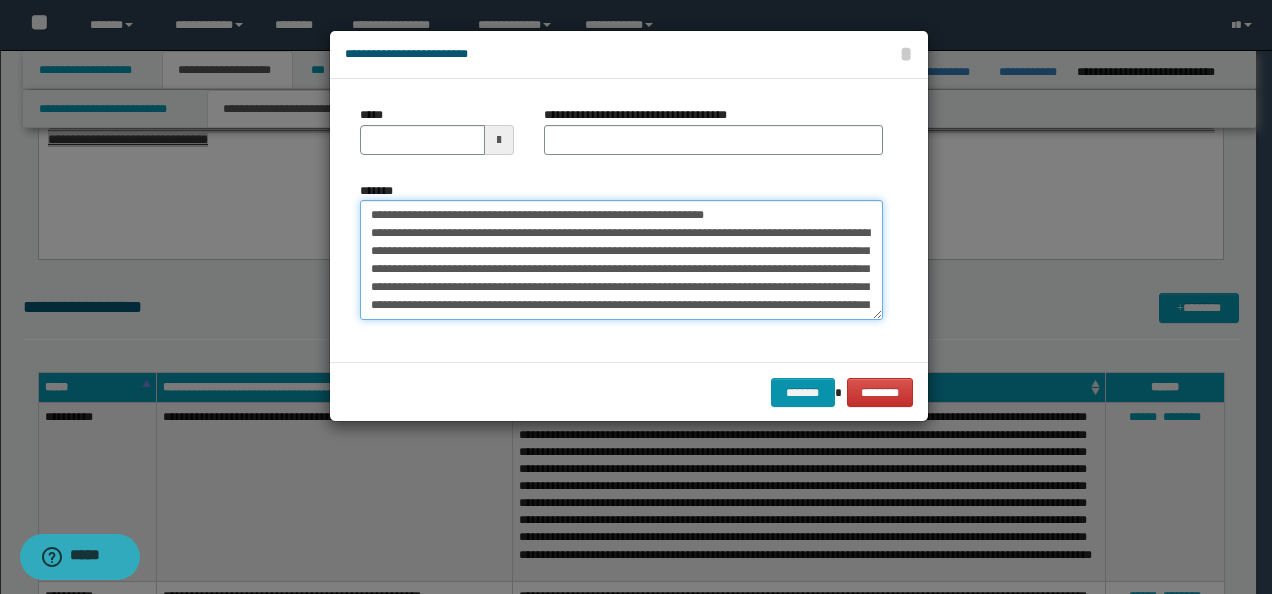 drag, startPoint x: 710, startPoint y: 204, endPoint x: 431, endPoint y: 203, distance: 279.0018 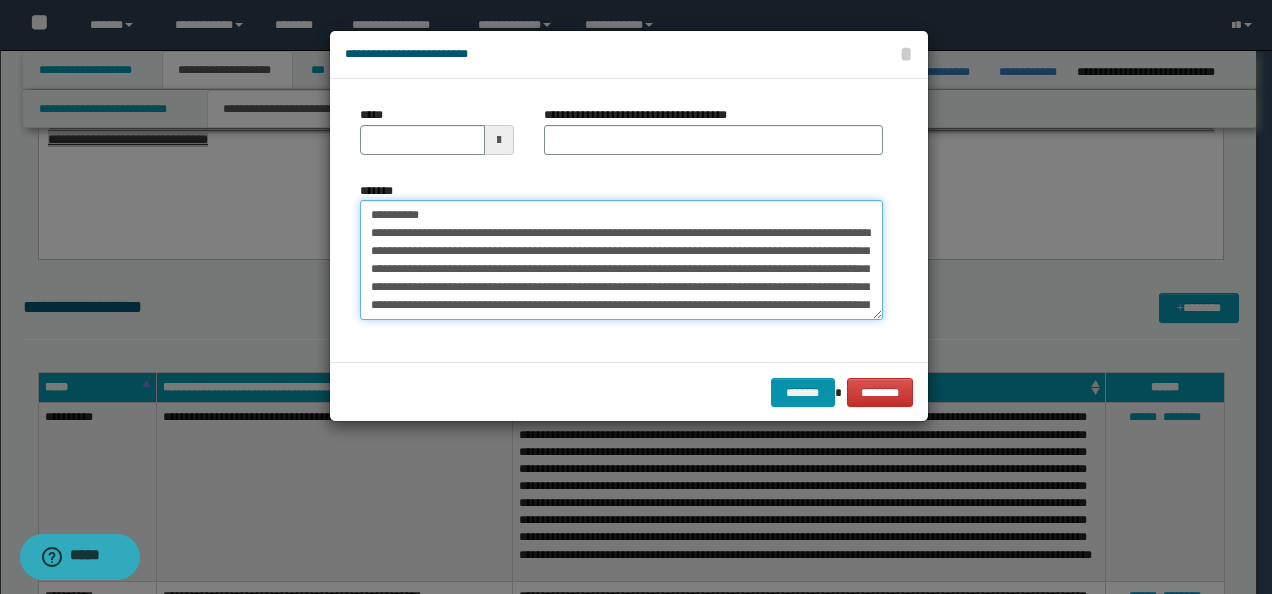 type on "**********" 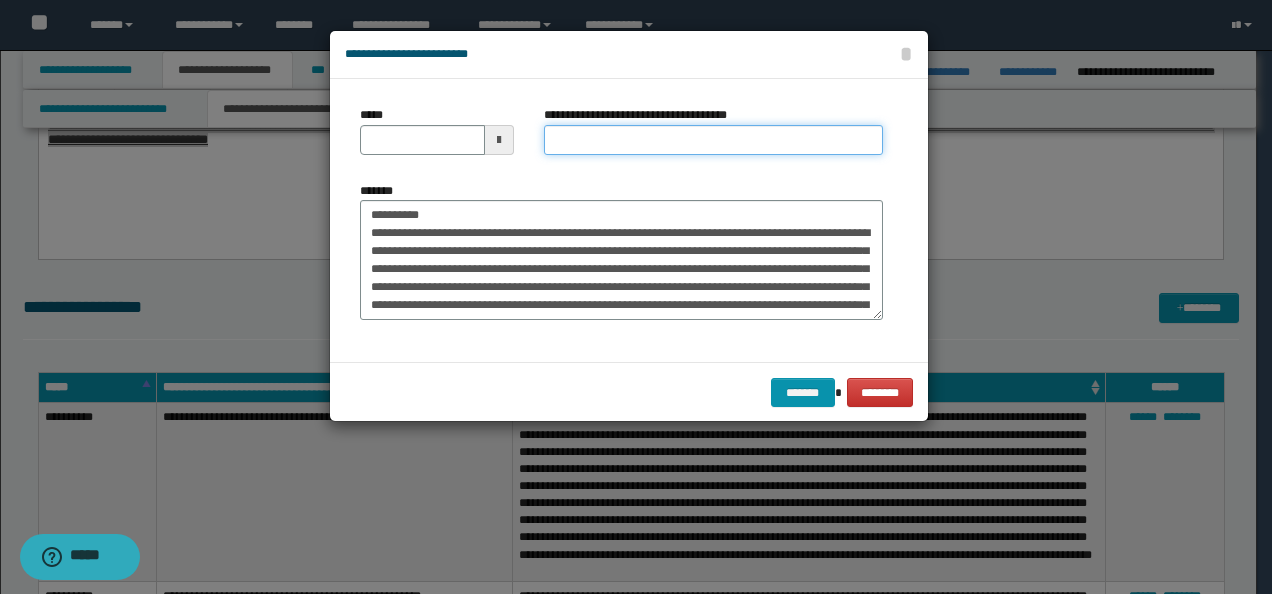 click on "**********" at bounding box center [713, 140] 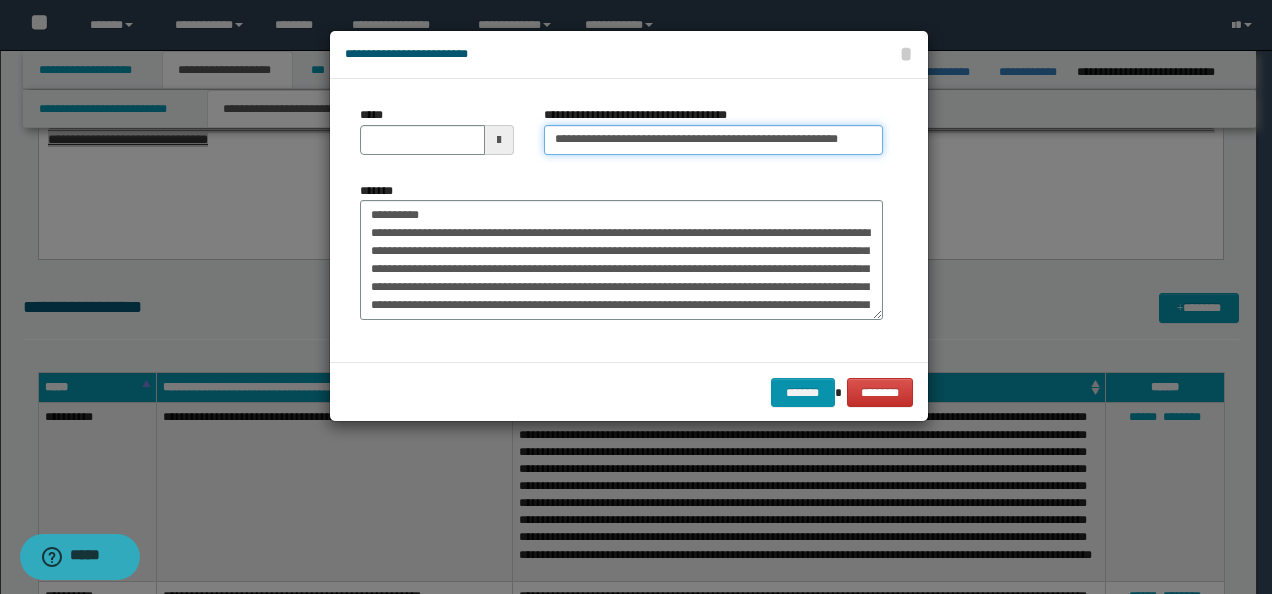 type on "**********" 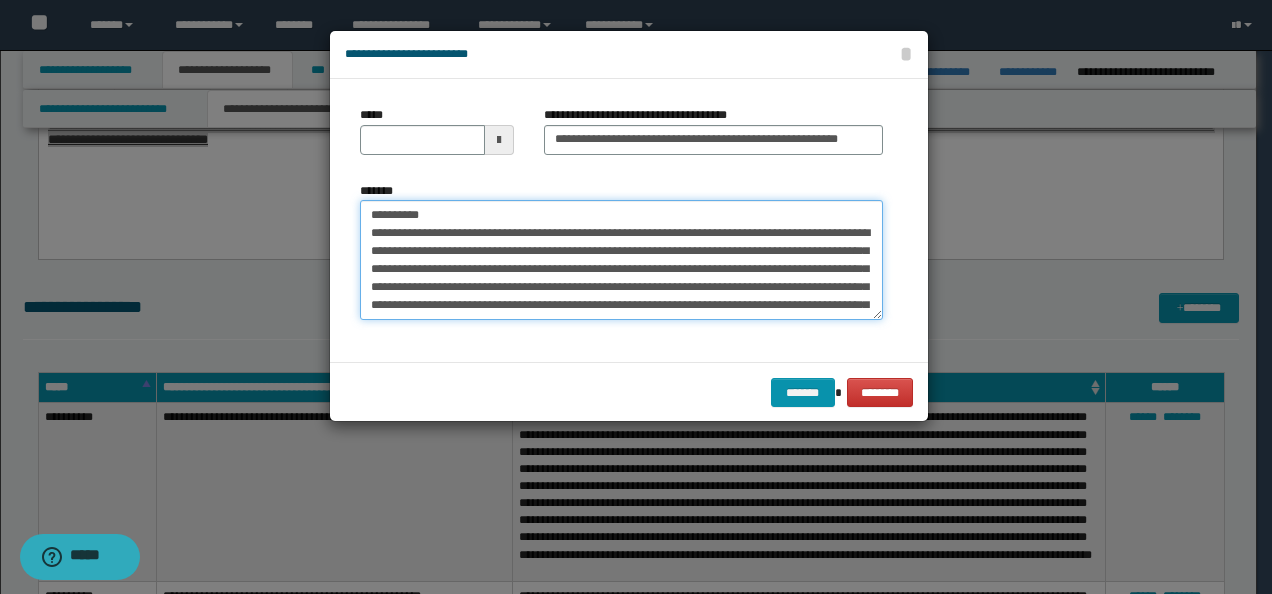 drag, startPoint x: 449, startPoint y: 219, endPoint x: 265, endPoint y: 192, distance: 185.97043 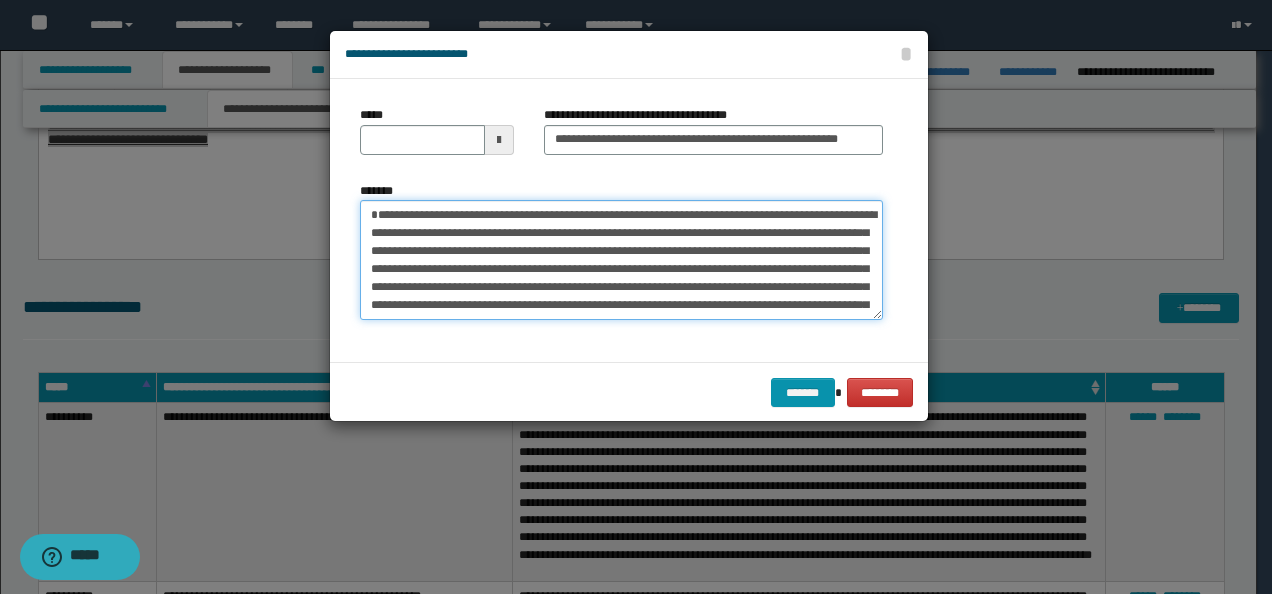 type 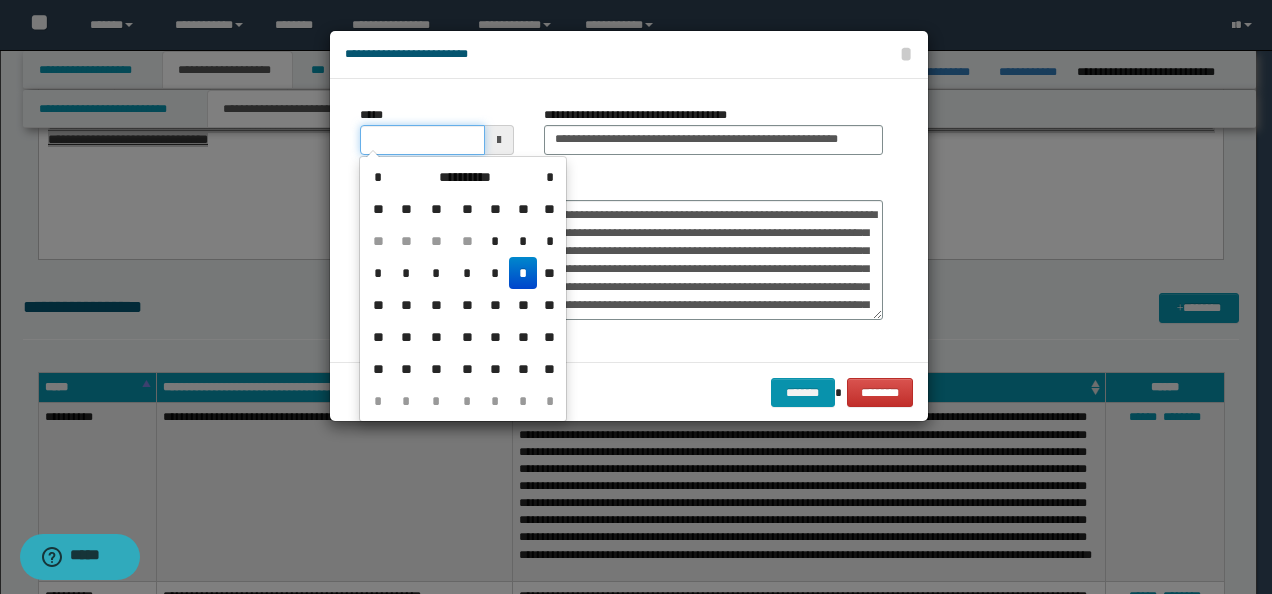 click on "*****" at bounding box center (422, 140) 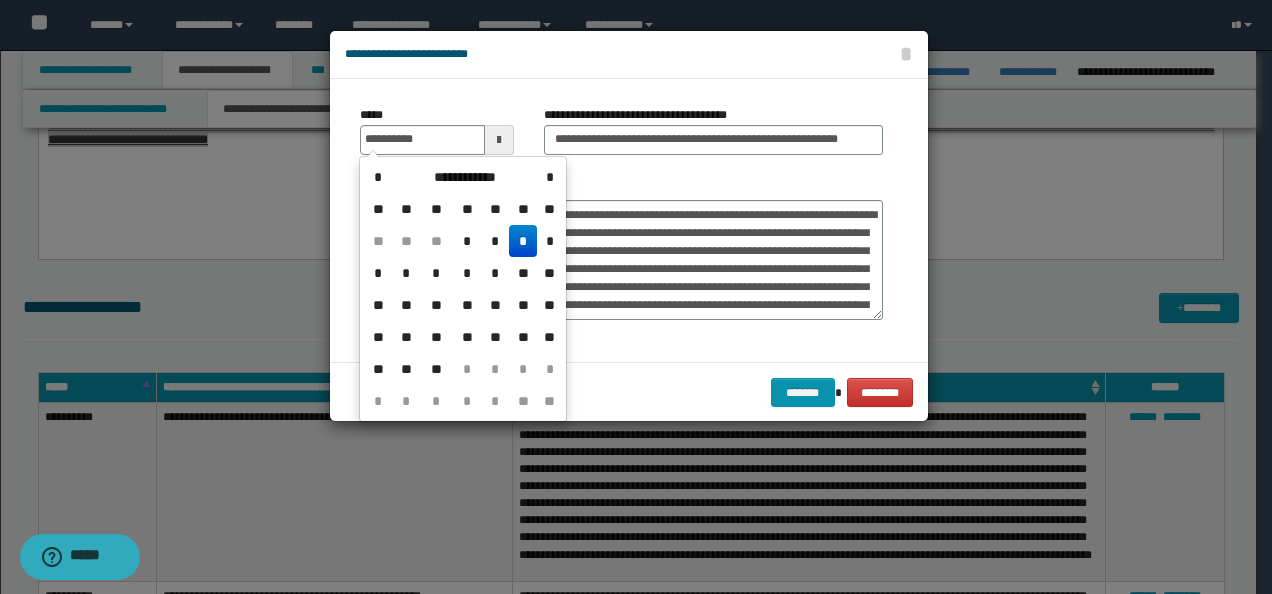 type on "**********" 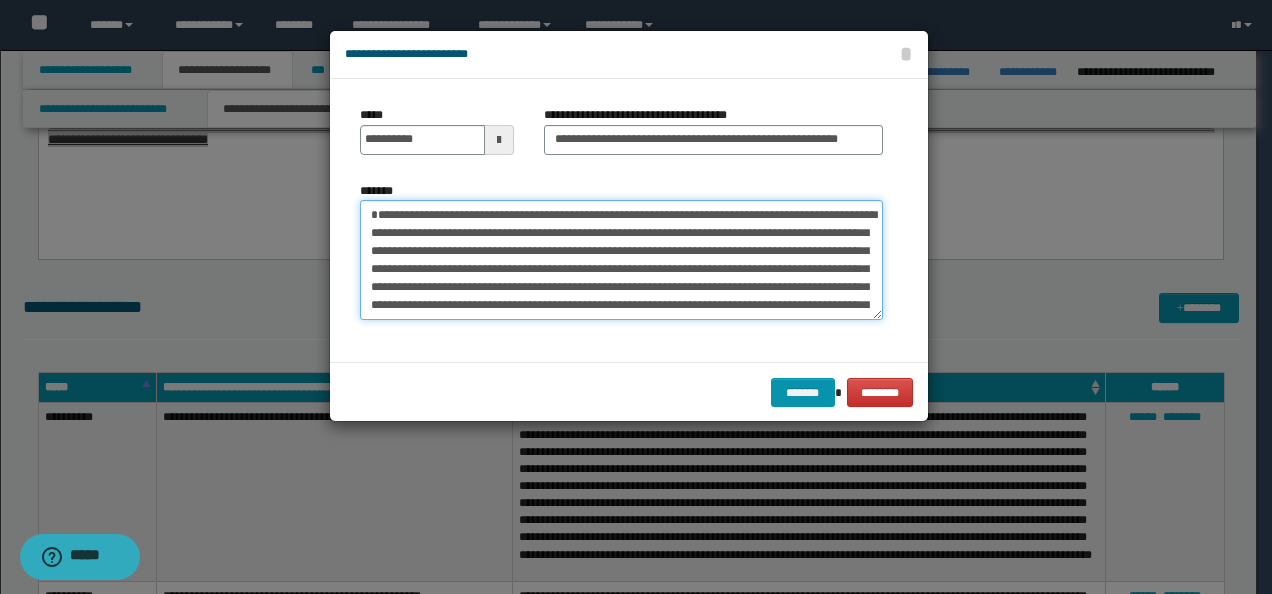 click on "*******" at bounding box center (621, 259) 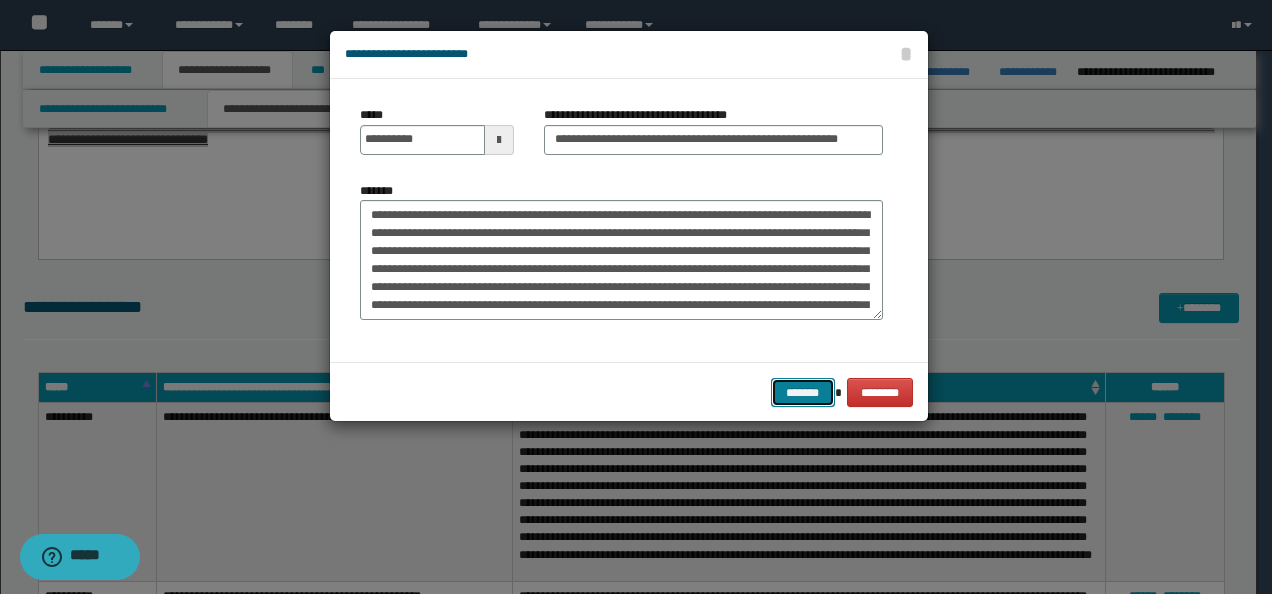 click on "*******" at bounding box center [803, 392] 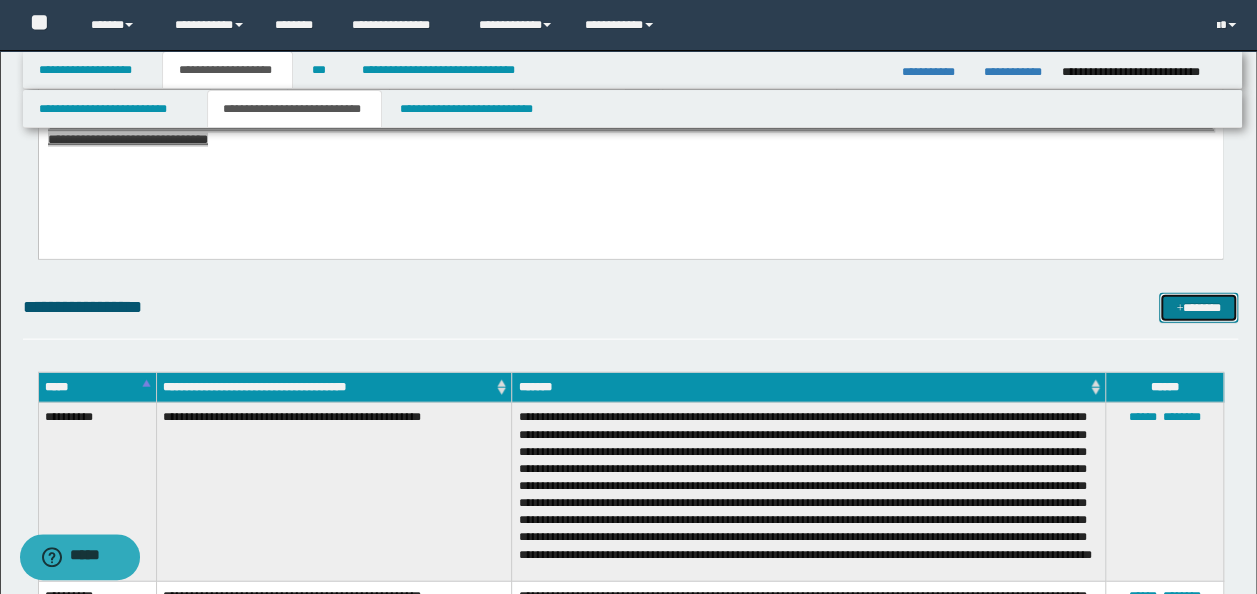 click on "*******" at bounding box center (1198, 307) 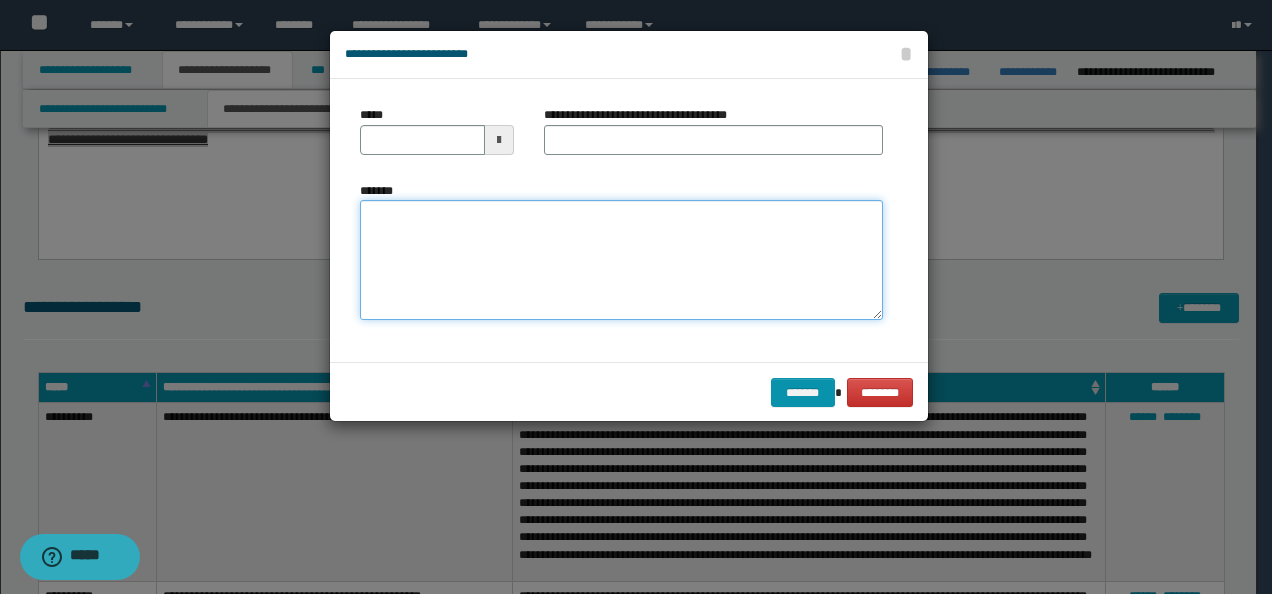click on "*******" at bounding box center [621, 259] 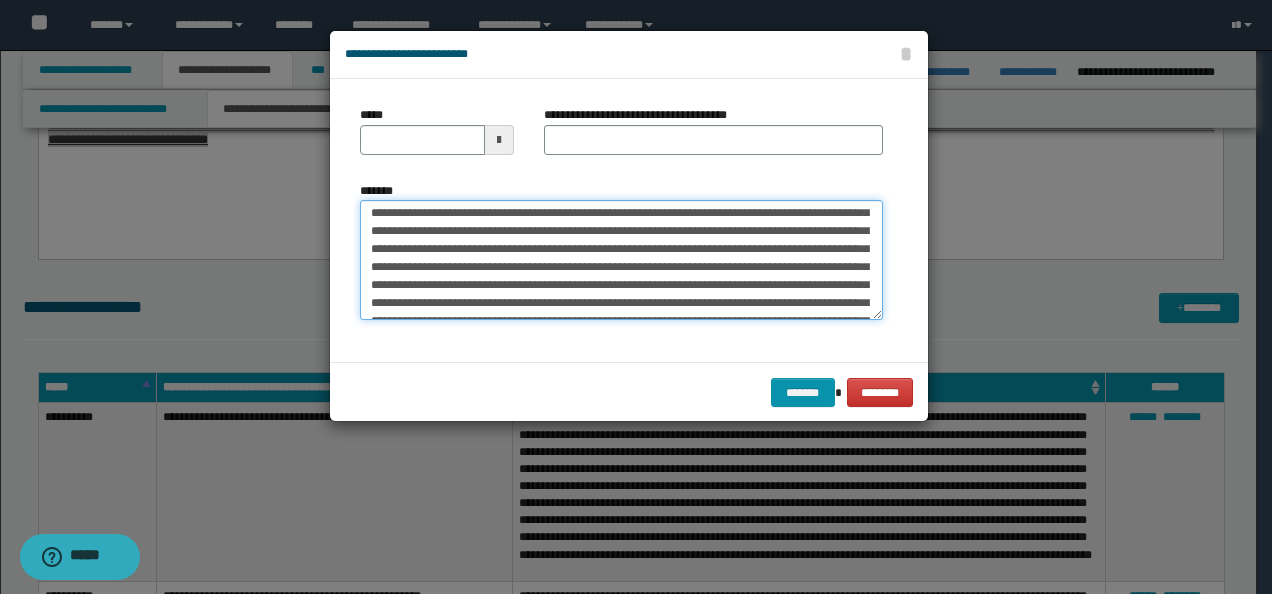 scroll, scrollTop: 0, scrollLeft: 0, axis: both 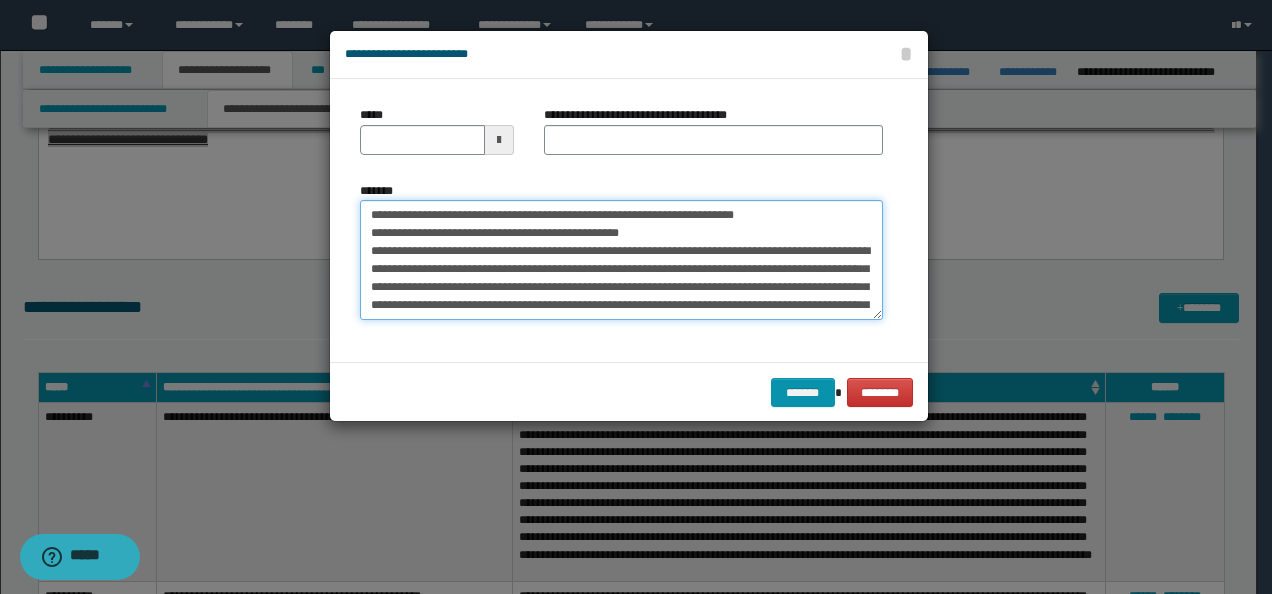 drag, startPoint x: 768, startPoint y: 210, endPoint x: 438, endPoint y: 208, distance: 330.00607 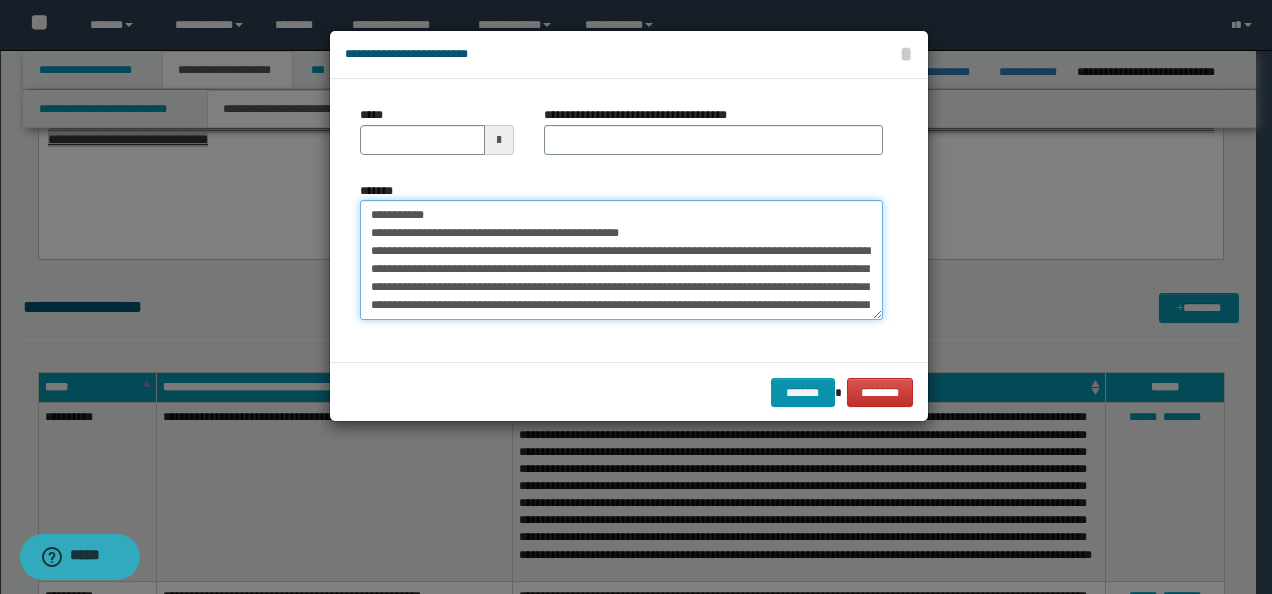 type on "**********" 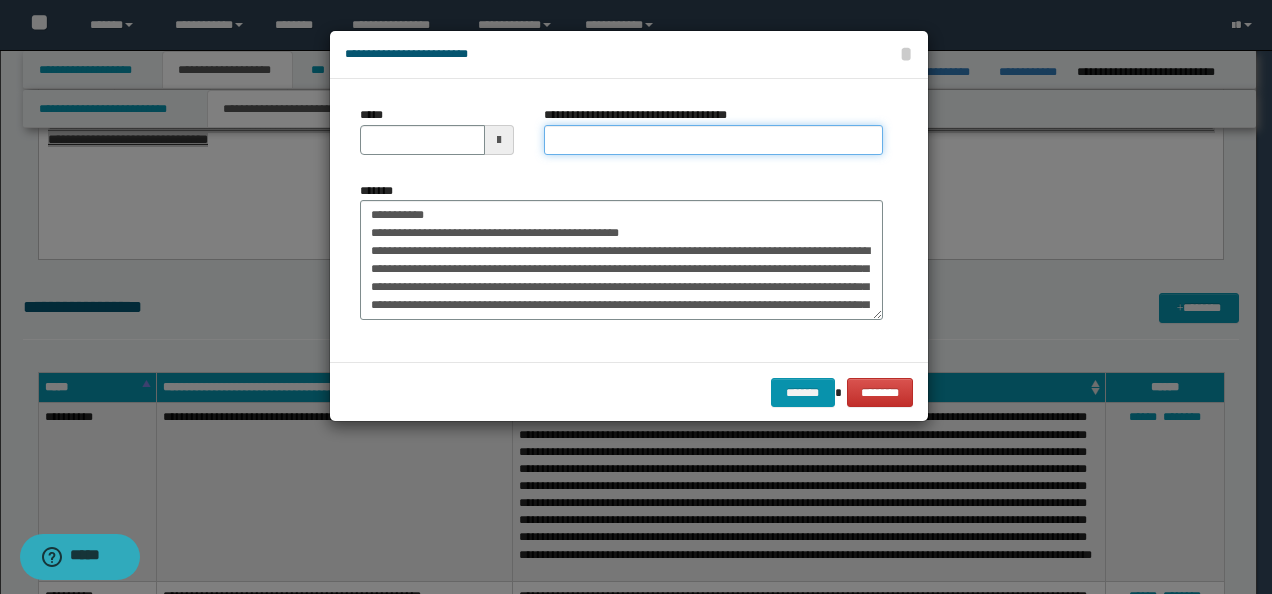 click on "**********" at bounding box center (713, 140) 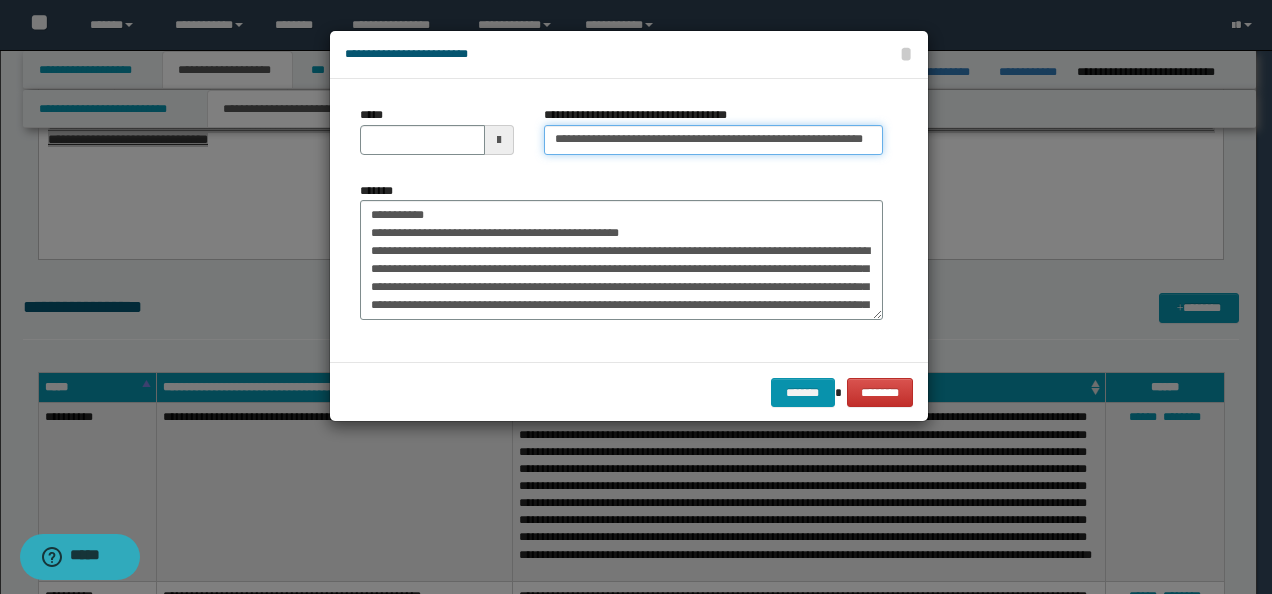 scroll, scrollTop: 0, scrollLeft: 17, axis: horizontal 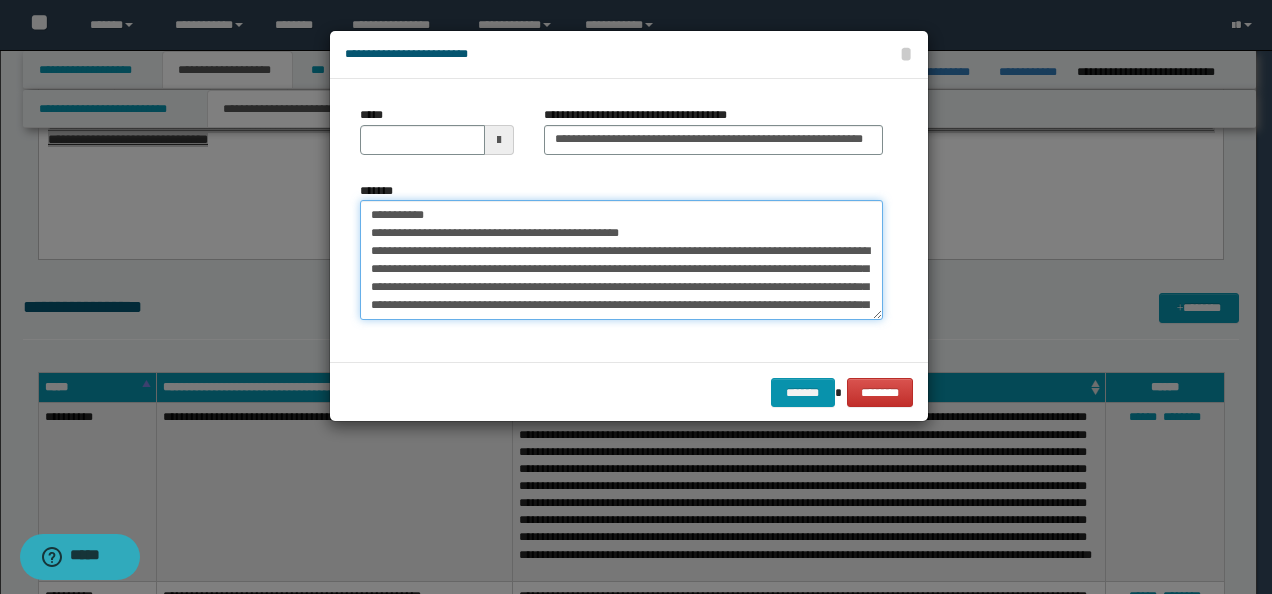 drag, startPoint x: 436, startPoint y: 221, endPoint x: 244, endPoint y: 204, distance: 192.75113 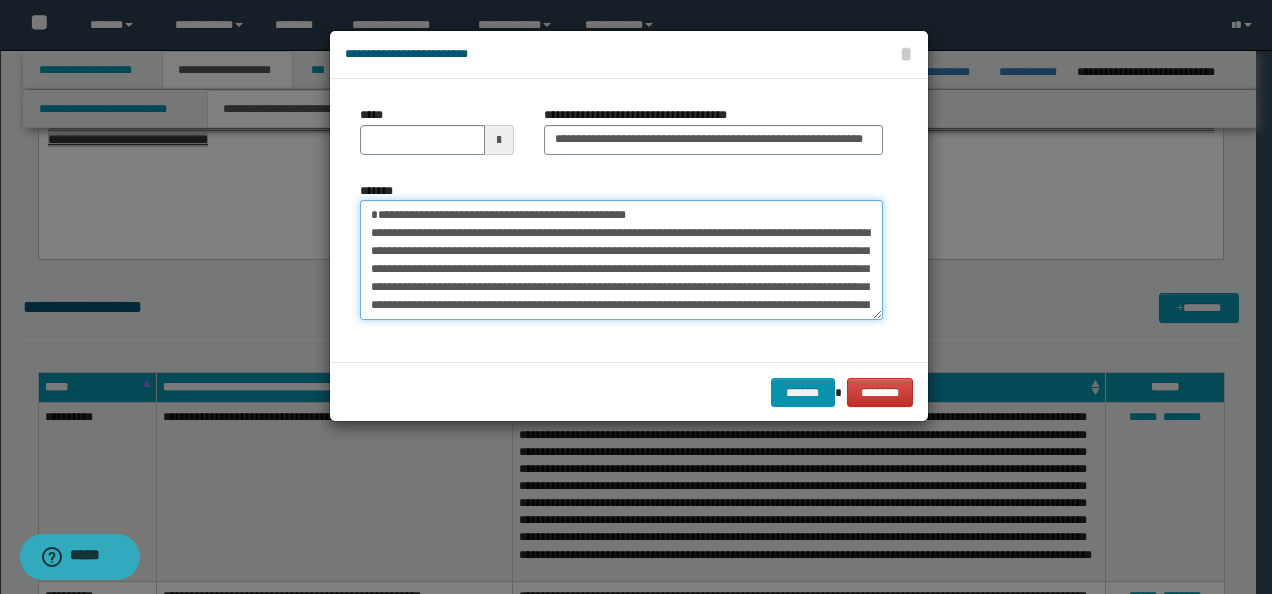 type 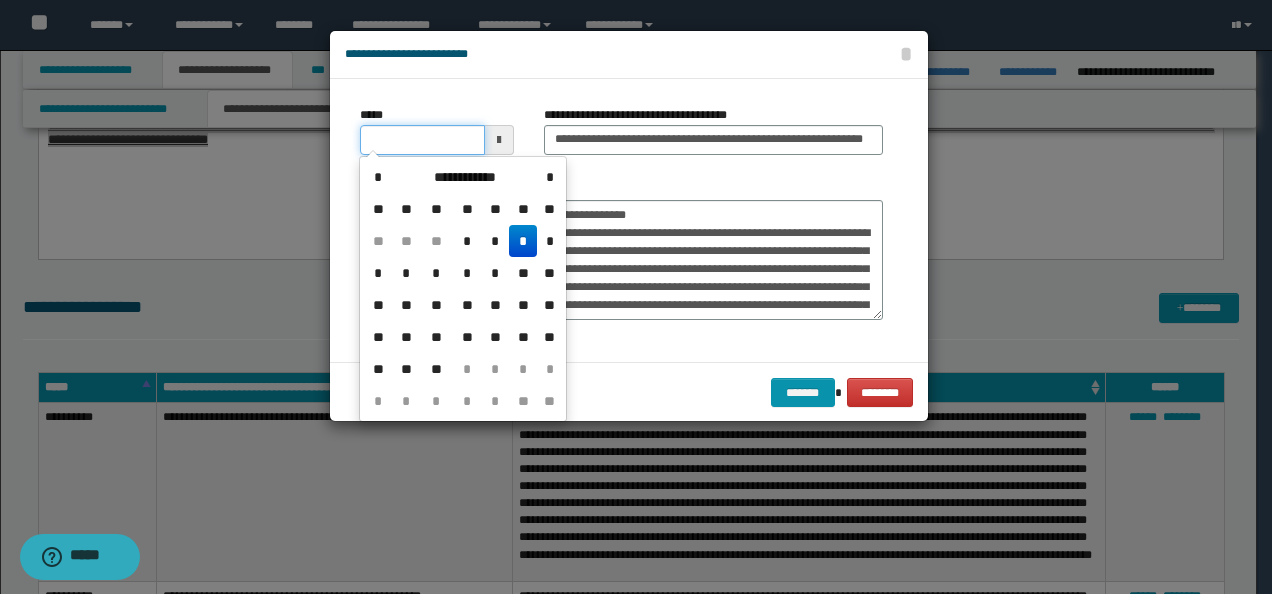 click on "*****" at bounding box center [422, 140] 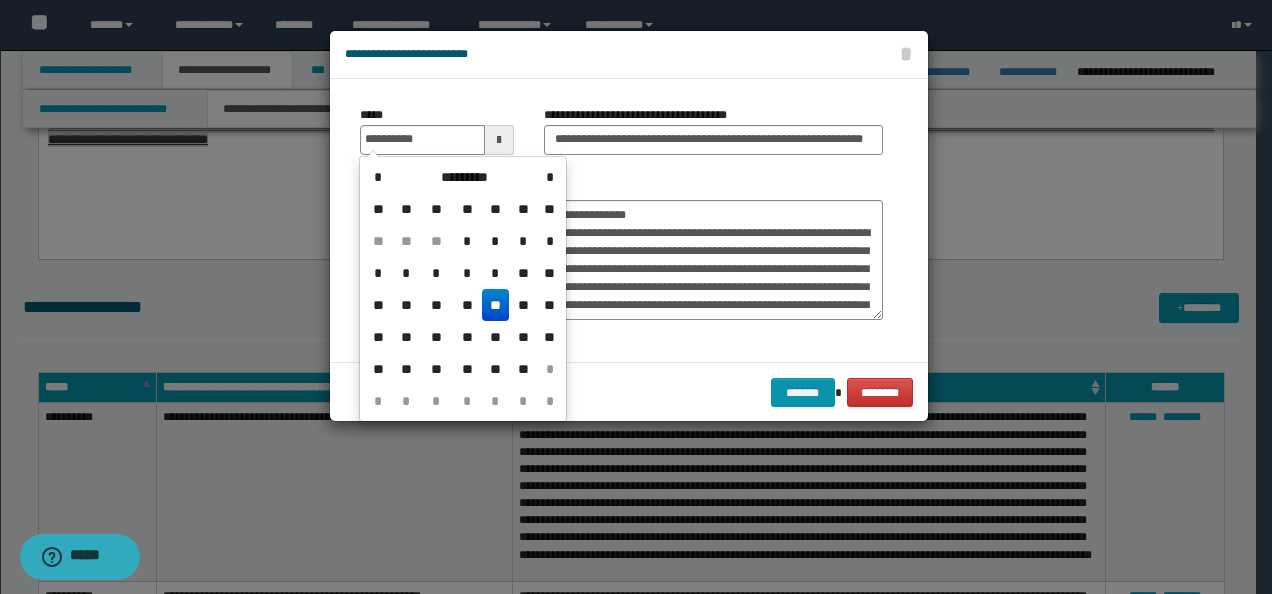 type on "**********" 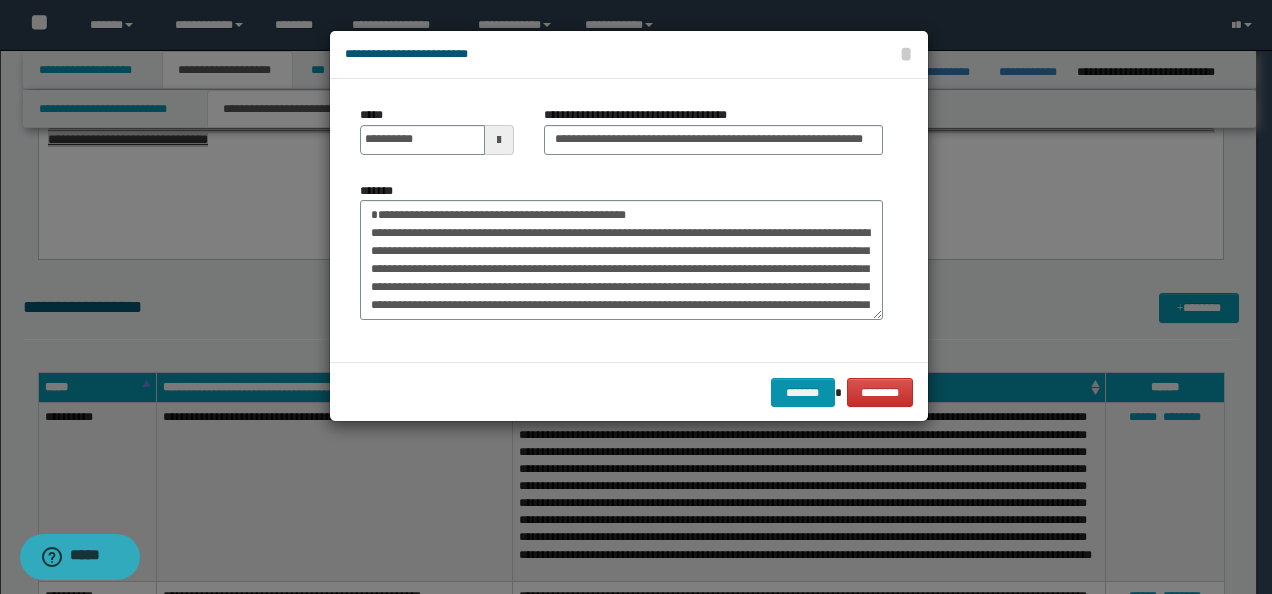 click at bounding box center (636, 297) 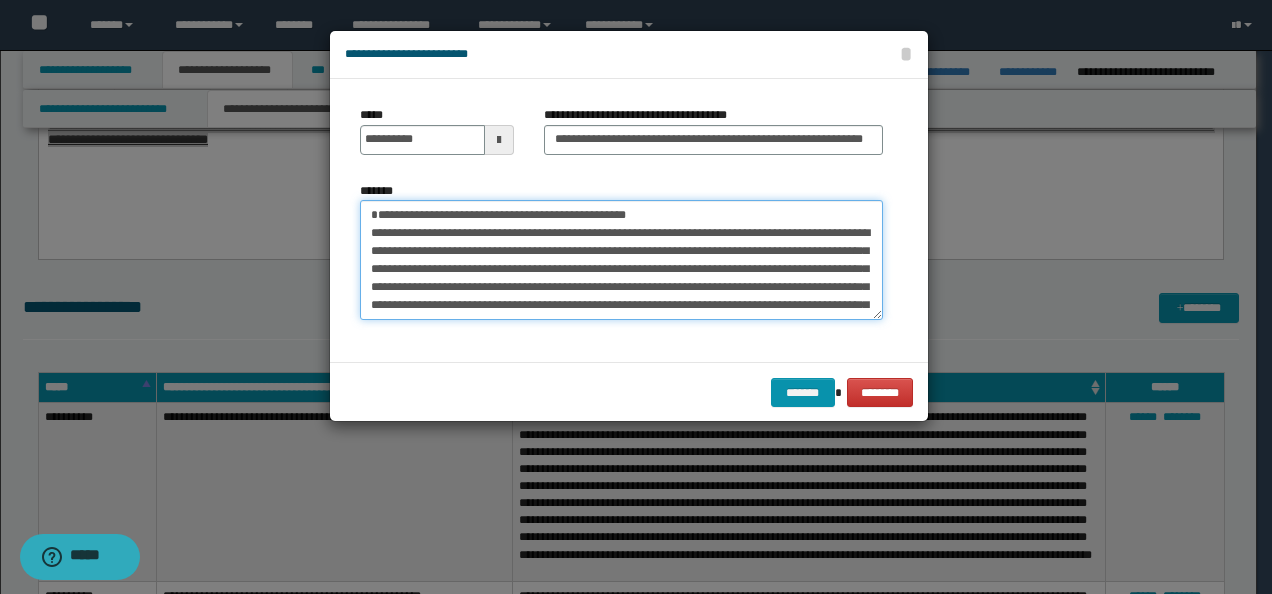 click on "*******" at bounding box center [621, 259] 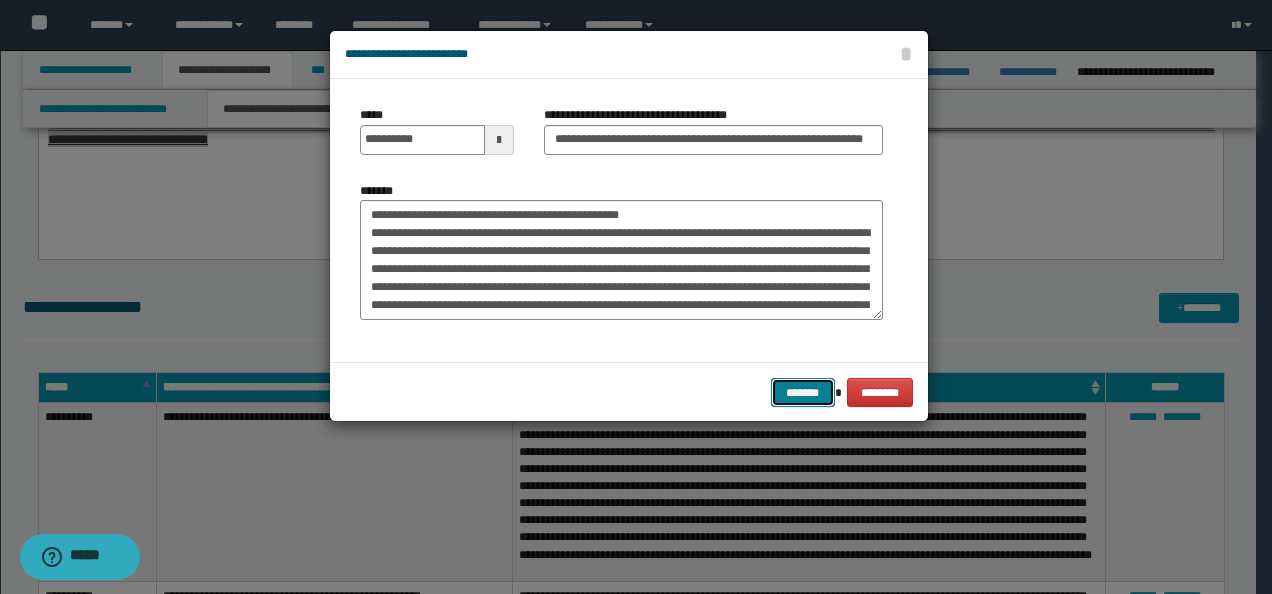 click on "*******" at bounding box center (803, 392) 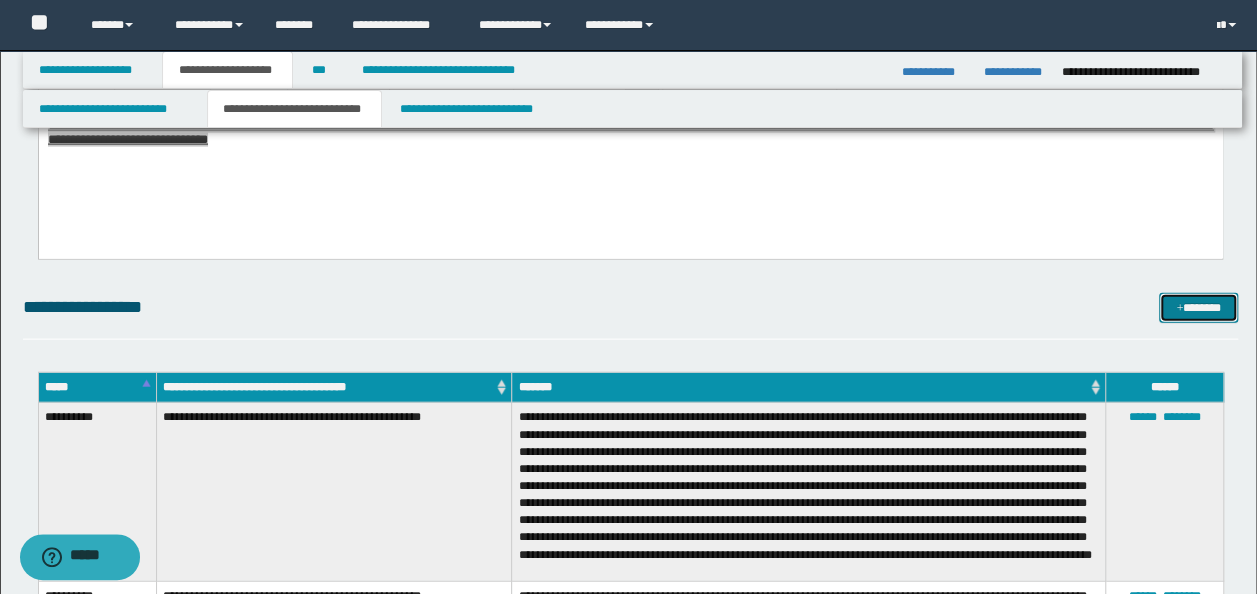 click on "*******" at bounding box center (1198, 307) 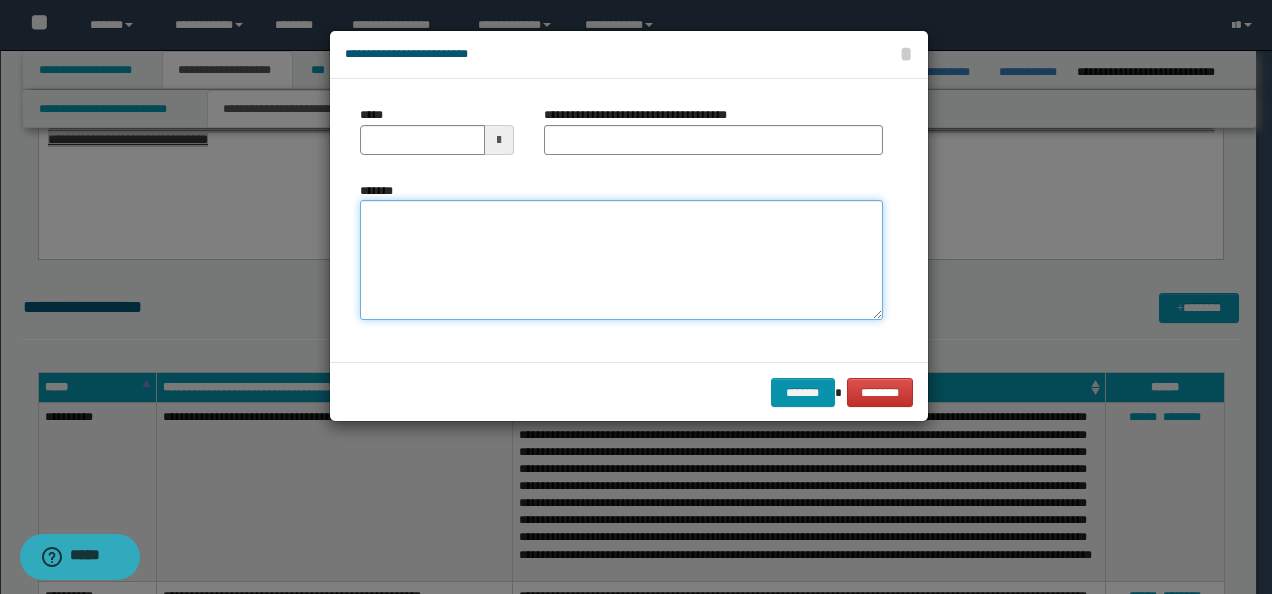 click on "*******" at bounding box center [621, 259] 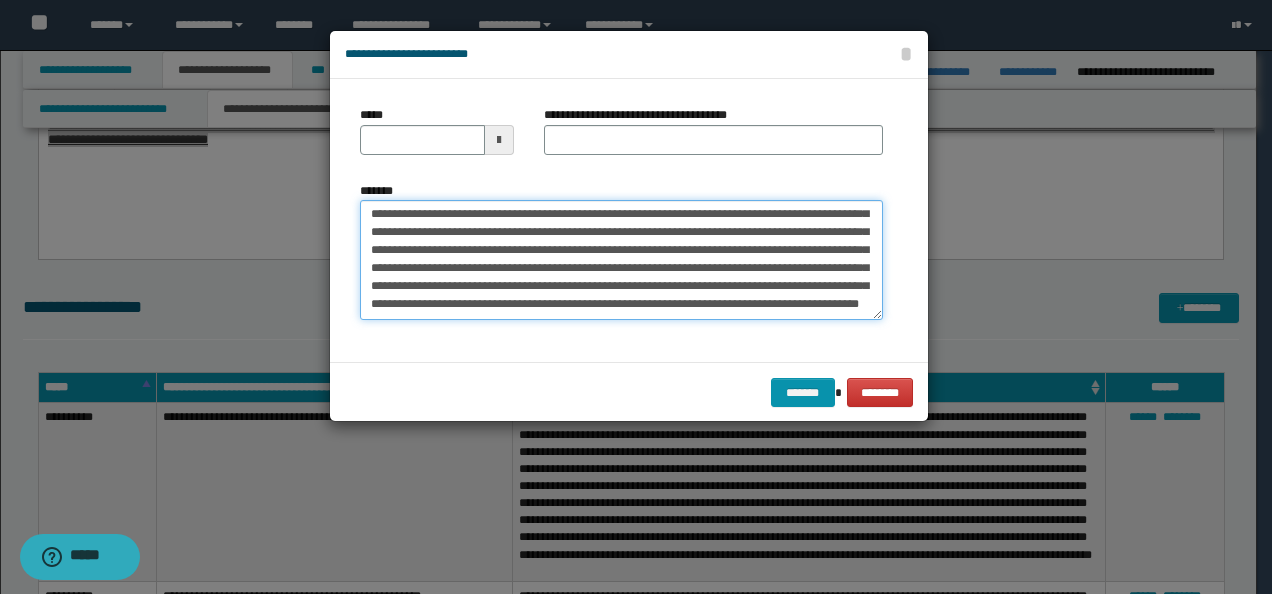 scroll, scrollTop: 0, scrollLeft: 0, axis: both 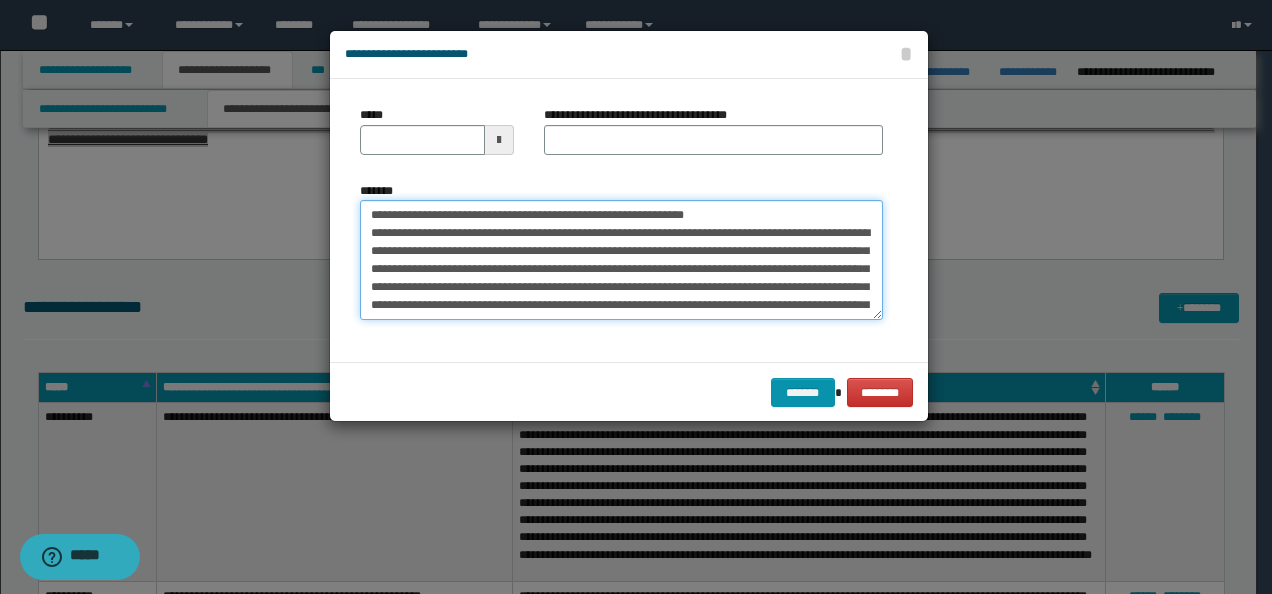 drag, startPoint x: 700, startPoint y: 215, endPoint x: 438, endPoint y: 212, distance: 262.01718 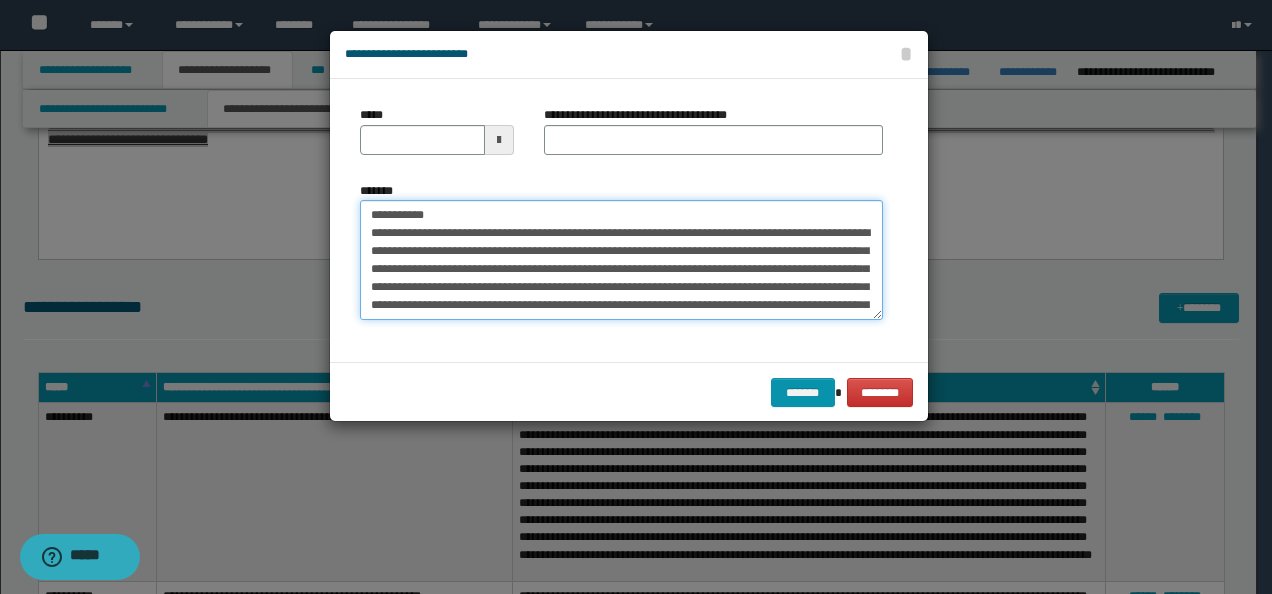type on "**********" 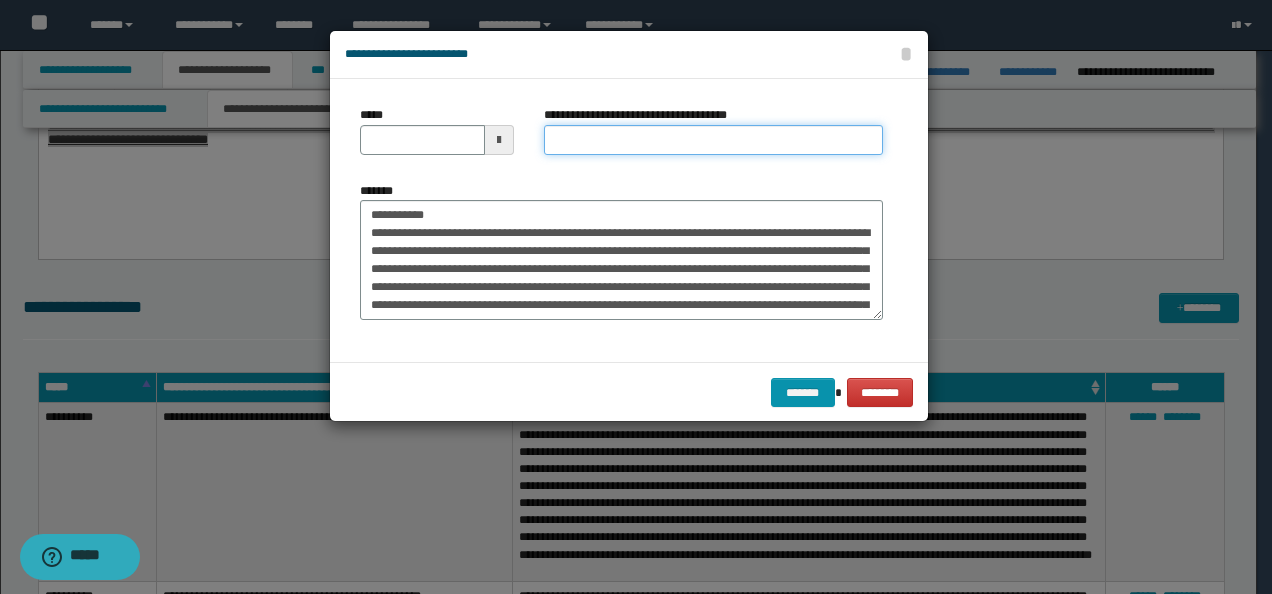 click on "**********" at bounding box center [713, 140] 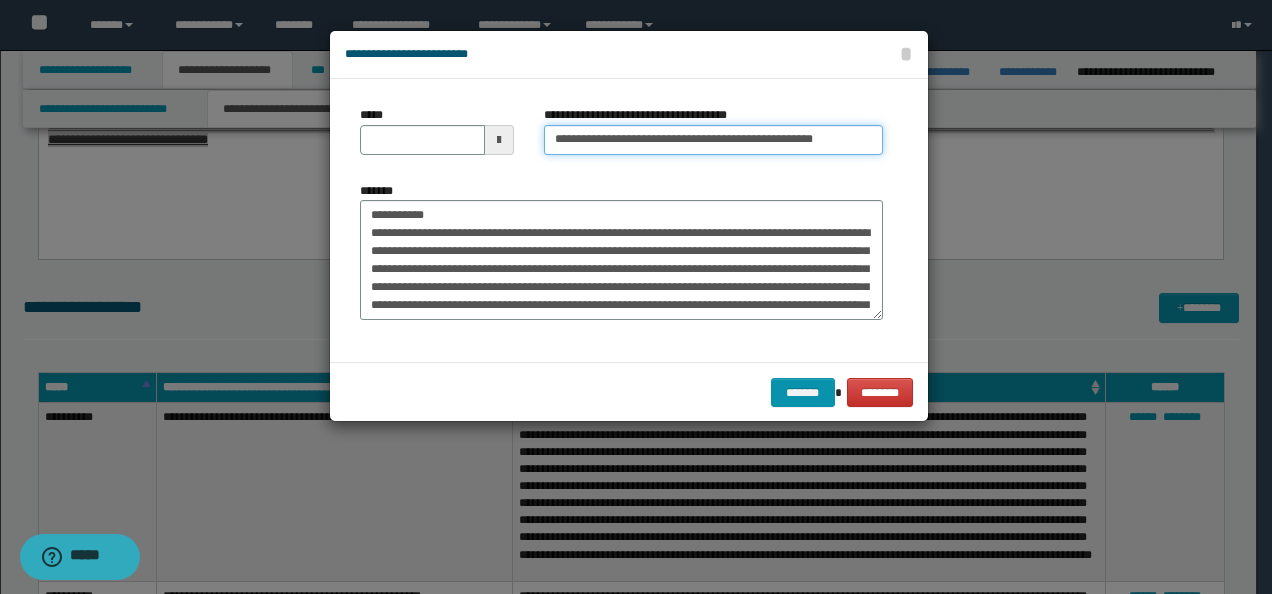 type on "**********" 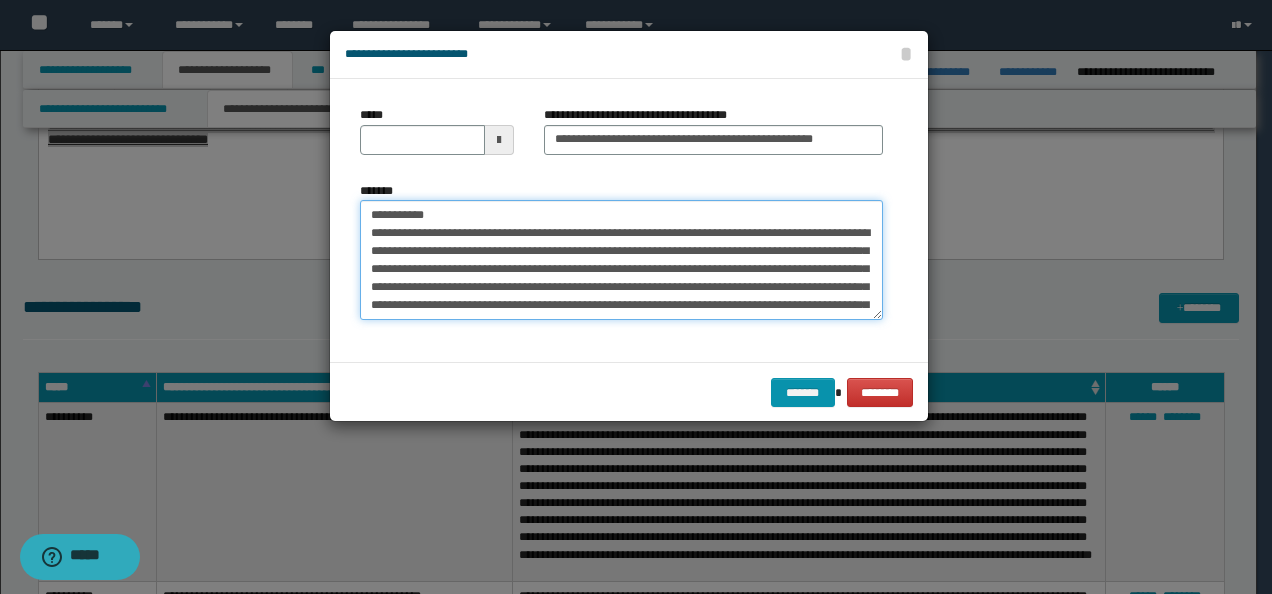 drag, startPoint x: 449, startPoint y: 220, endPoint x: 310, endPoint y: 226, distance: 139.12944 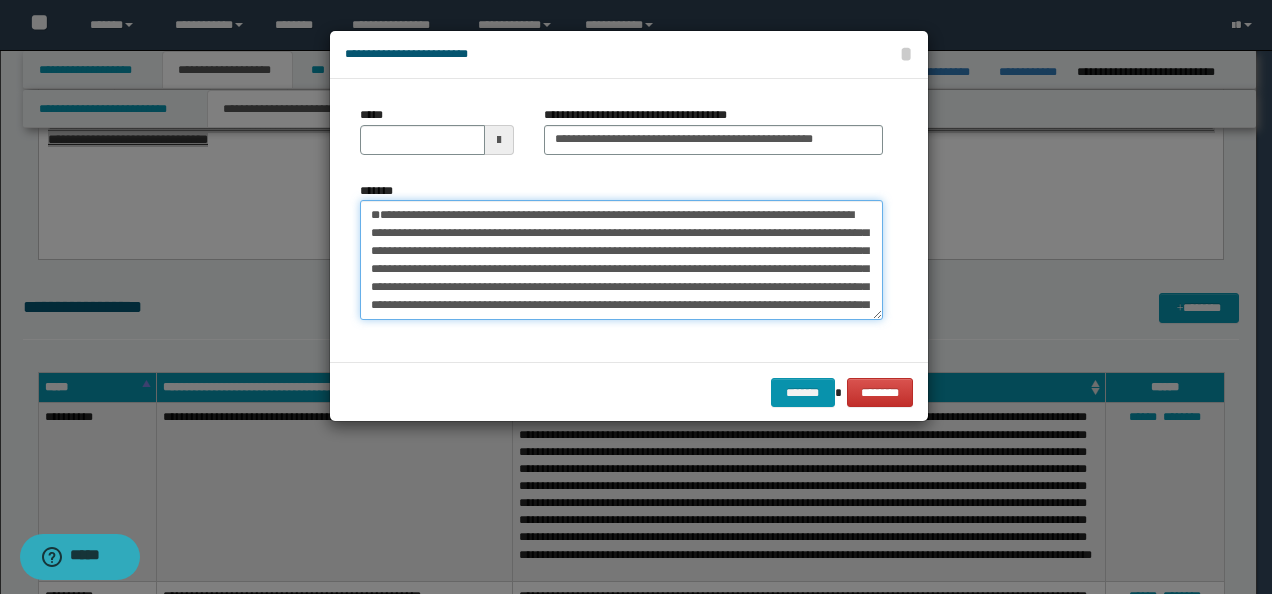 type 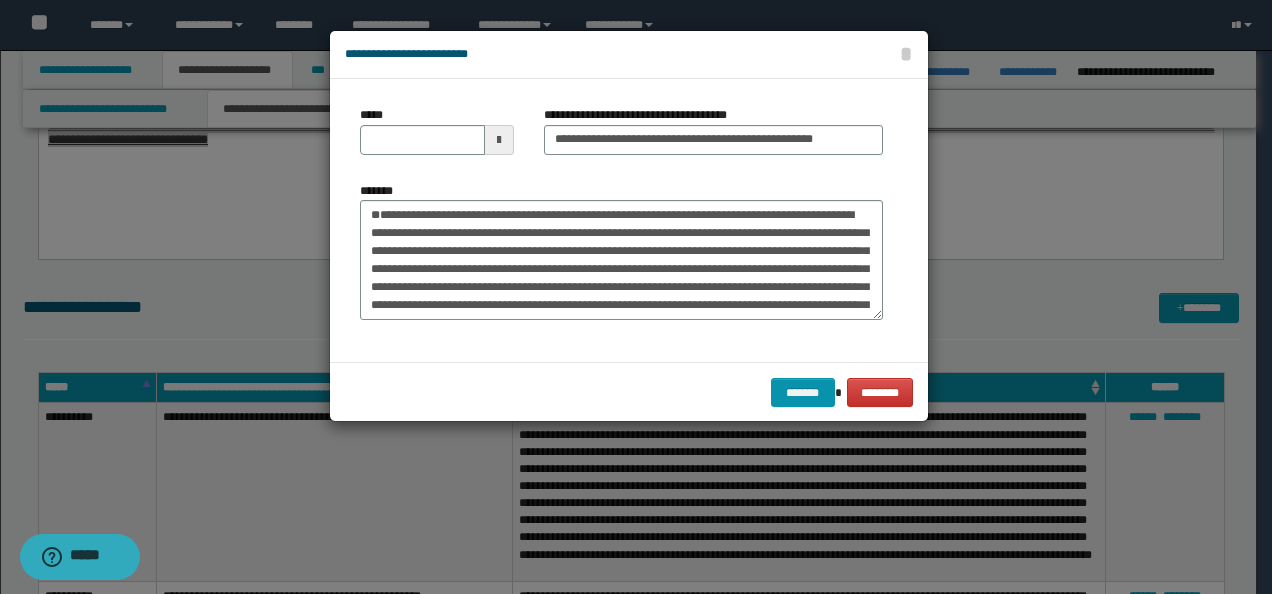 click on "*****" at bounding box center (375, 115) 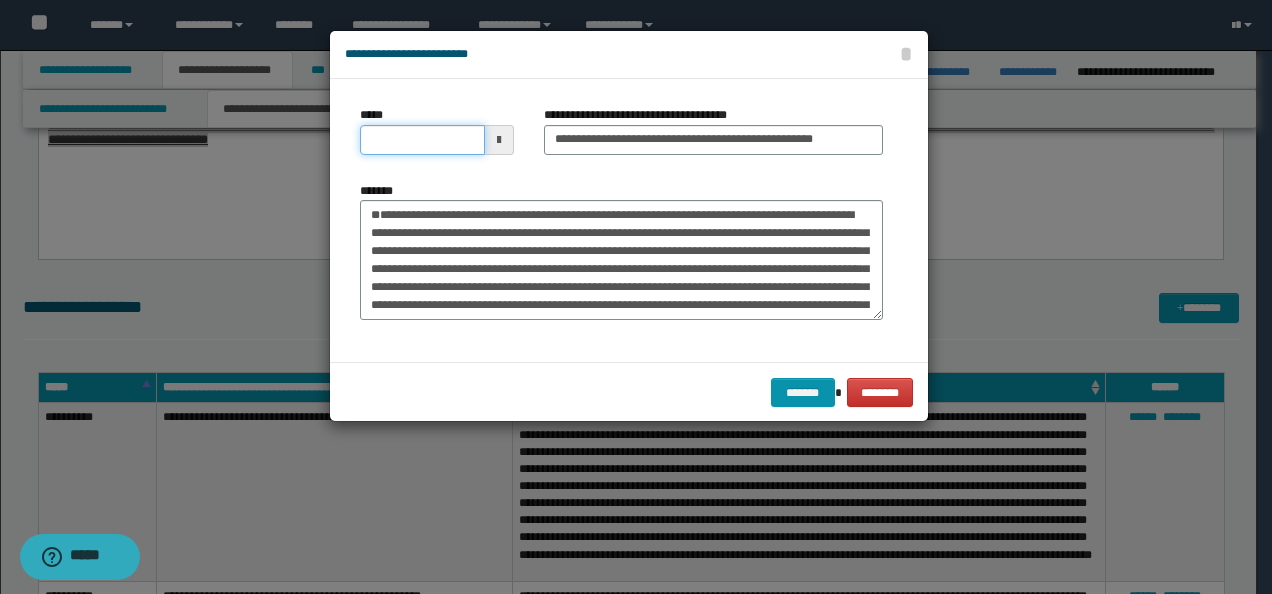 click on "*****" at bounding box center [422, 140] 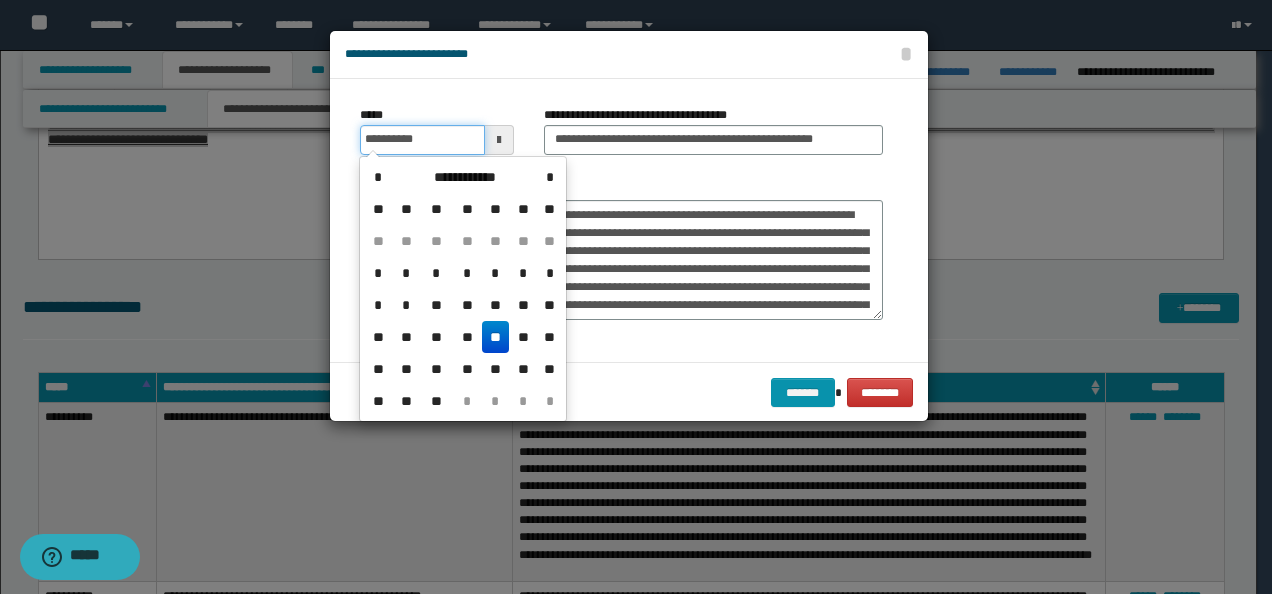 click on "**********" at bounding box center (422, 140) 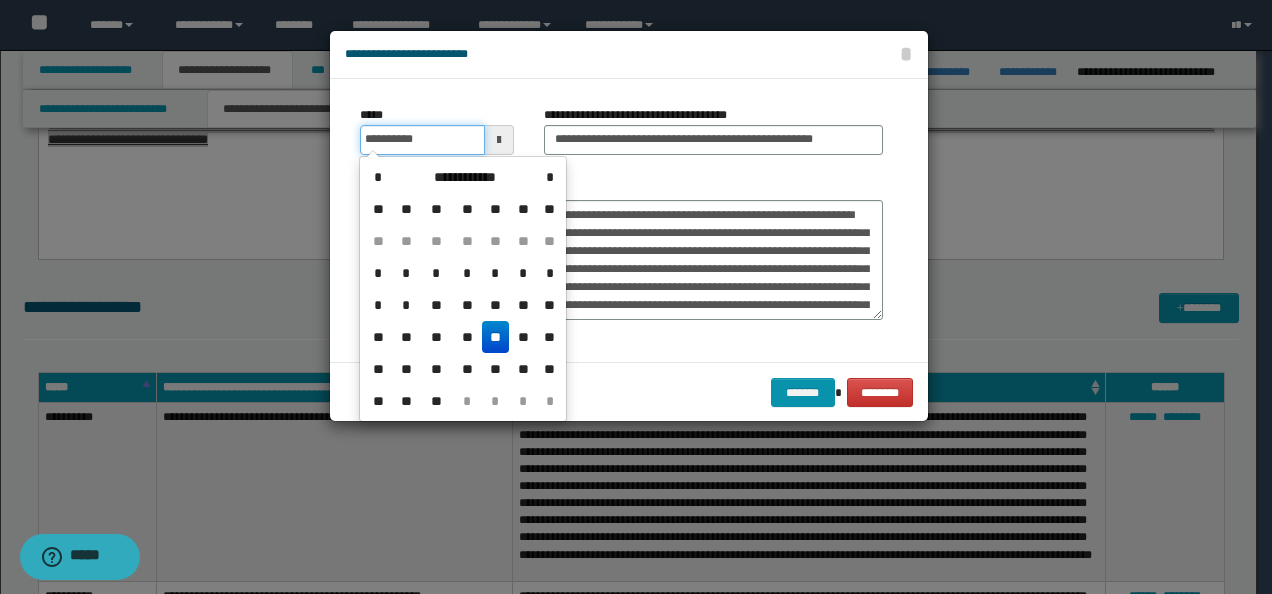 click on "**********" at bounding box center [422, 140] 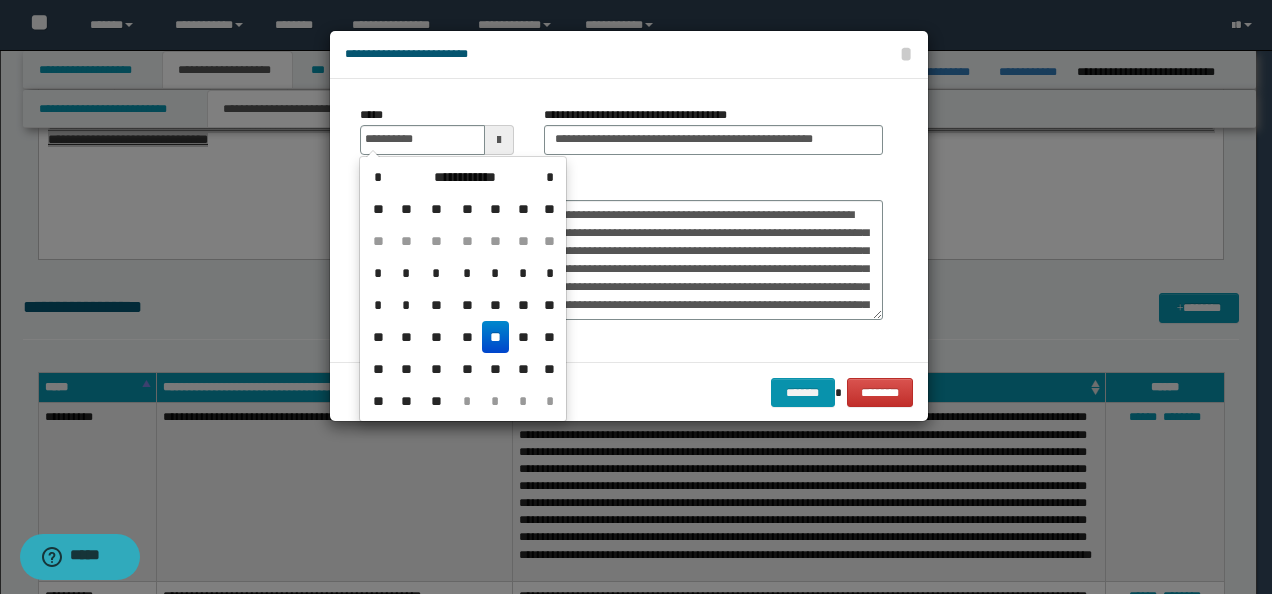 type on "**********" 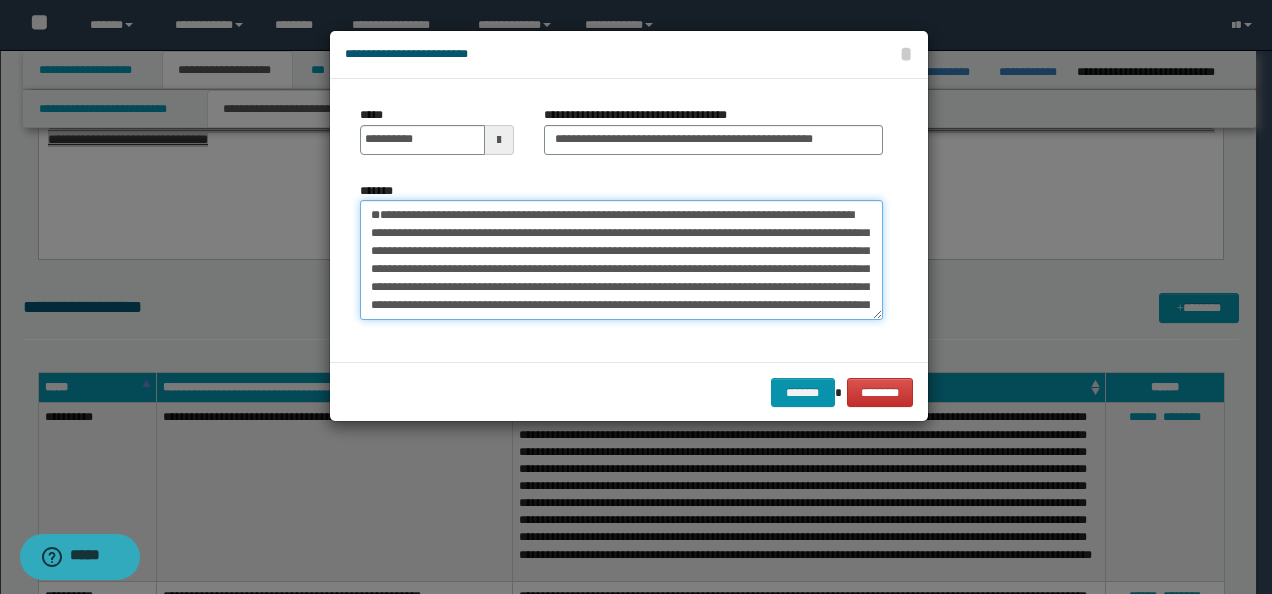 click on "**********" at bounding box center [621, 259] 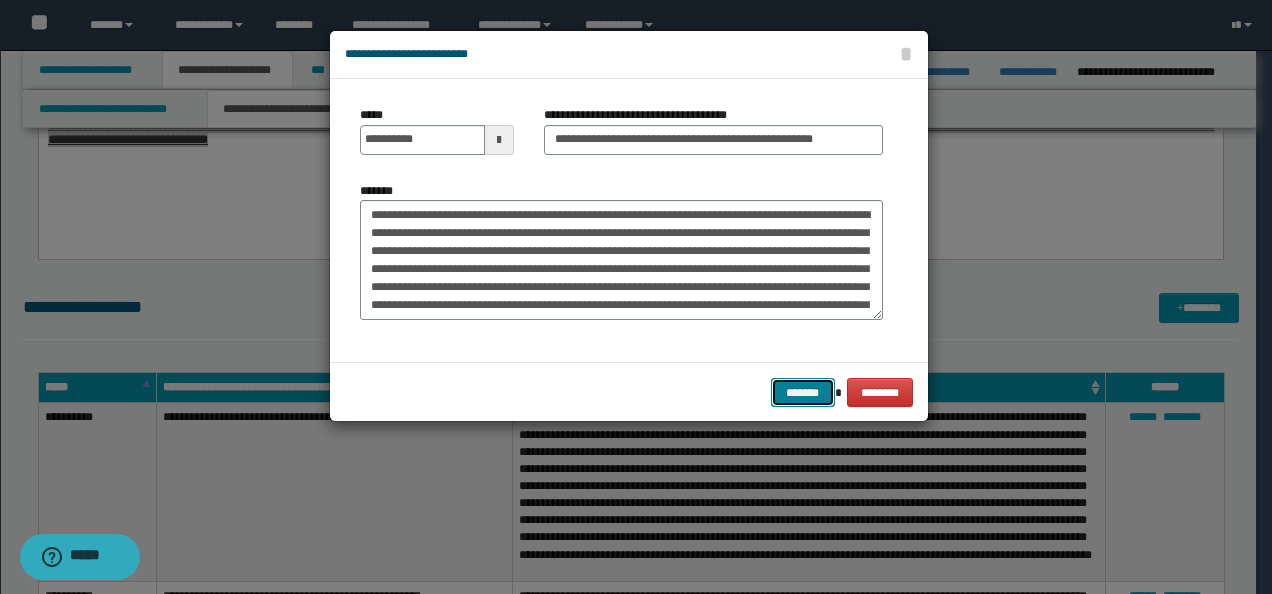 click on "*******" at bounding box center [803, 392] 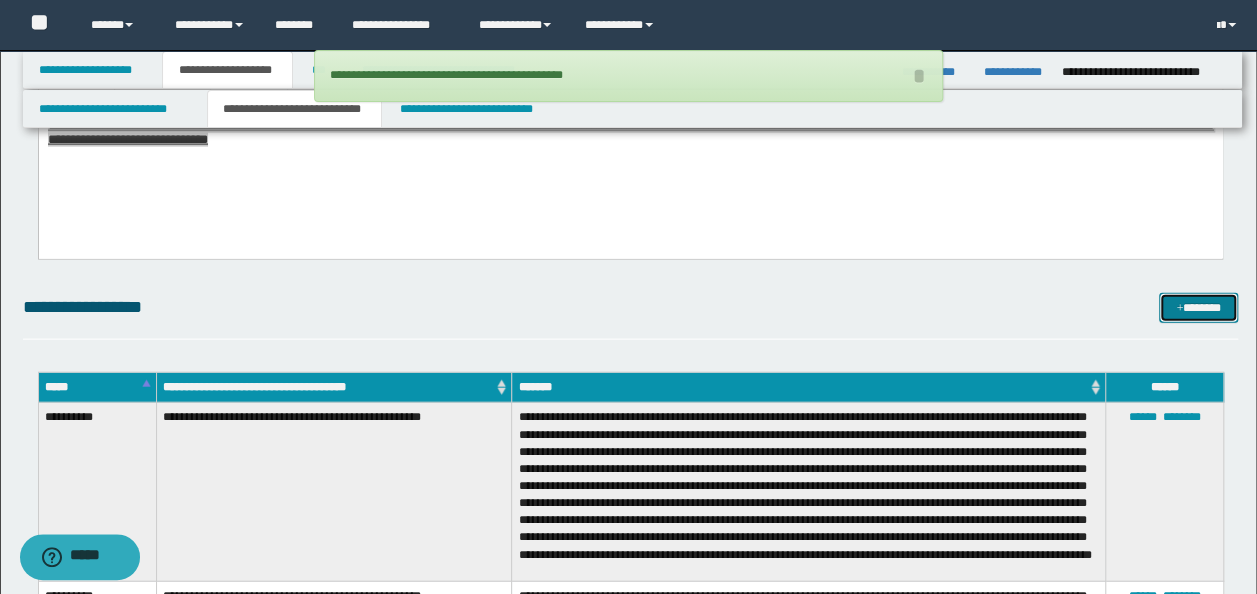 click on "*******" at bounding box center [1198, 307] 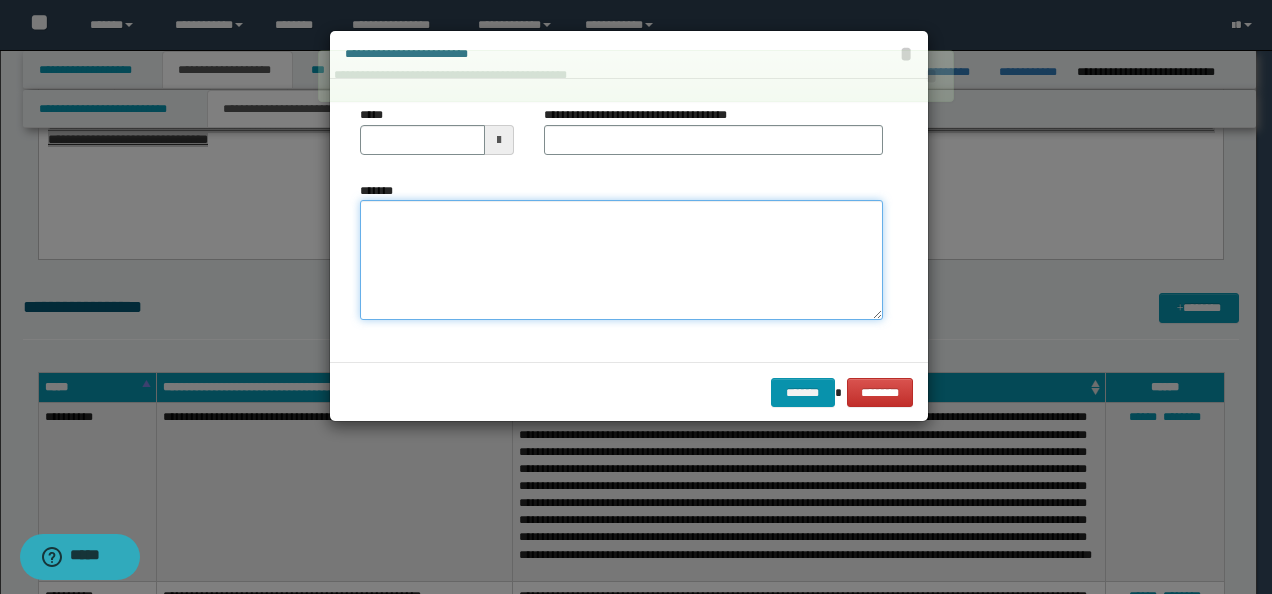 click on "*******" at bounding box center (621, 259) 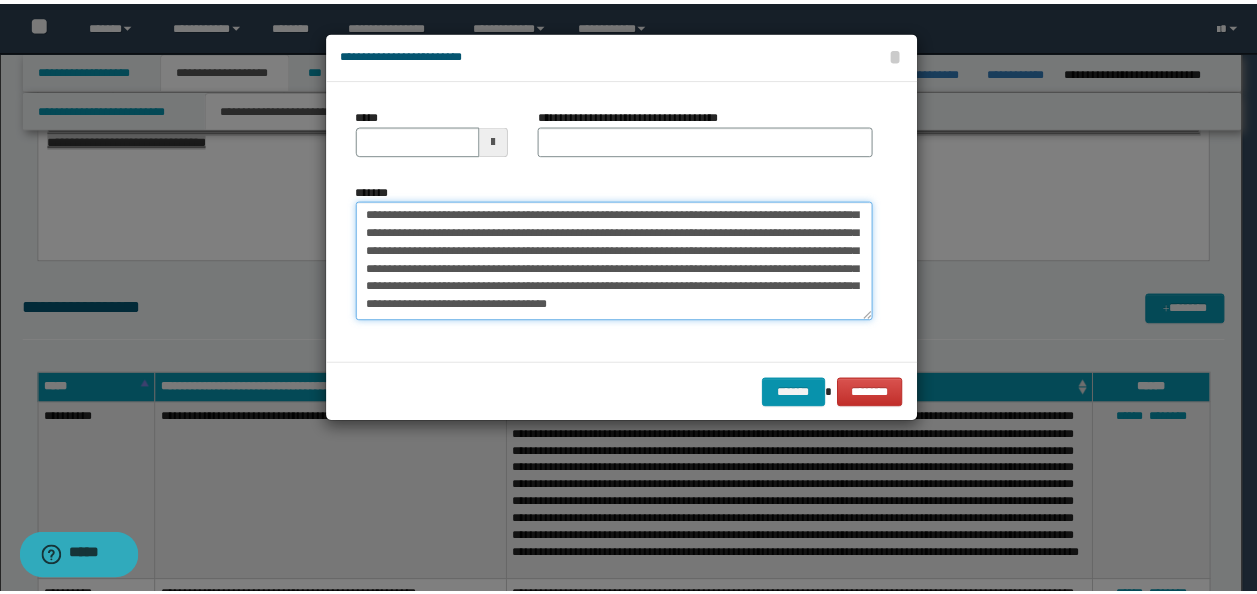 scroll, scrollTop: 0, scrollLeft: 0, axis: both 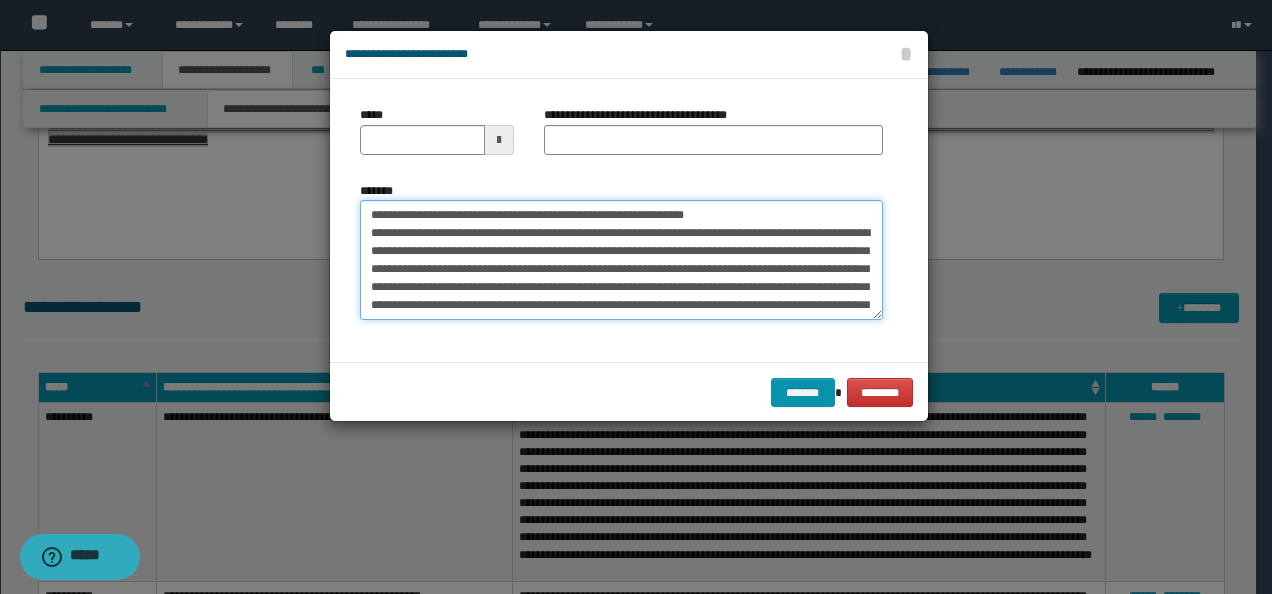 drag, startPoint x: 714, startPoint y: 214, endPoint x: 437, endPoint y: 199, distance: 277.40585 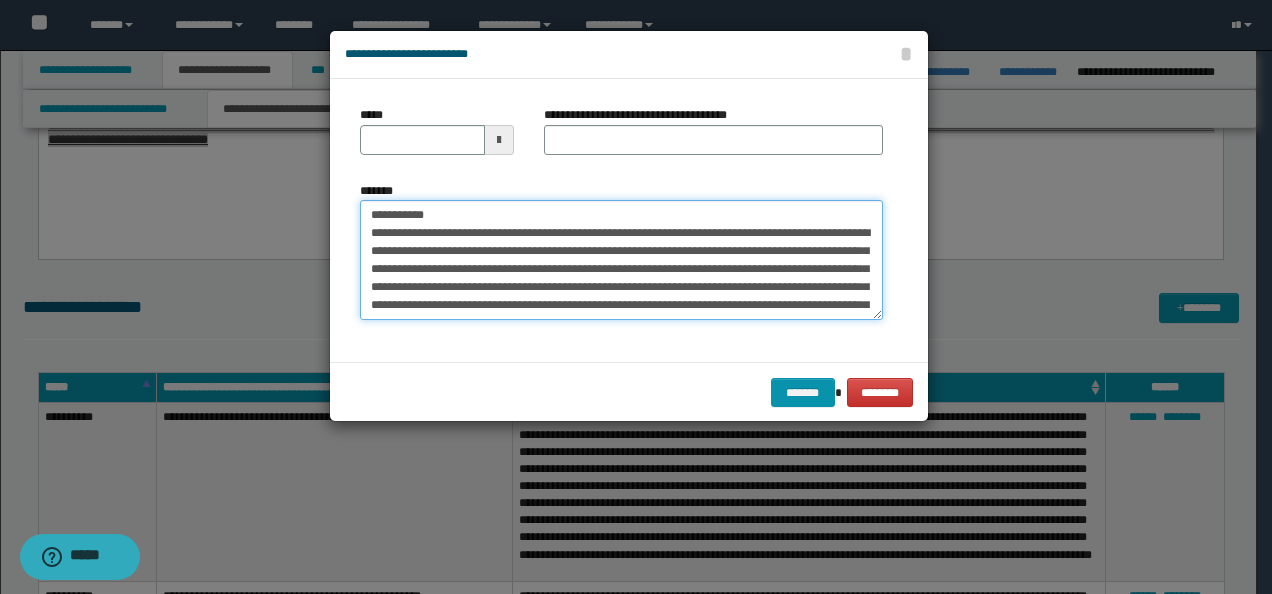 type on "**********" 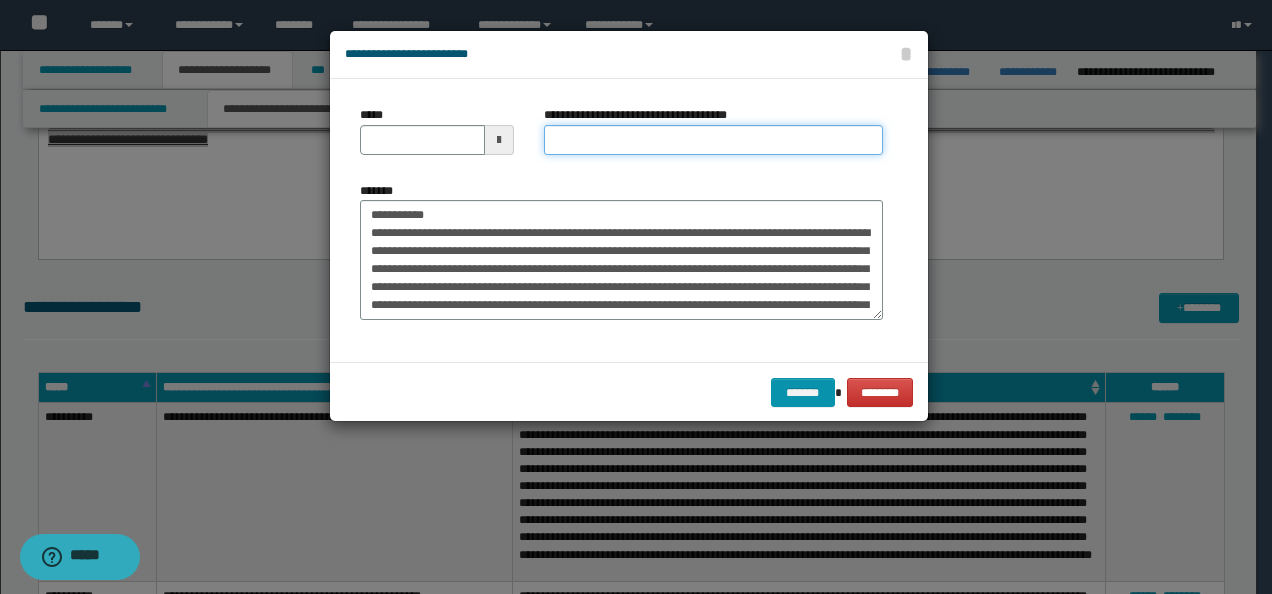 click on "**********" at bounding box center (713, 140) 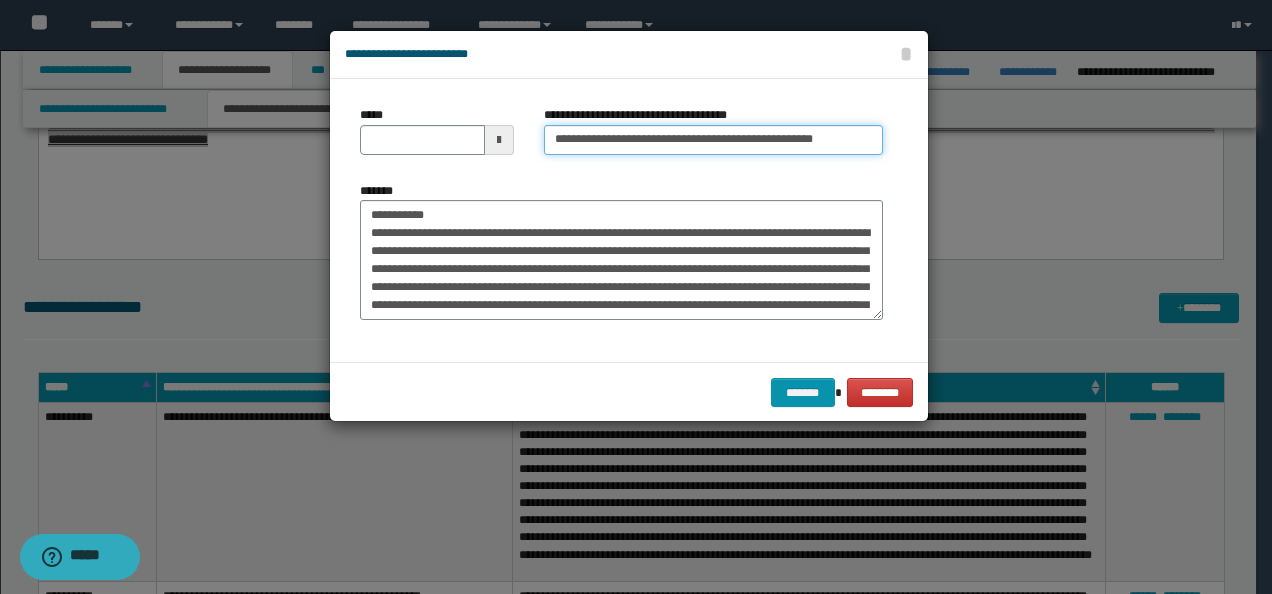 type on "**********" 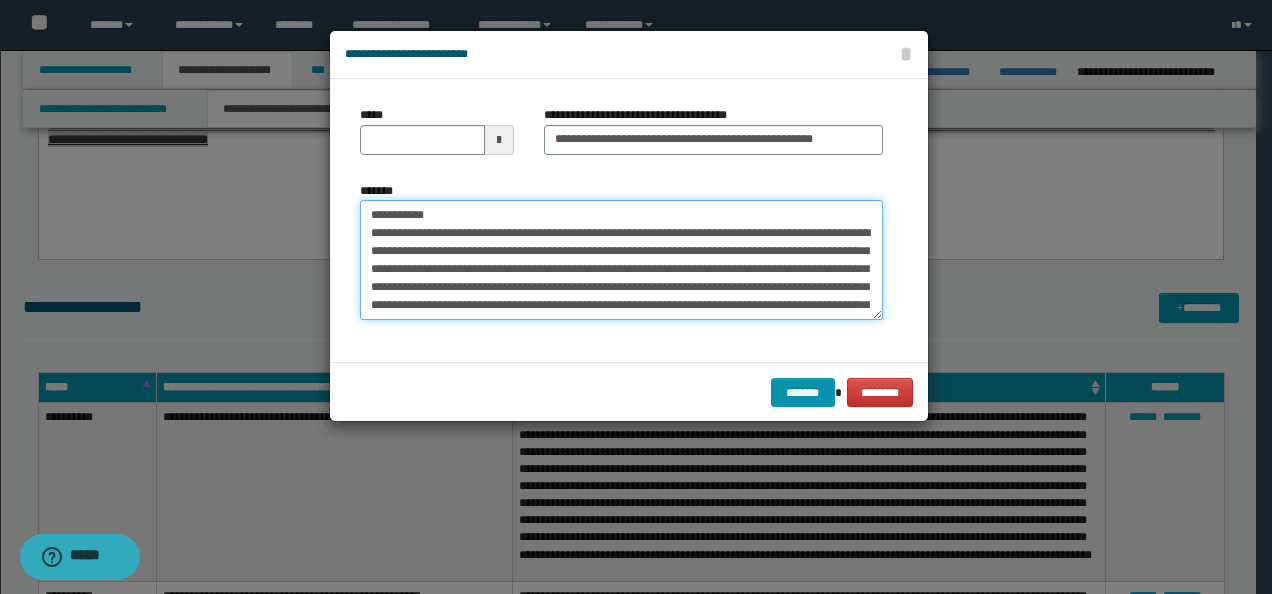 drag, startPoint x: 443, startPoint y: 214, endPoint x: 264, endPoint y: 220, distance: 179.10052 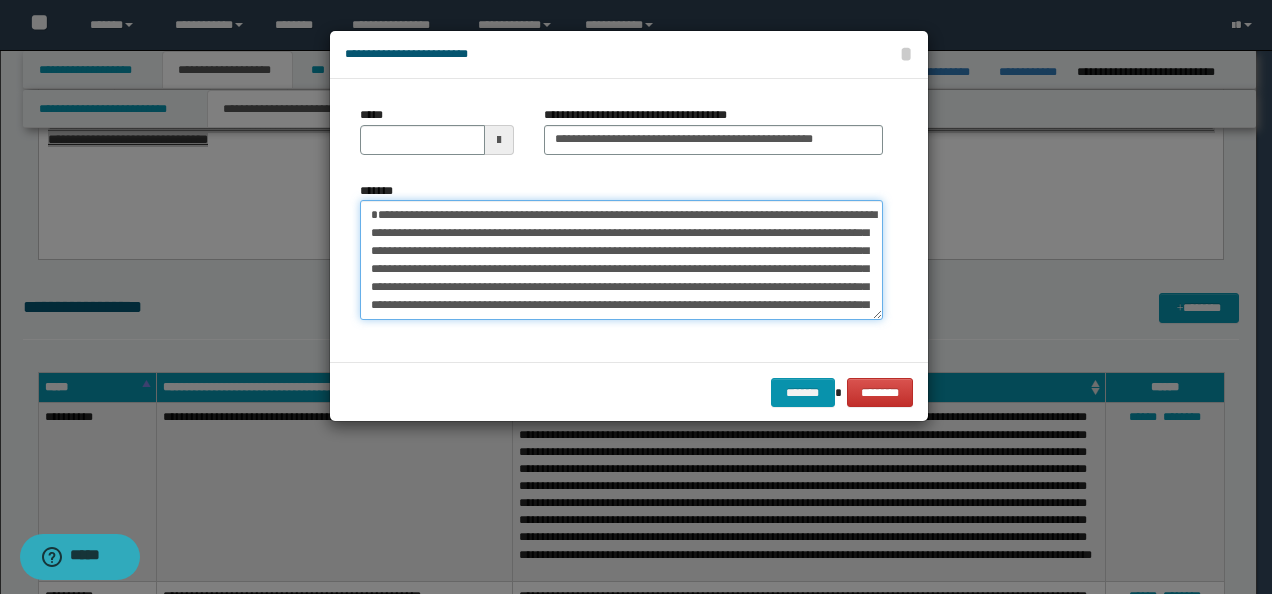 type 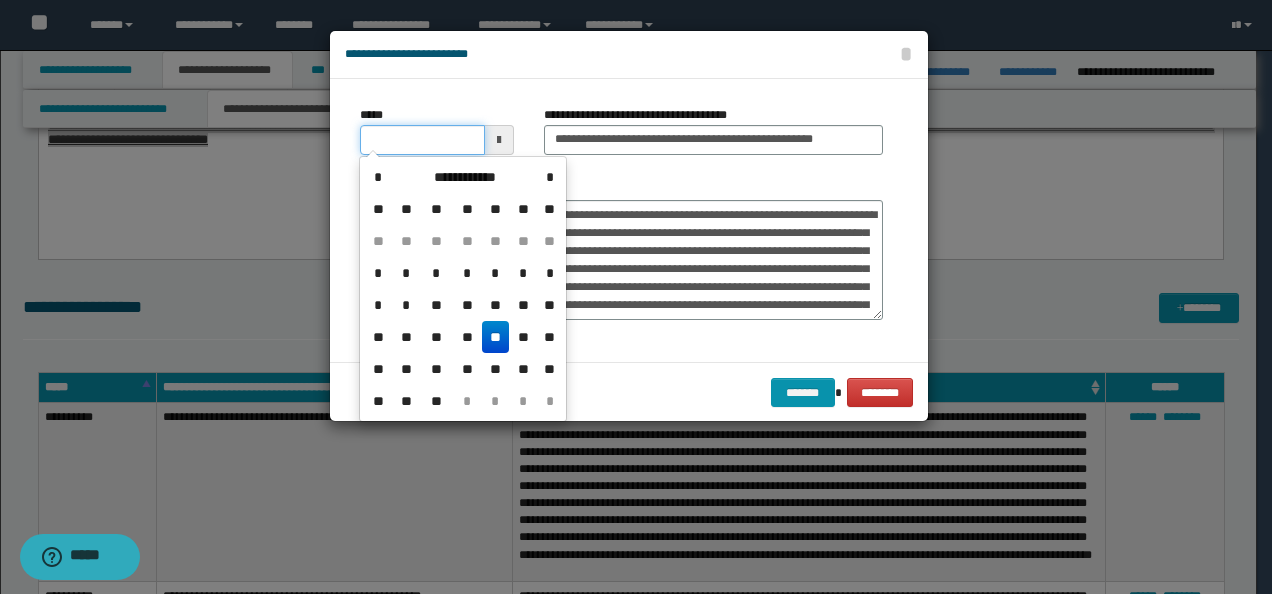 click on "*****" at bounding box center [422, 140] 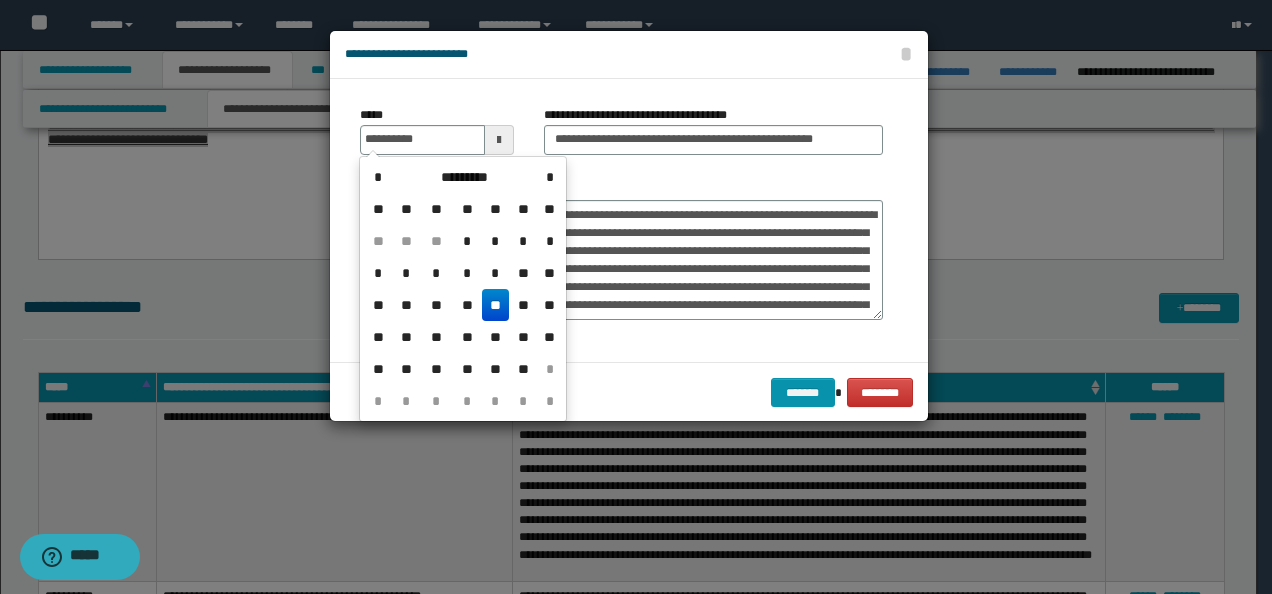 type on "**********" 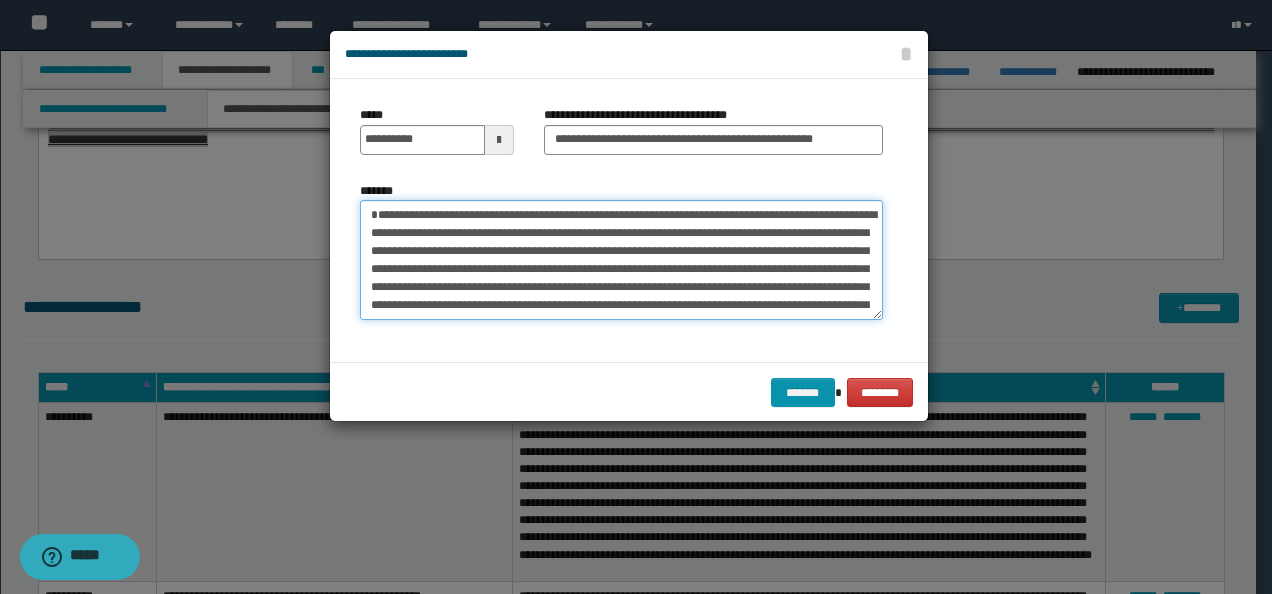 click on "**********" at bounding box center (621, 259) 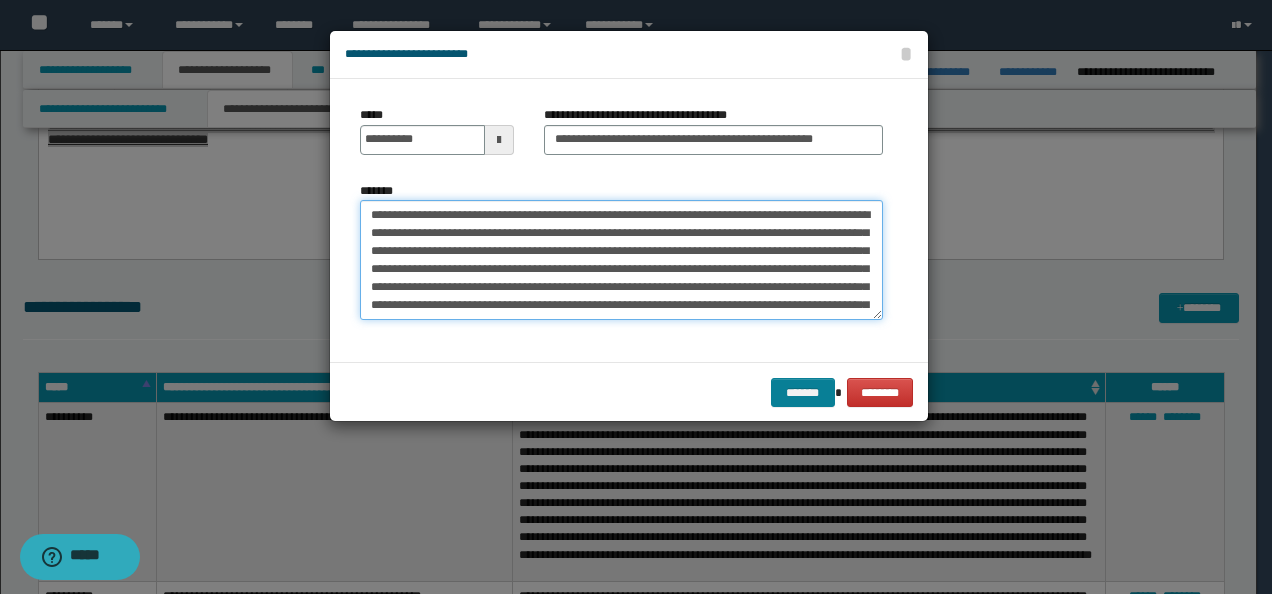 type on "**********" 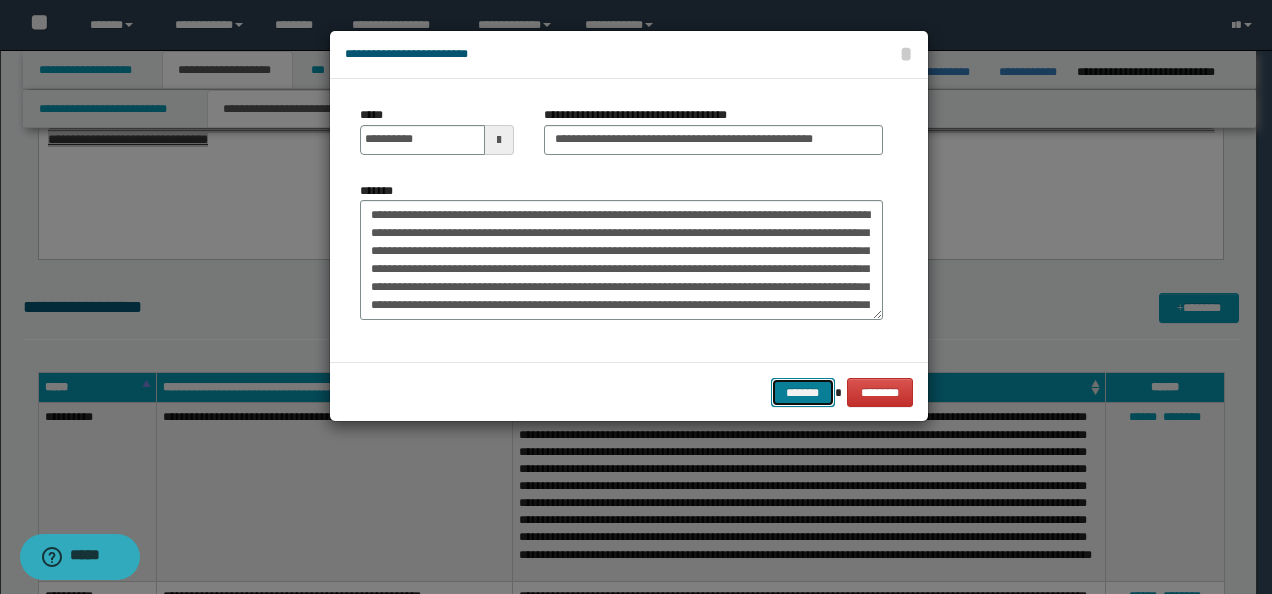 click on "*******" at bounding box center (803, 392) 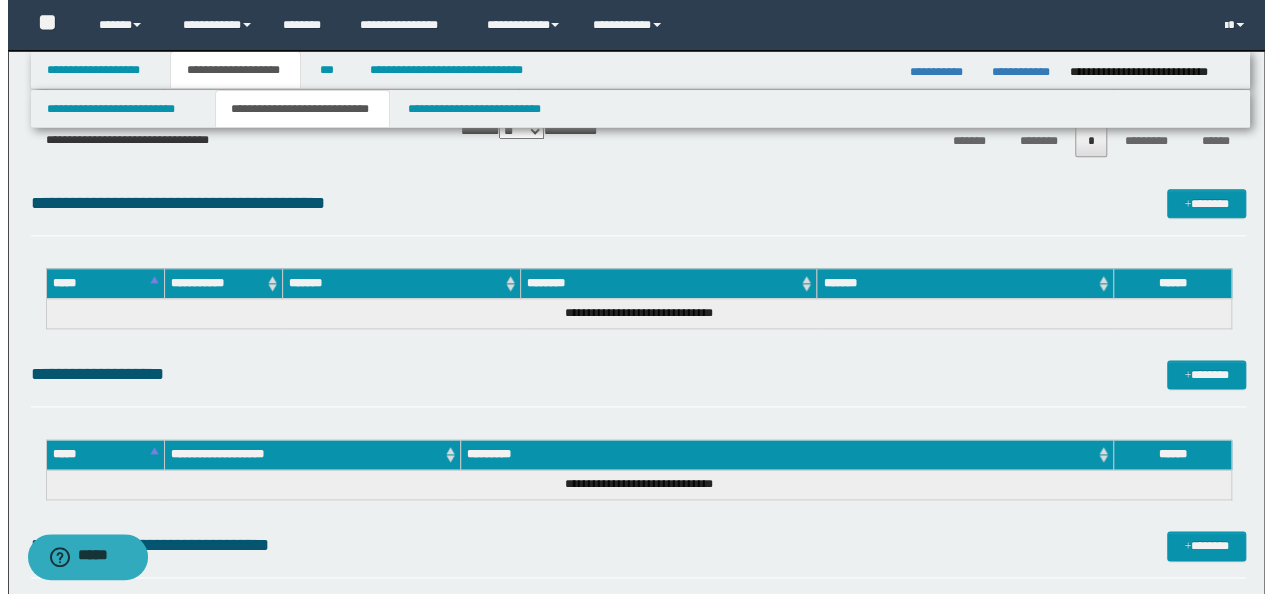 scroll, scrollTop: 4900, scrollLeft: 0, axis: vertical 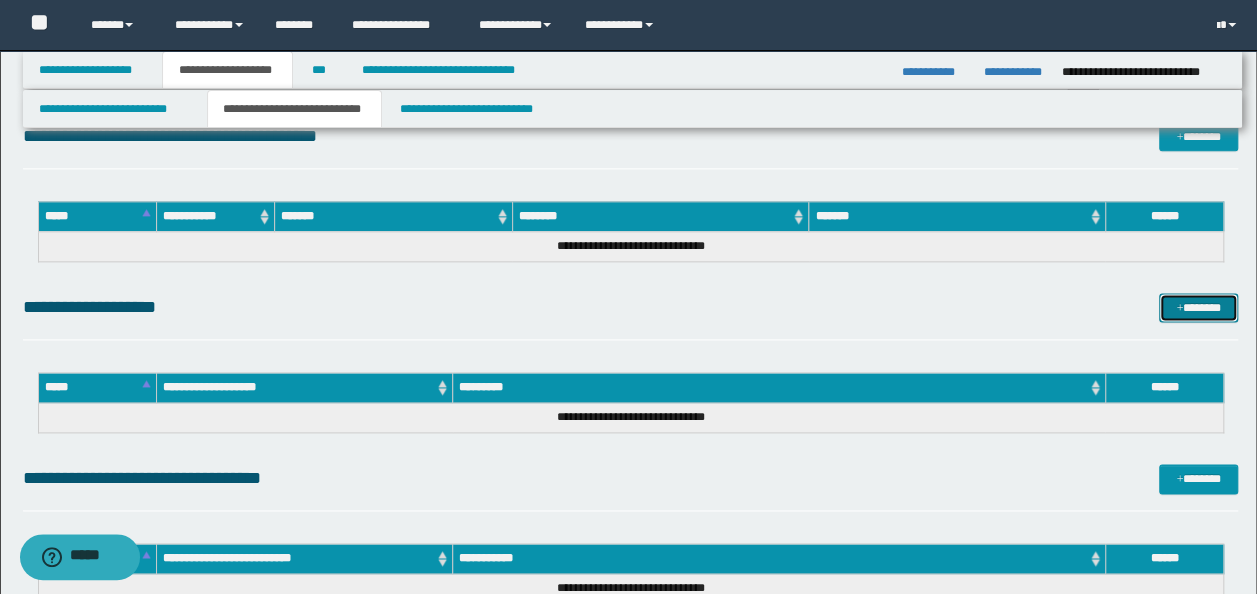 click on "*******" at bounding box center [1198, 307] 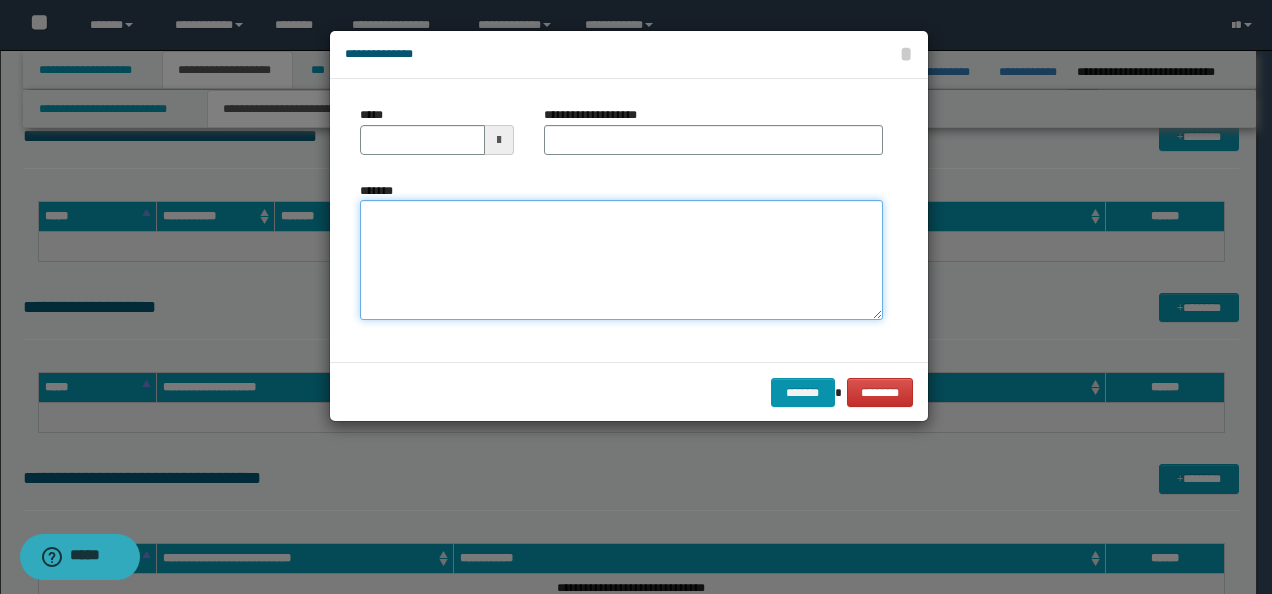 click on "*******" at bounding box center (621, 260) 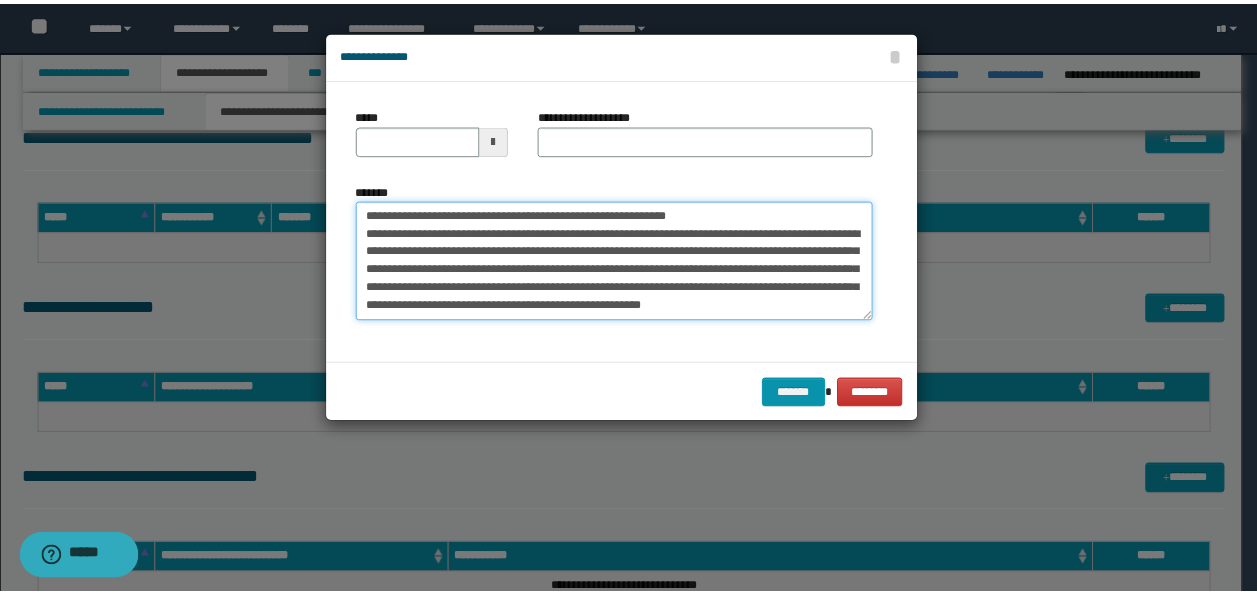 scroll, scrollTop: 0, scrollLeft: 0, axis: both 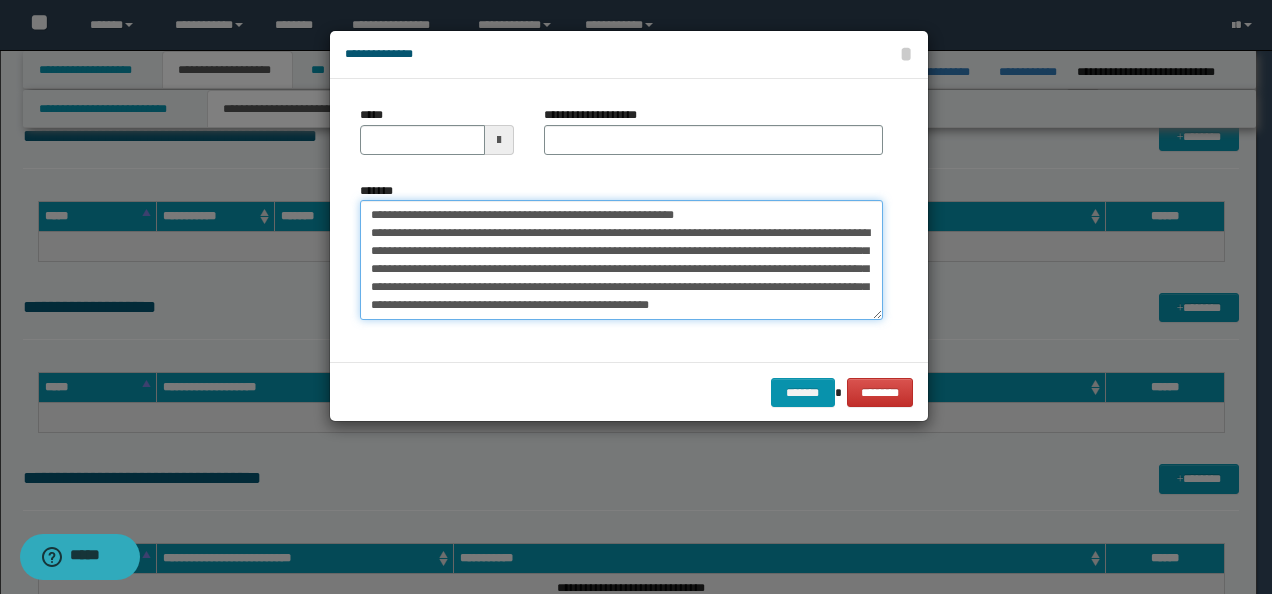 drag, startPoint x: 702, startPoint y: 204, endPoint x: 436, endPoint y: 212, distance: 266.12027 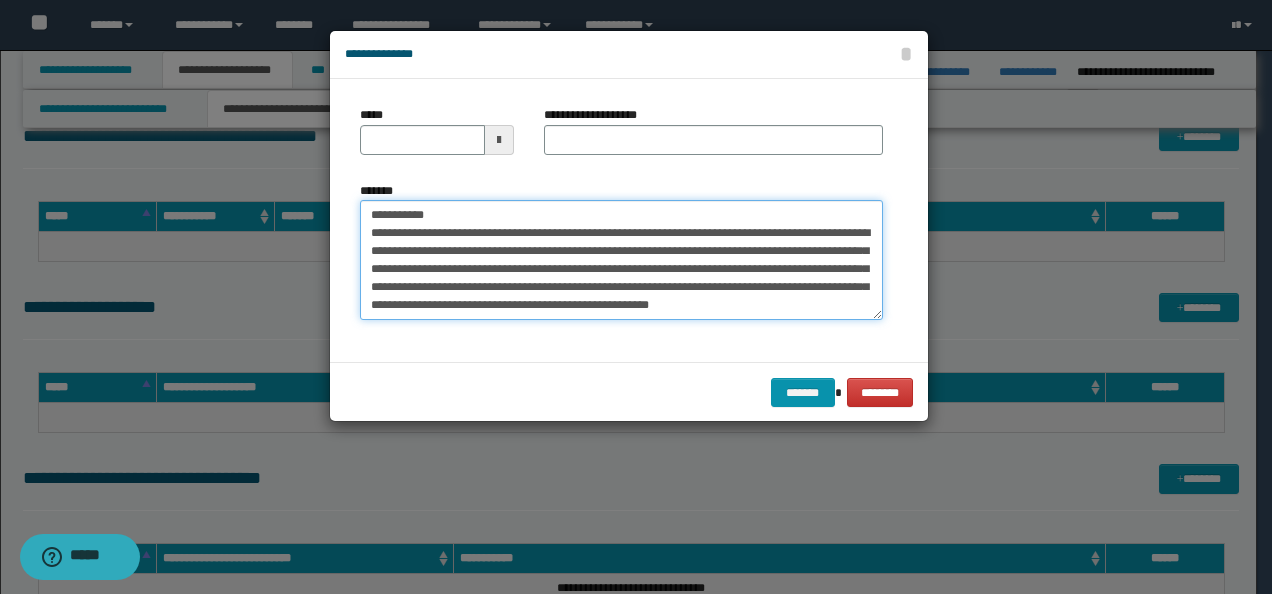 type on "**********" 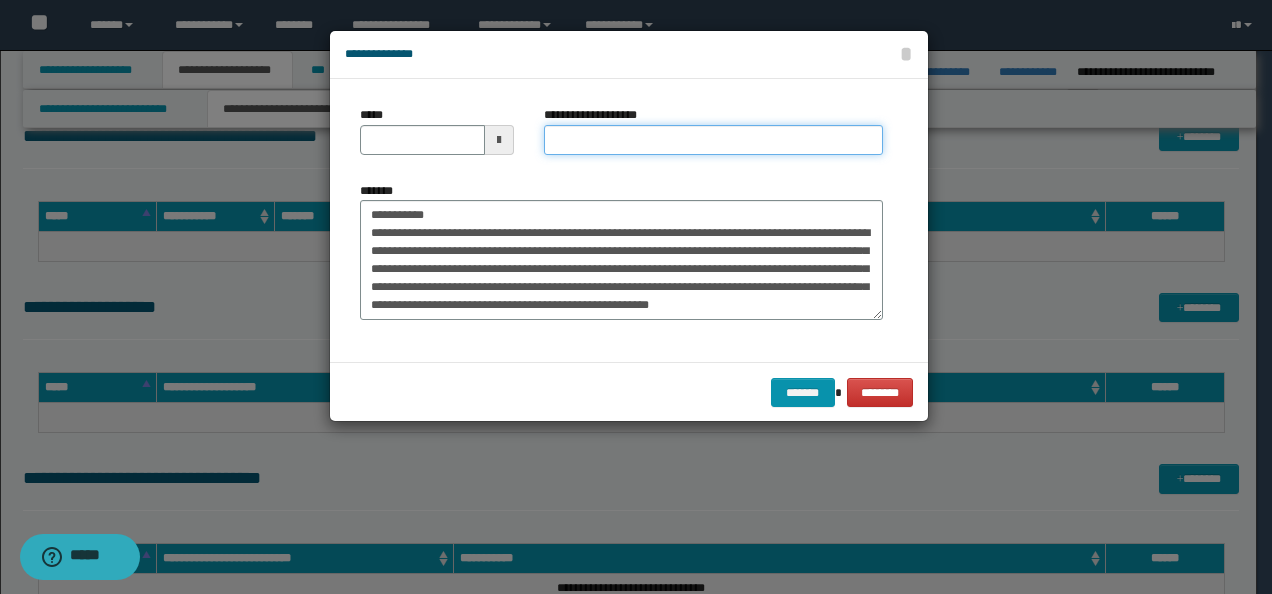 click on "**********" at bounding box center [713, 140] 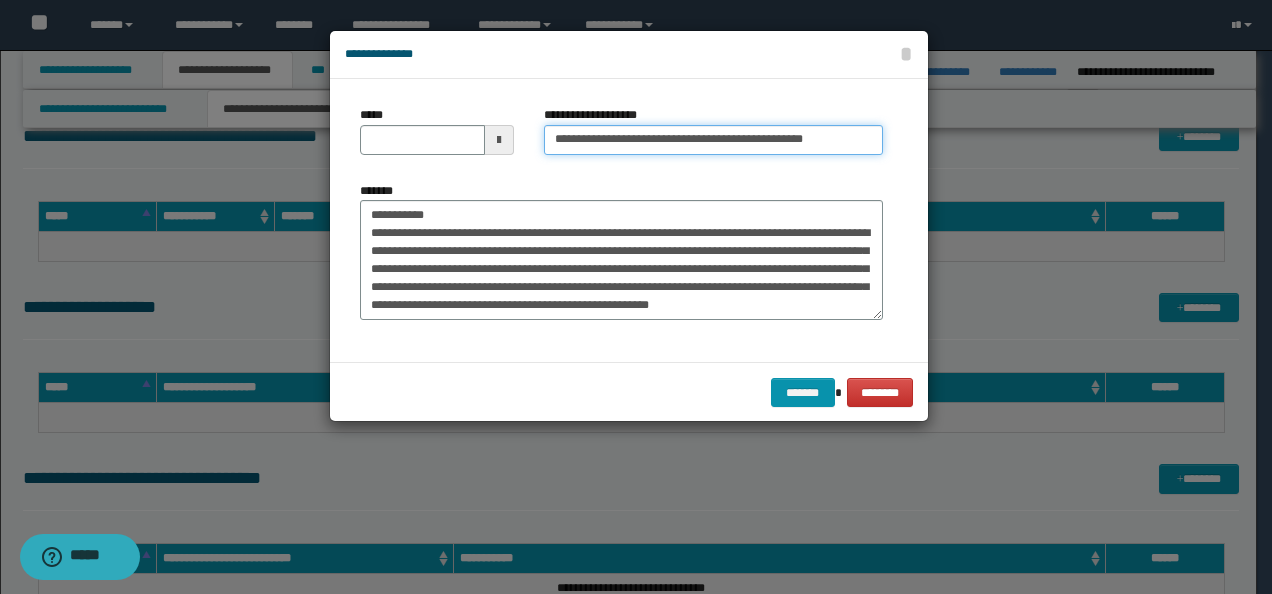 type on "**********" 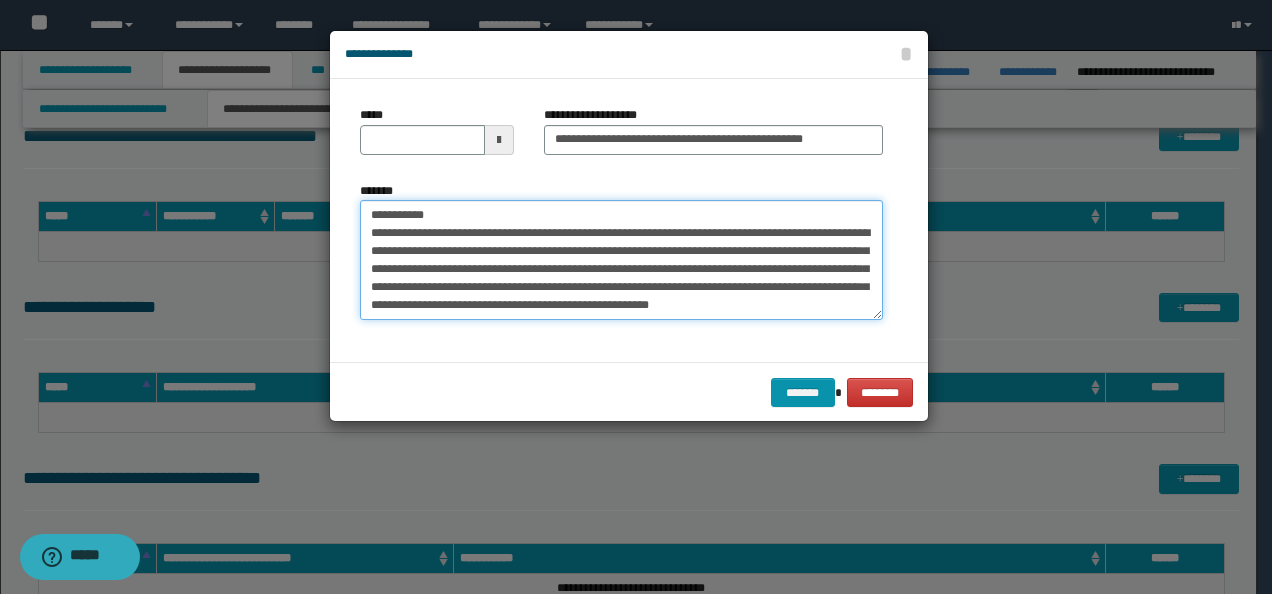 drag, startPoint x: 433, startPoint y: 216, endPoint x: 327, endPoint y: 178, distance: 112.60551 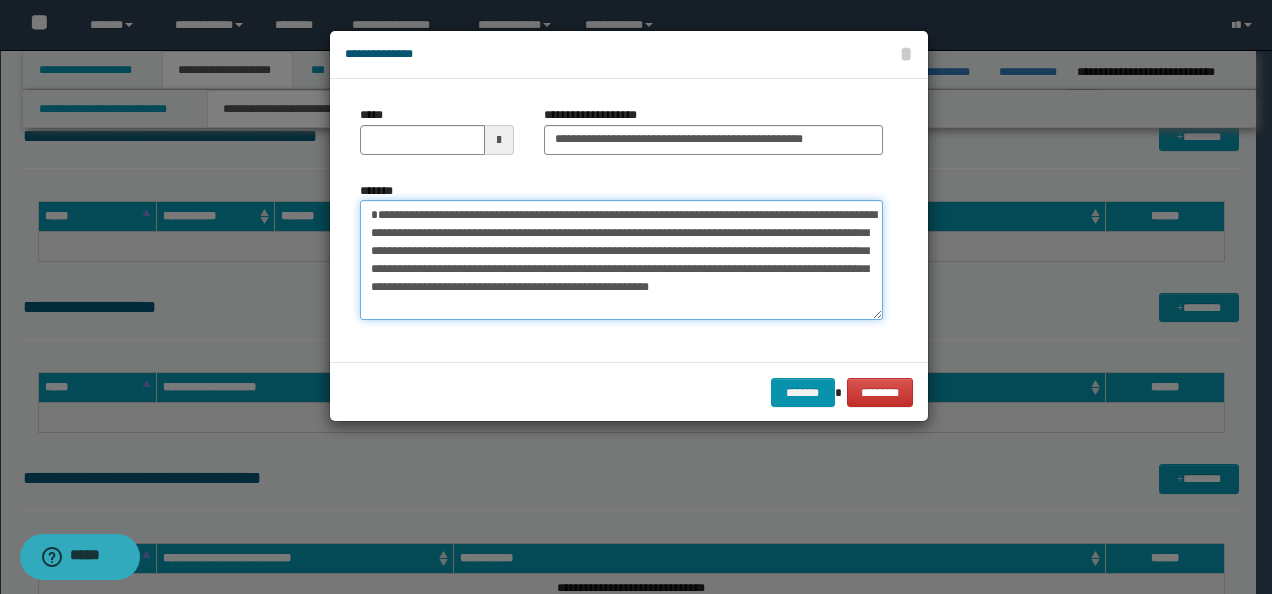 type 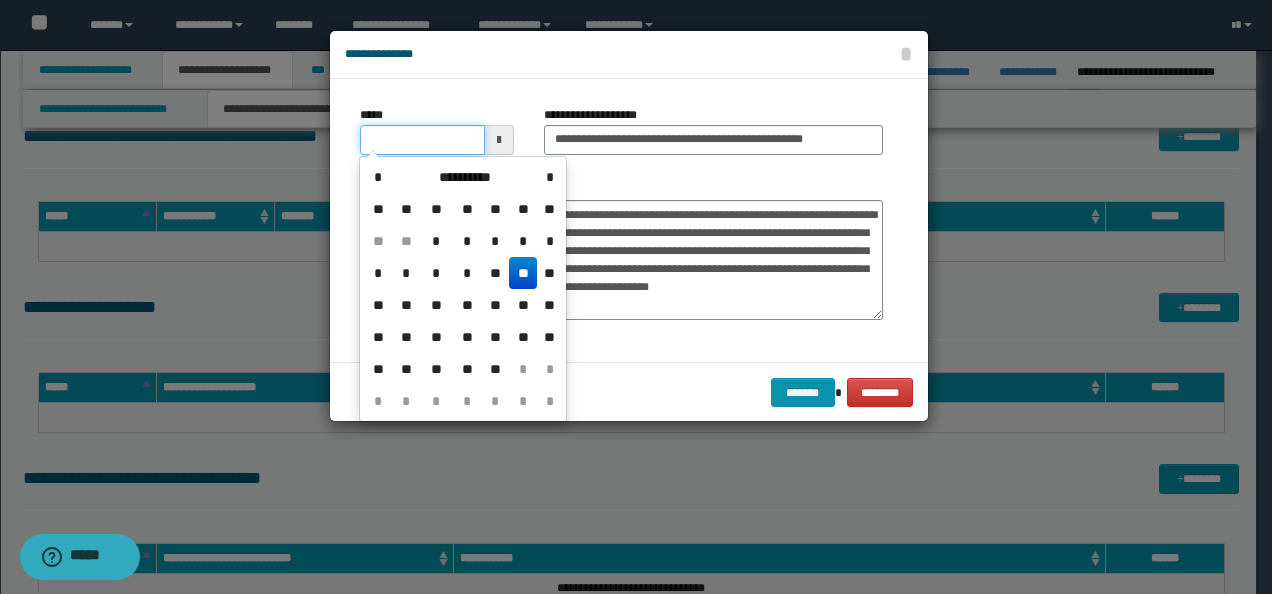 click on "*****" at bounding box center [422, 140] 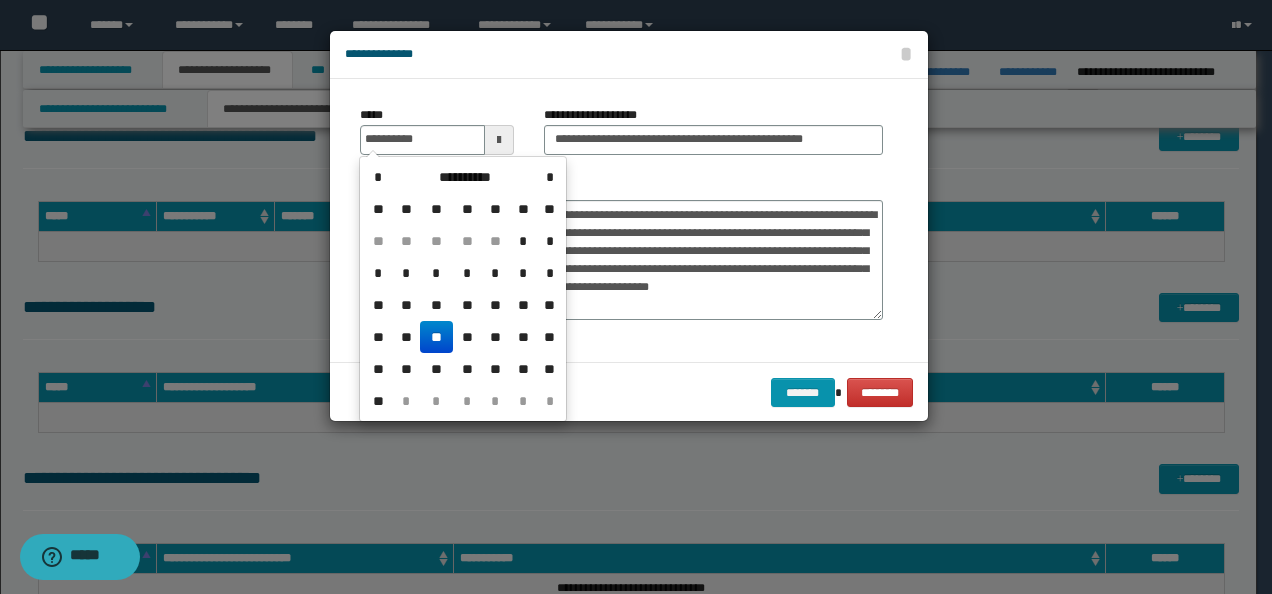 type on "**********" 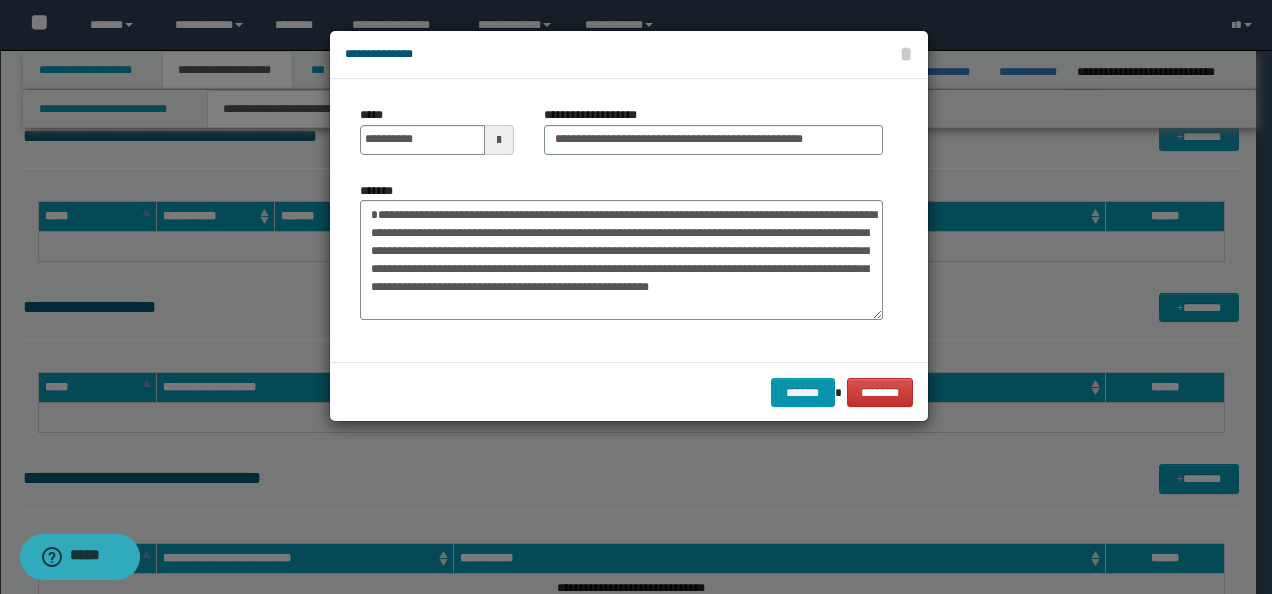 click on "**********" at bounding box center [621, 251] 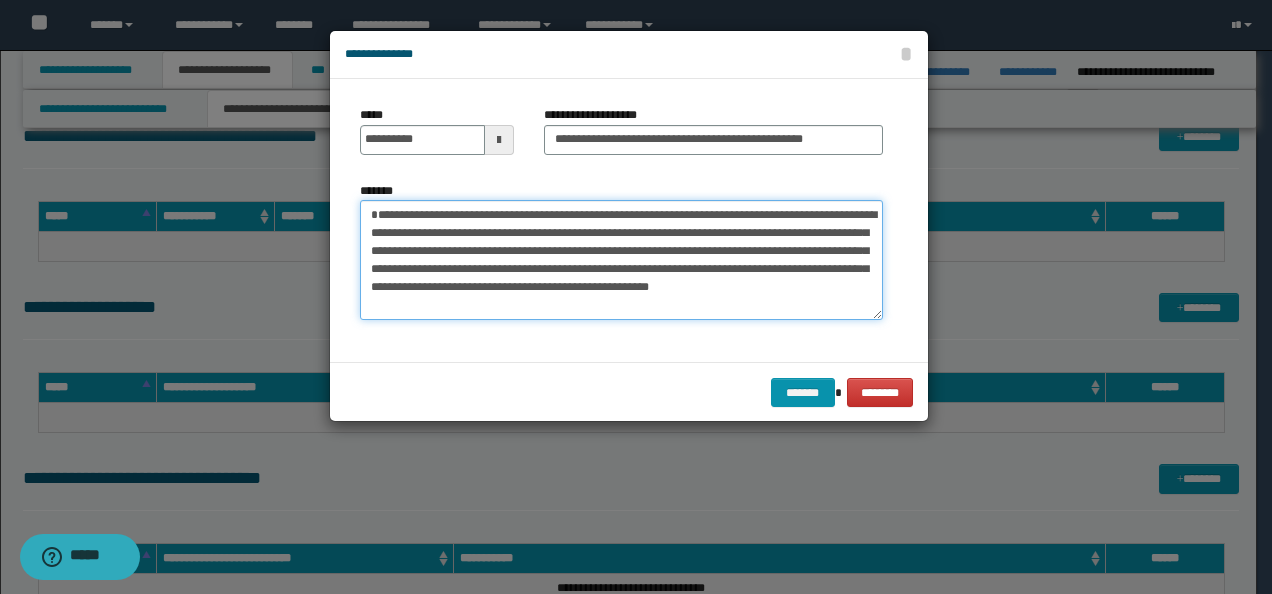 click on "**********" at bounding box center [621, 259] 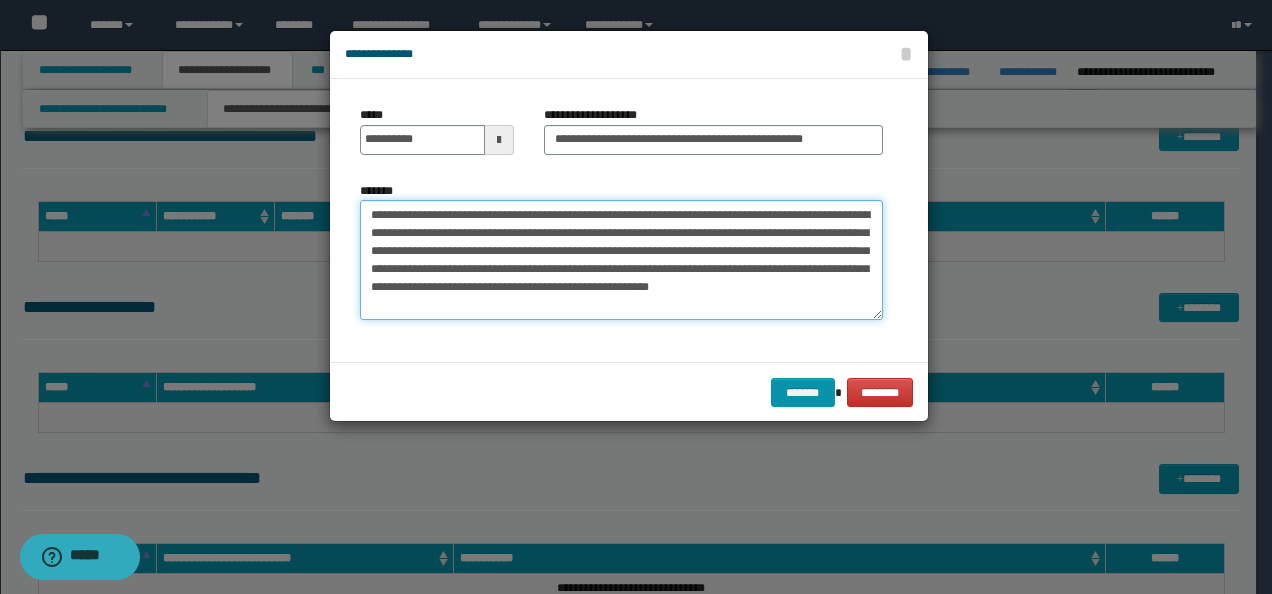type on "**********" 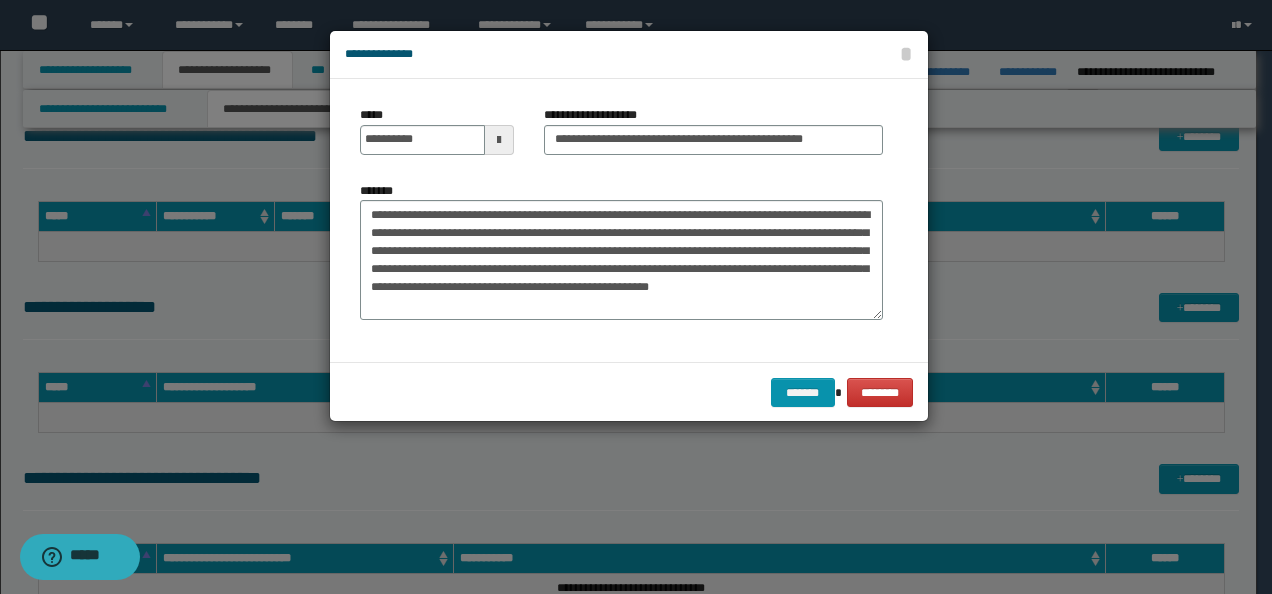 click on "*******
********" at bounding box center [629, 392] 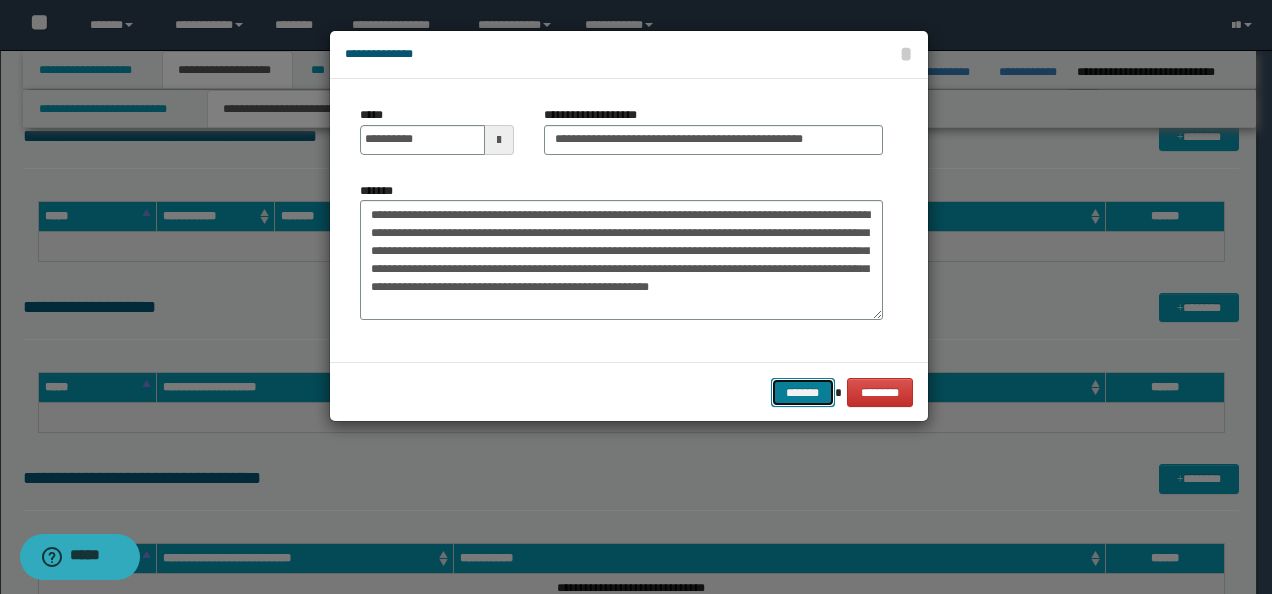 click on "*******" at bounding box center (803, 392) 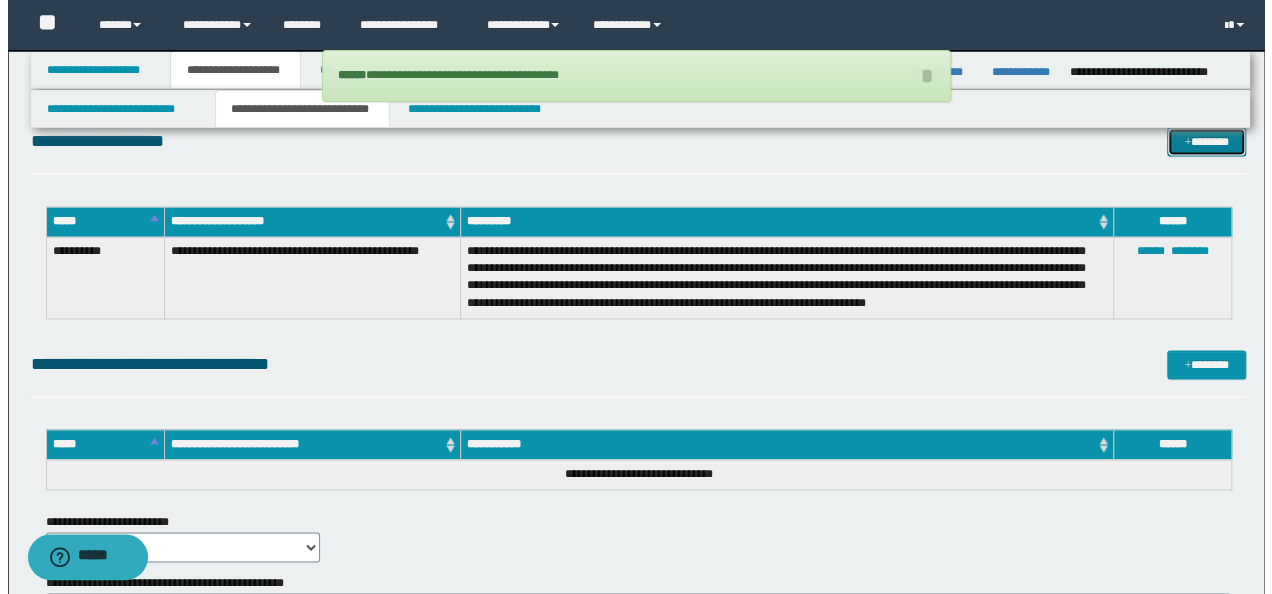 scroll, scrollTop: 5233, scrollLeft: 0, axis: vertical 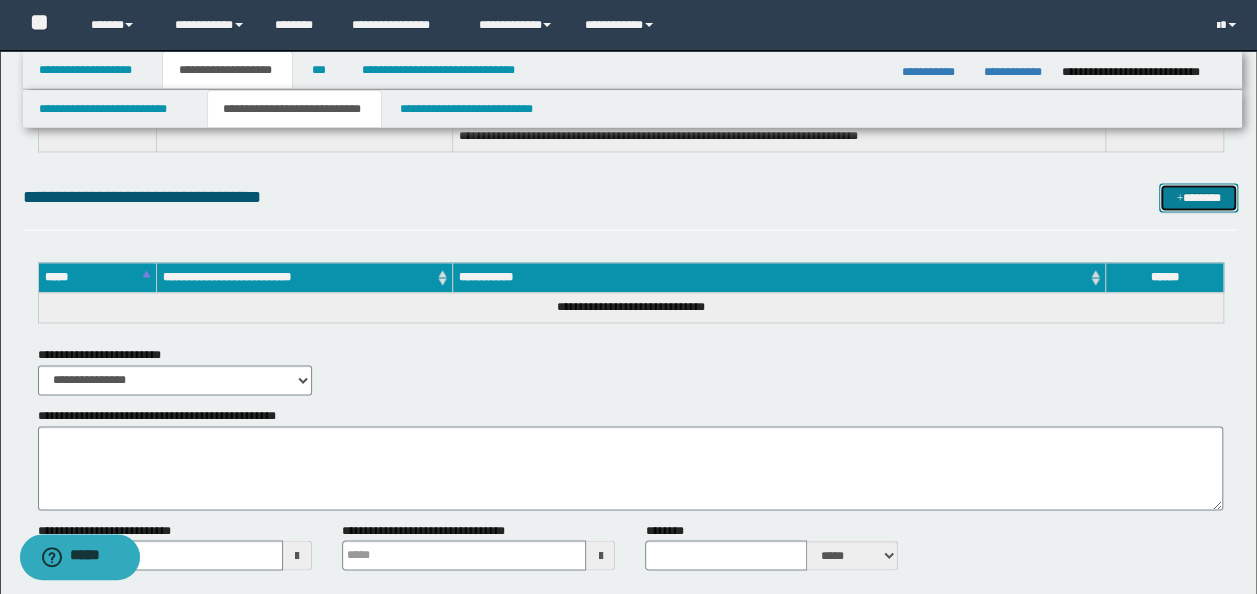 click on "*******" at bounding box center (1198, 197) 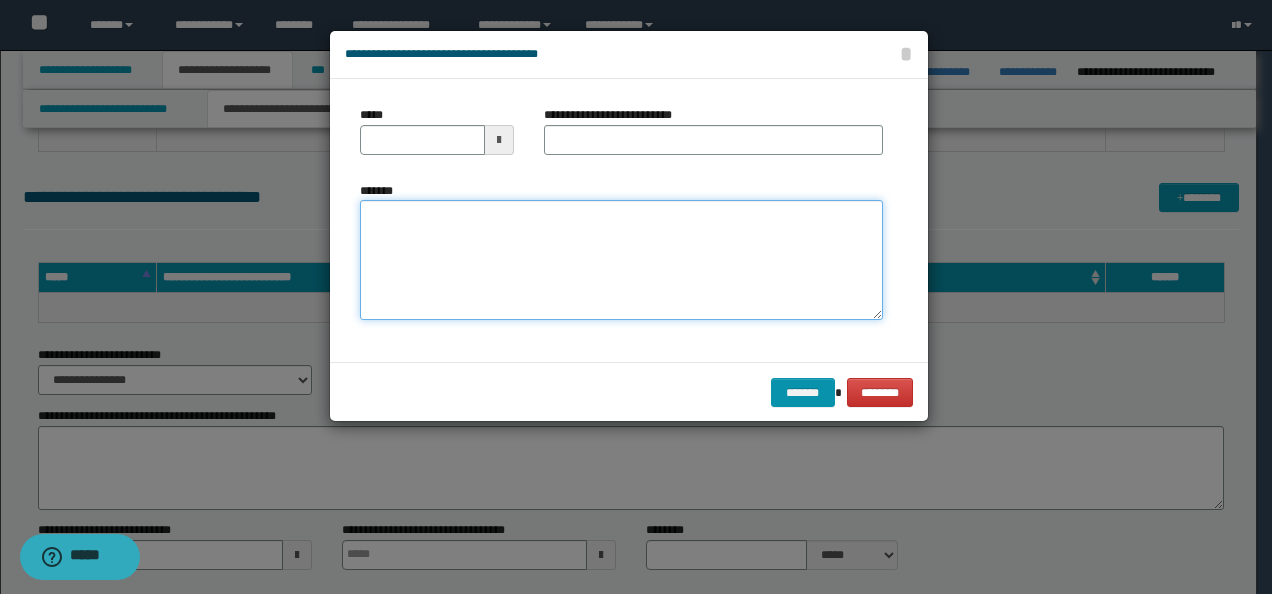 click on "*******" at bounding box center [621, 260] 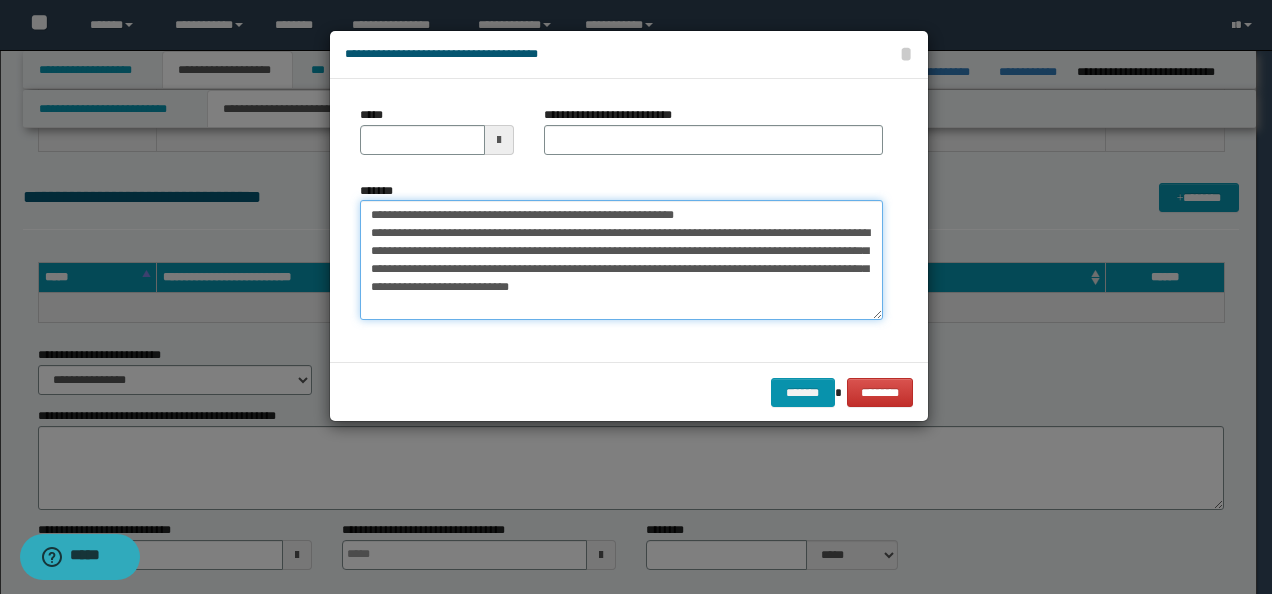 drag, startPoint x: 707, startPoint y: 215, endPoint x: 434, endPoint y: 186, distance: 274.53598 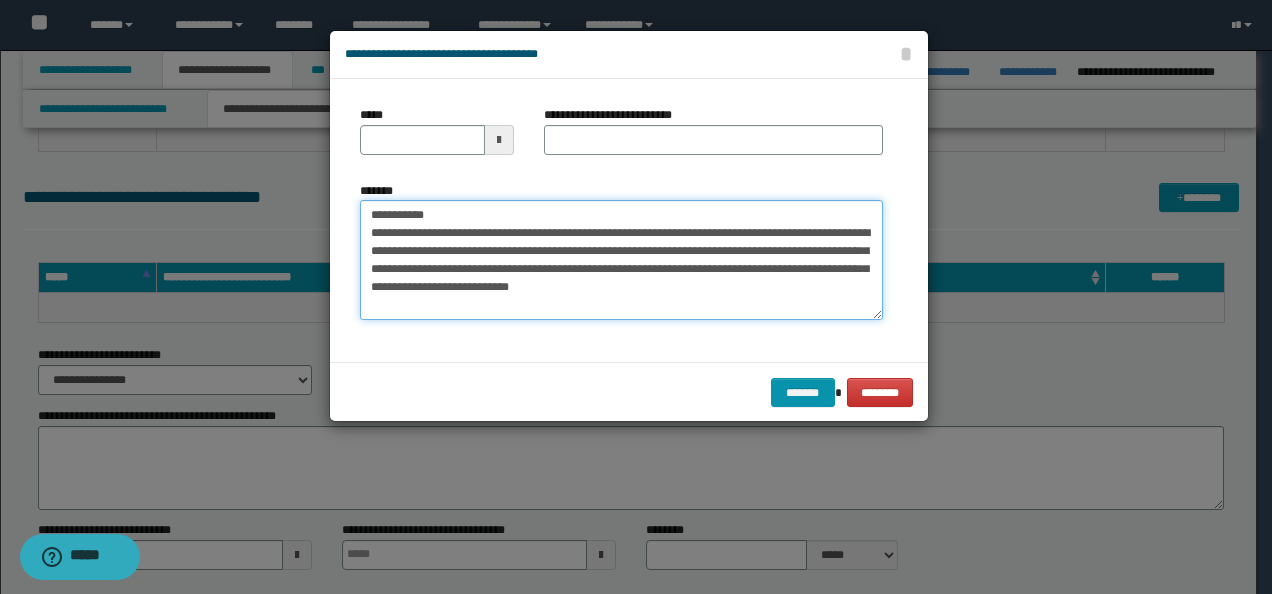 type on "**********" 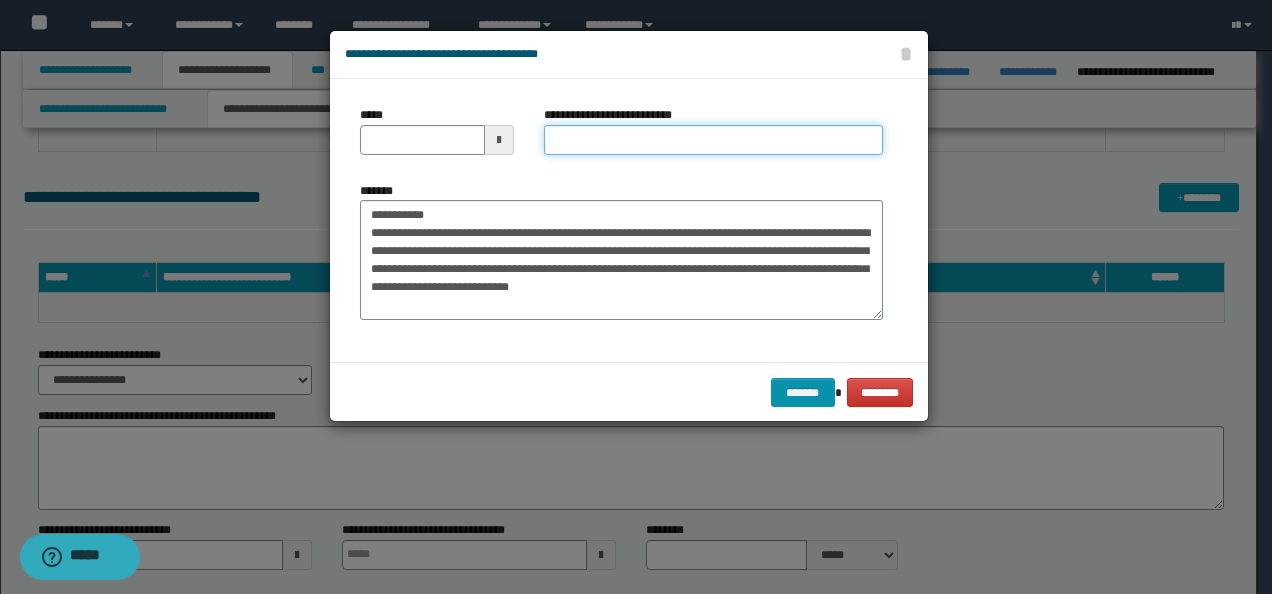 click on "**********" at bounding box center [713, 140] 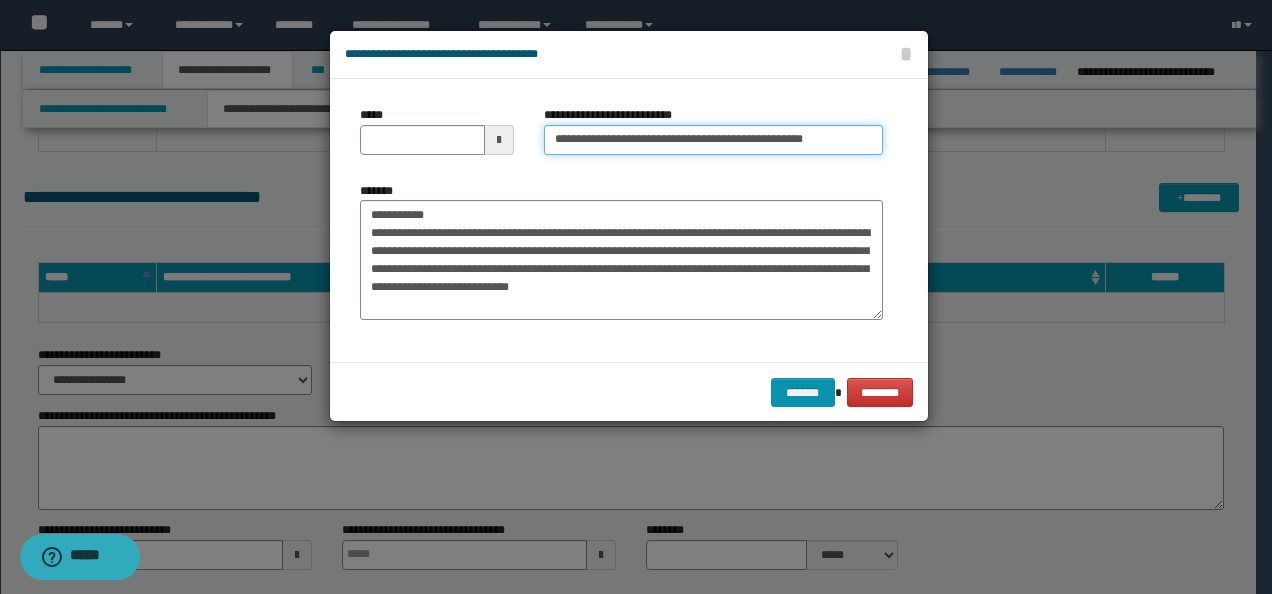 type on "**********" 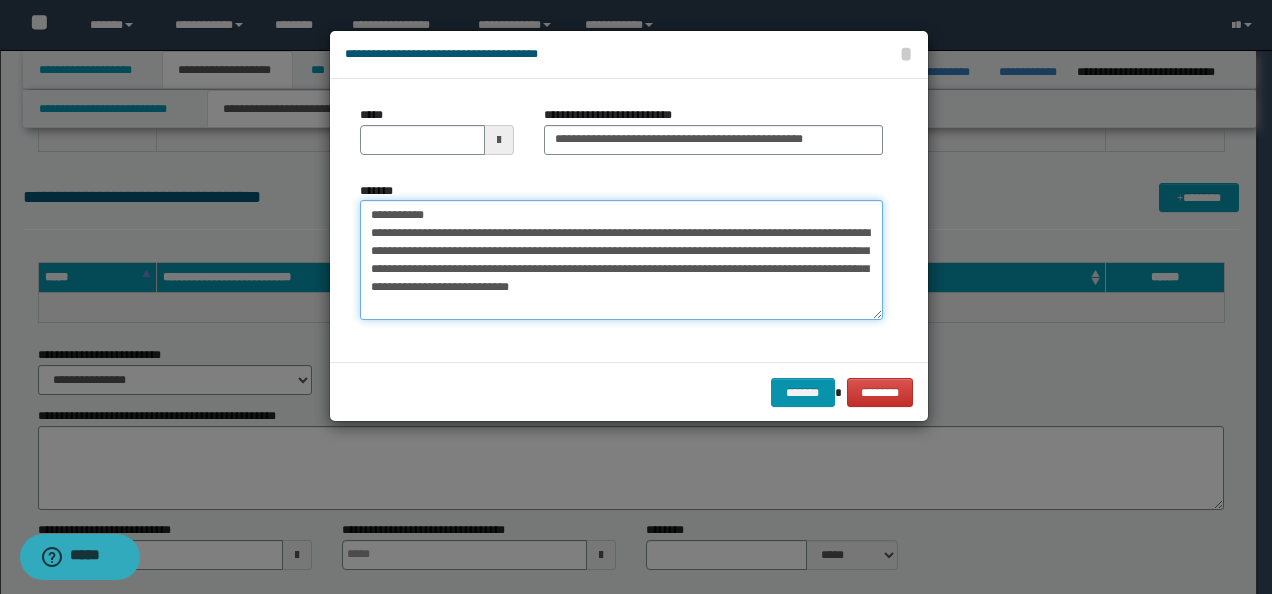 drag, startPoint x: 441, startPoint y: 212, endPoint x: 299, endPoint y: 212, distance: 142 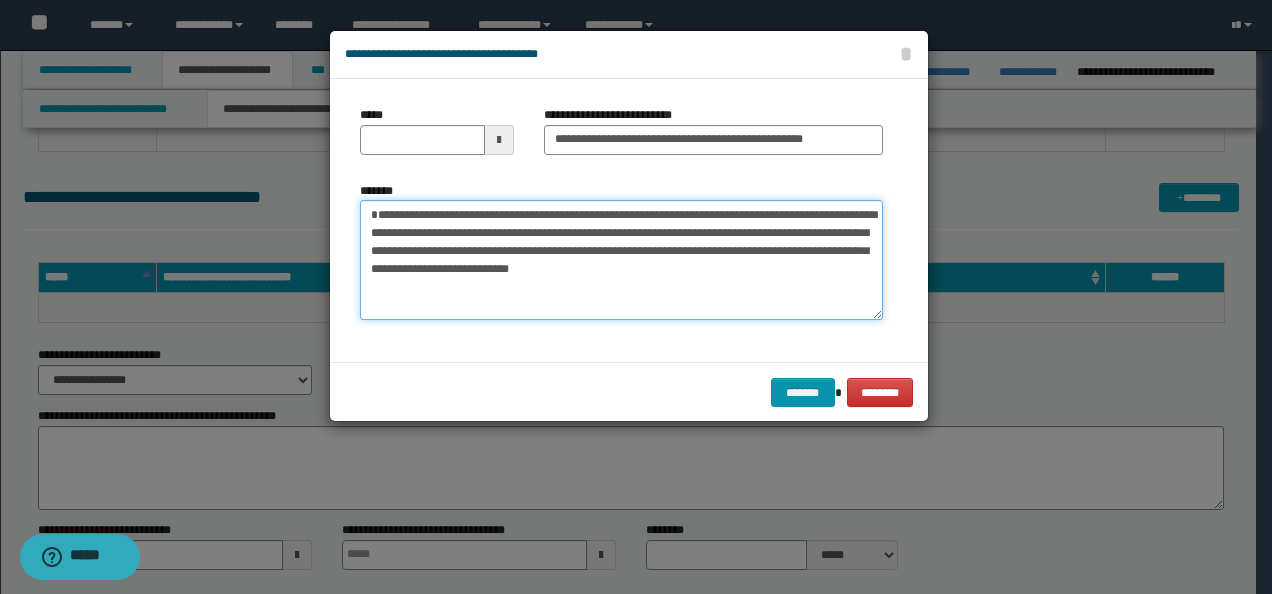 type 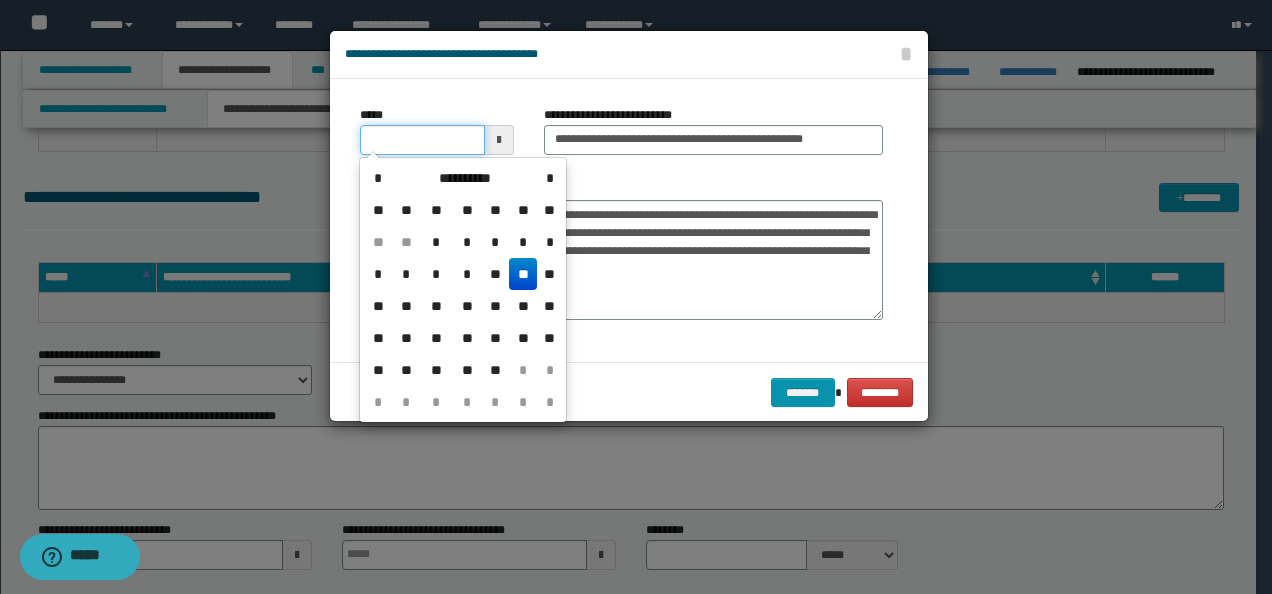 click on "*****" at bounding box center (422, 140) 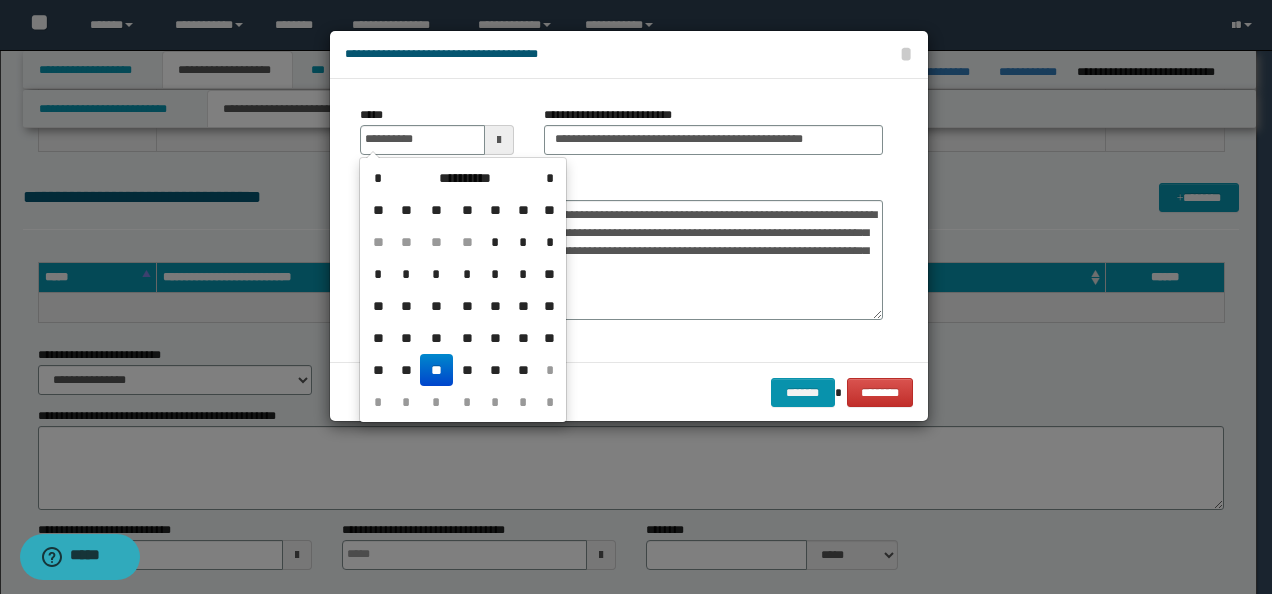 type on "**********" 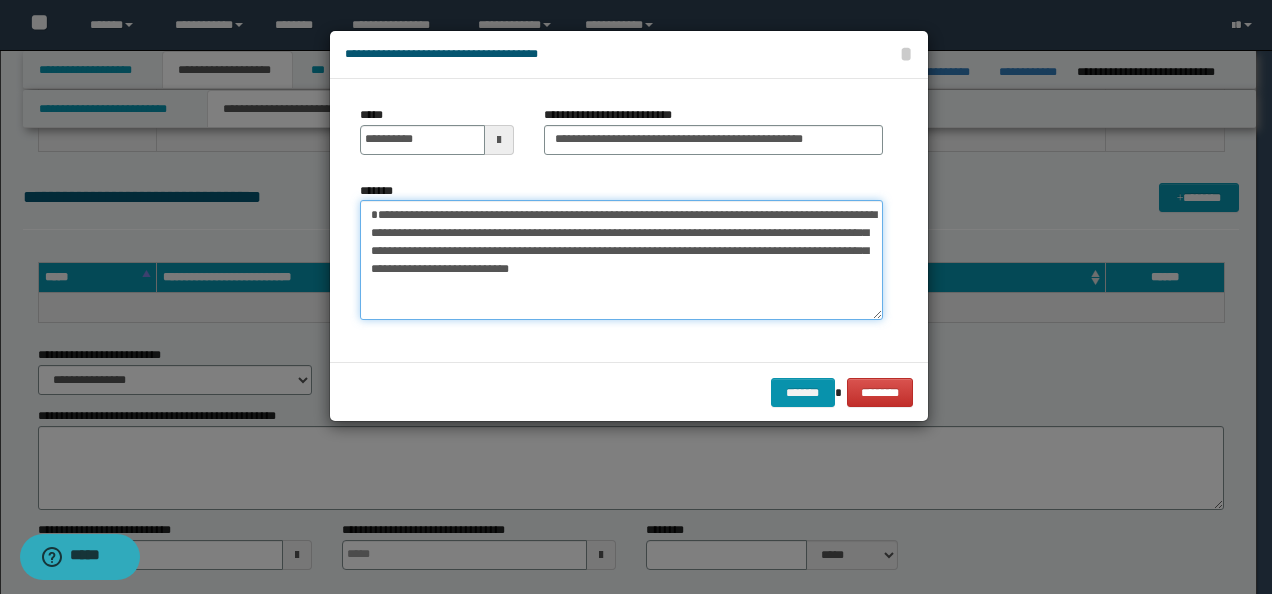 click on "**********" at bounding box center (621, 260) 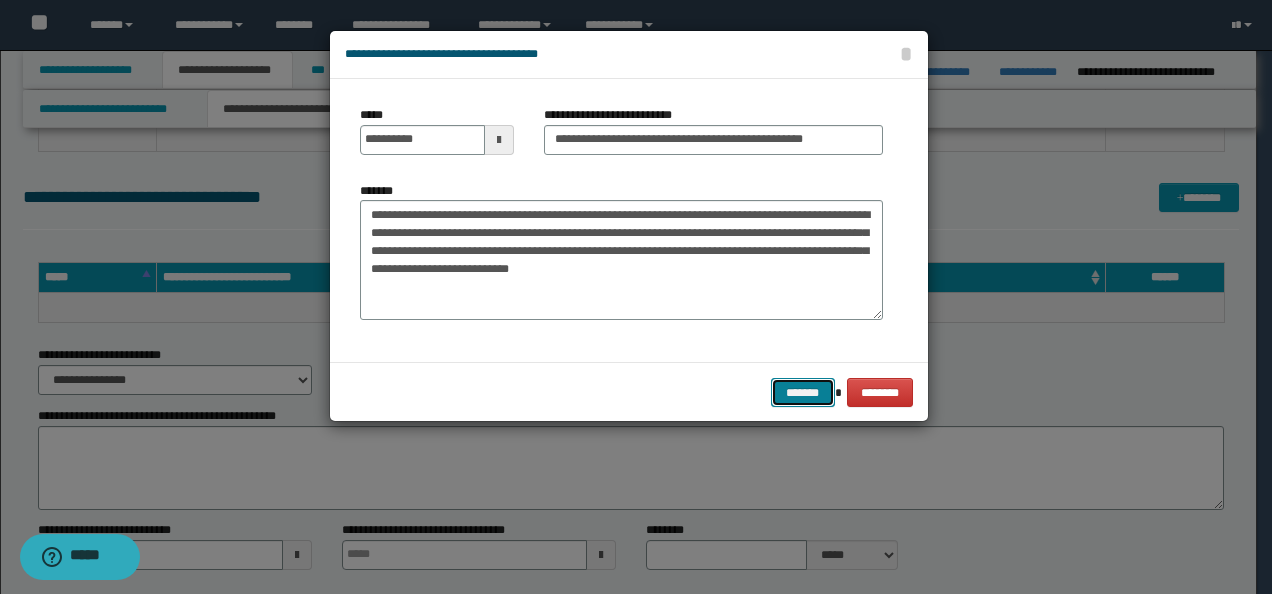 click on "*******" at bounding box center (803, 392) 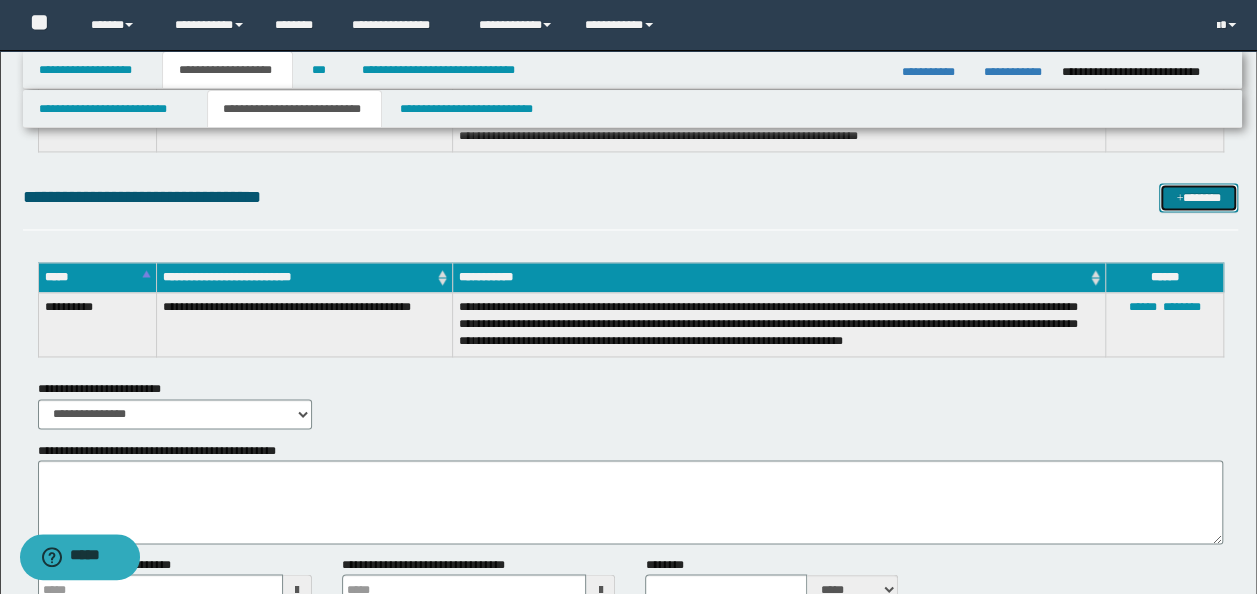 click on "*******" at bounding box center (1198, 197) 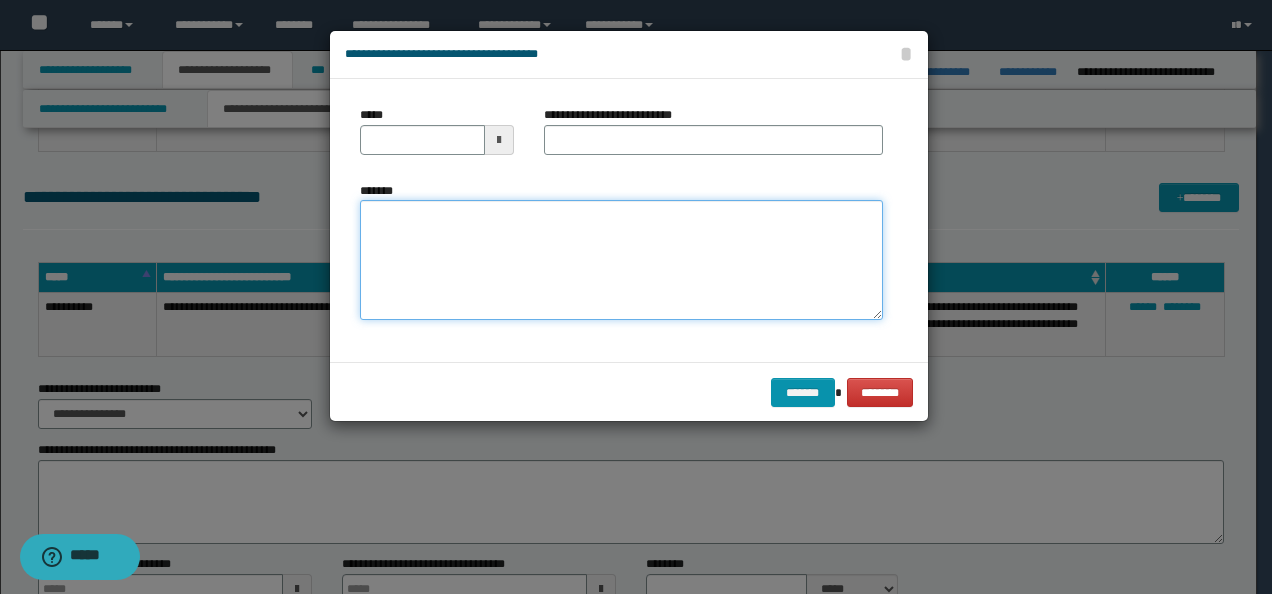 click on "*******" at bounding box center [621, 260] 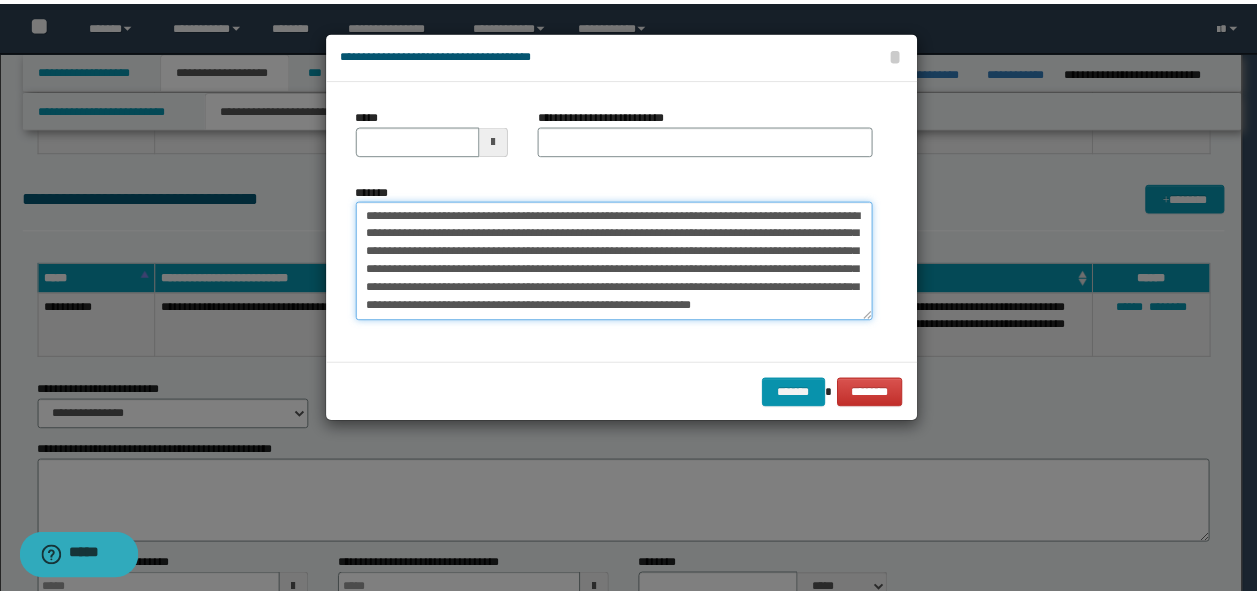 scroll, scrollTop: 0, scrollLeft: 0, axis: both 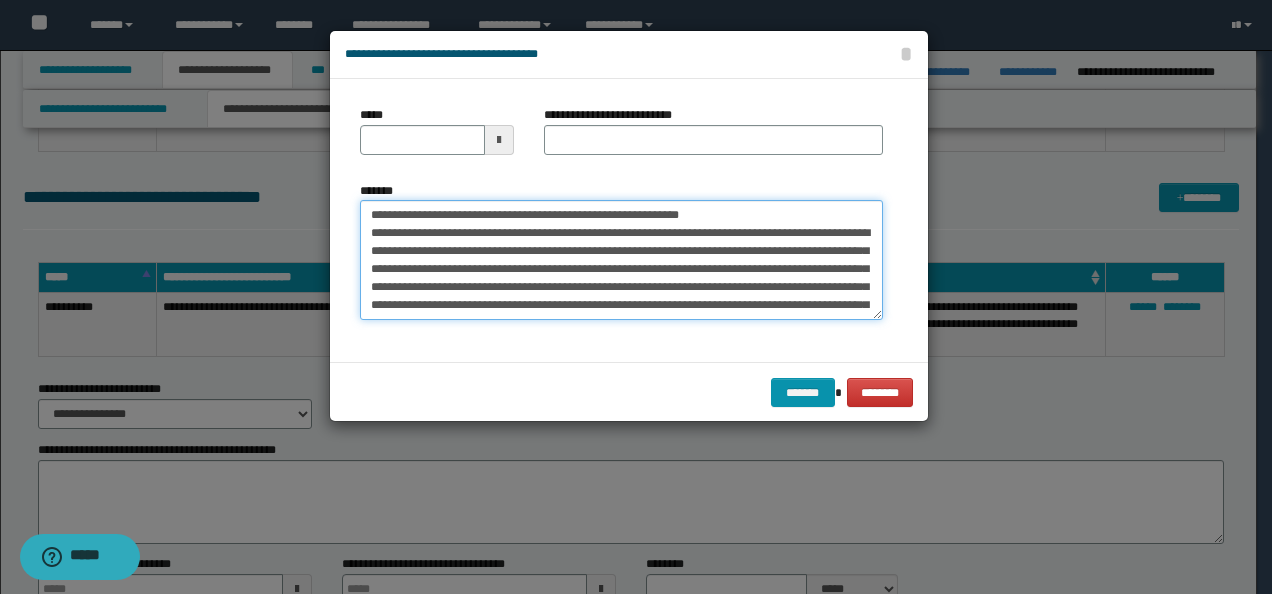 drag, startPoint x: 709, startPoint y: 222, endPoint x: 429, endPoint y: 210, distance: 280.25702 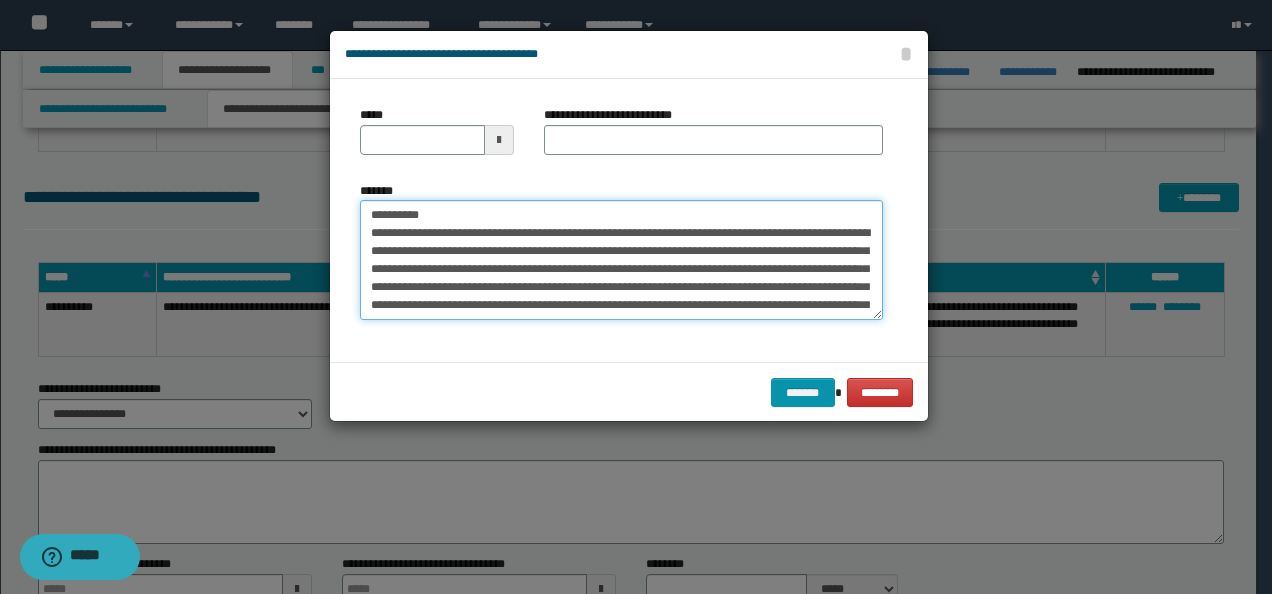 type on "**********" 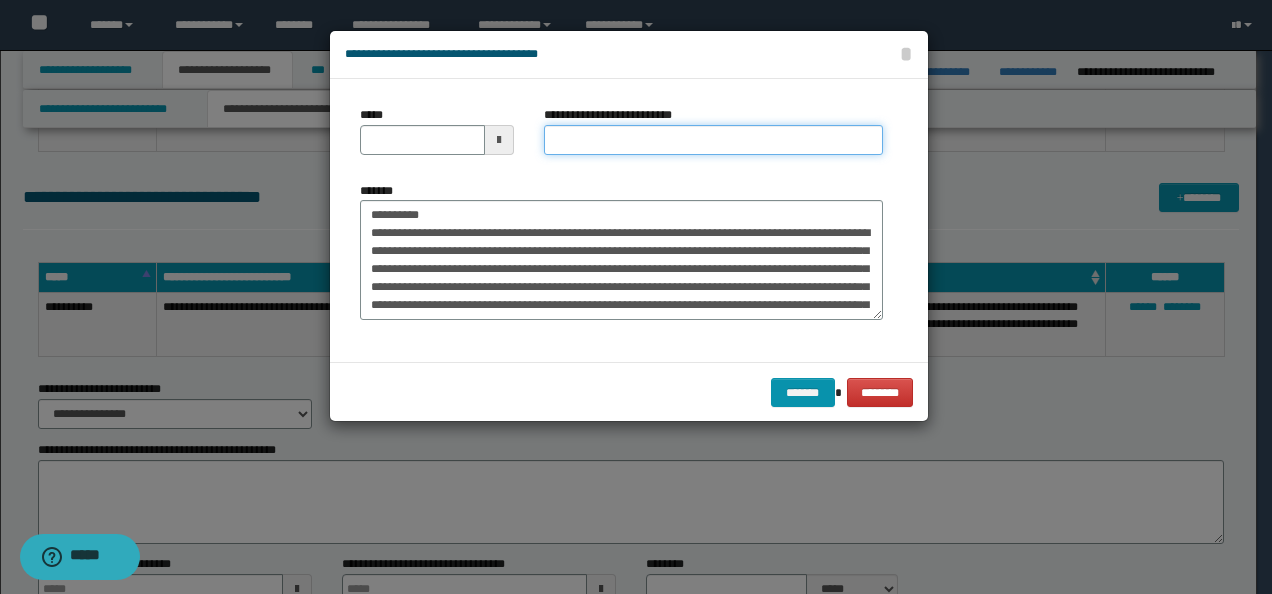 click on "**********" at bounding box center (713, 140) 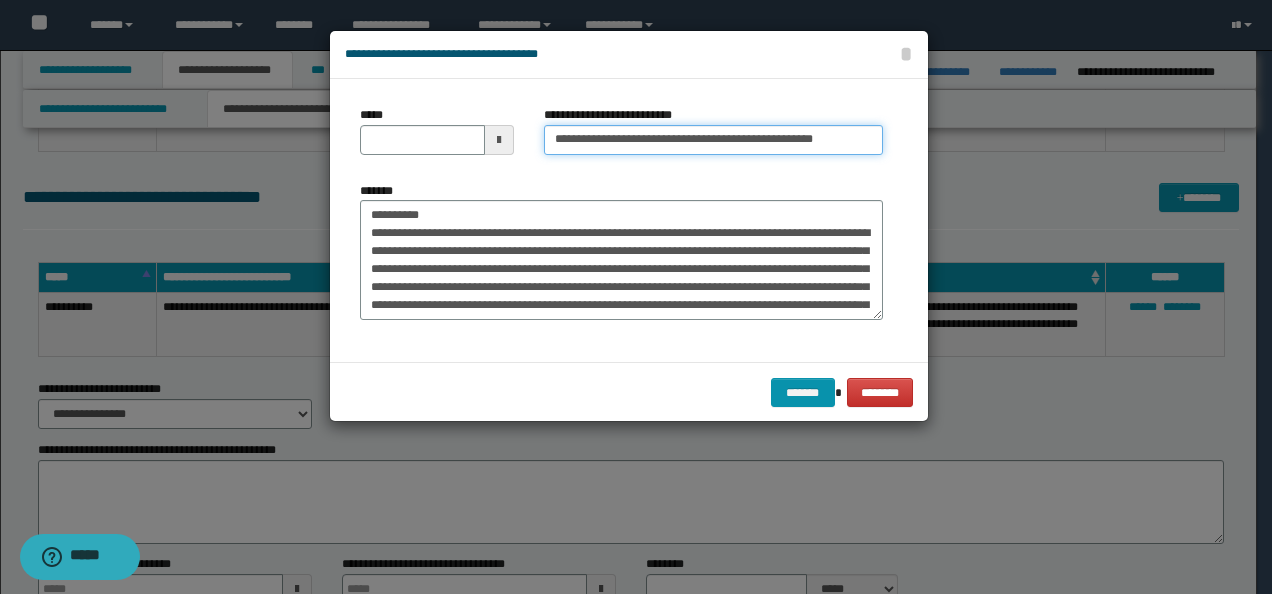 type on "**********" 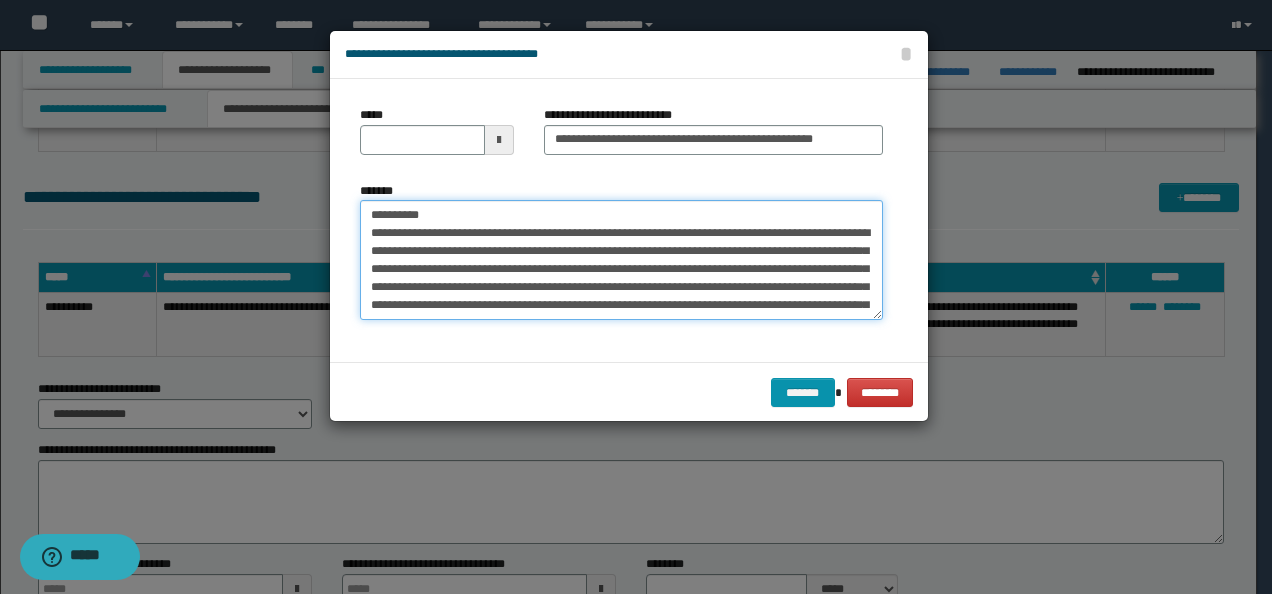 drag, startPoint x: 440, startPoint y: 214, endPoint x: 302, endPoint y: 213, distance: 138.00362 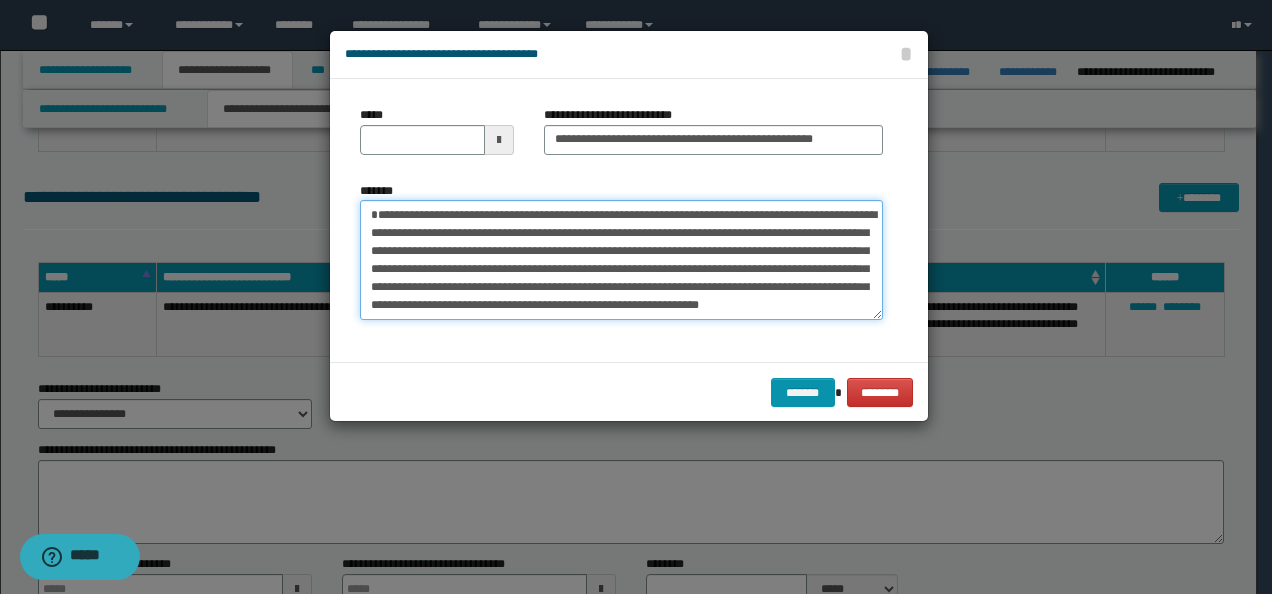 type 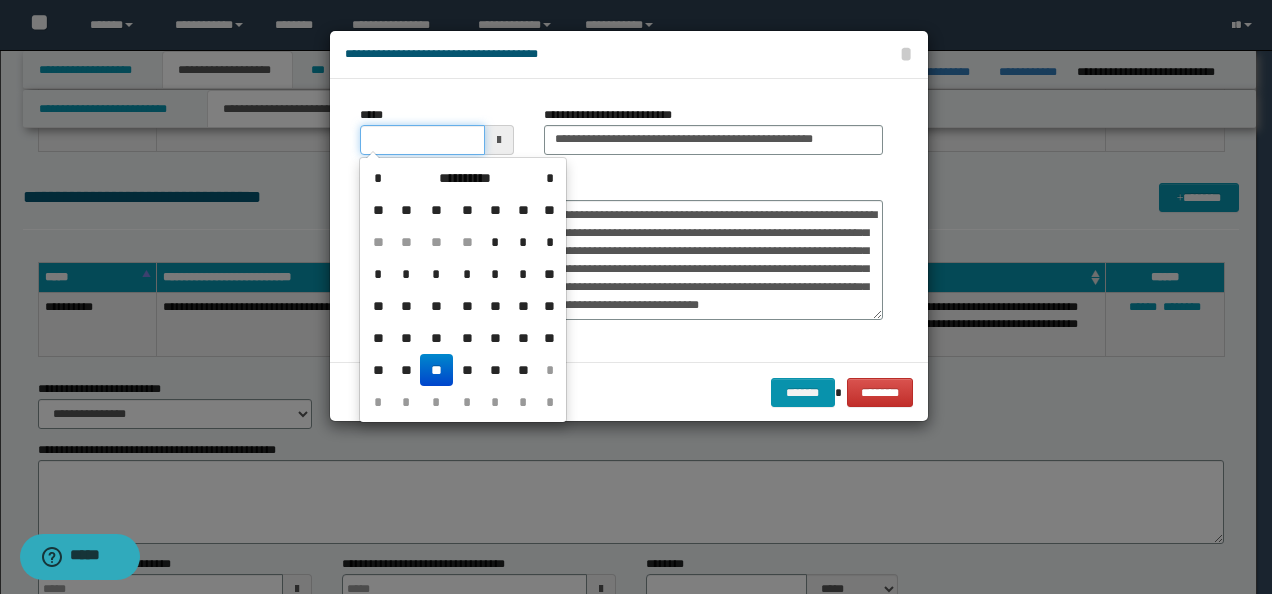 click on "*****" at bounding box center [422, 140] 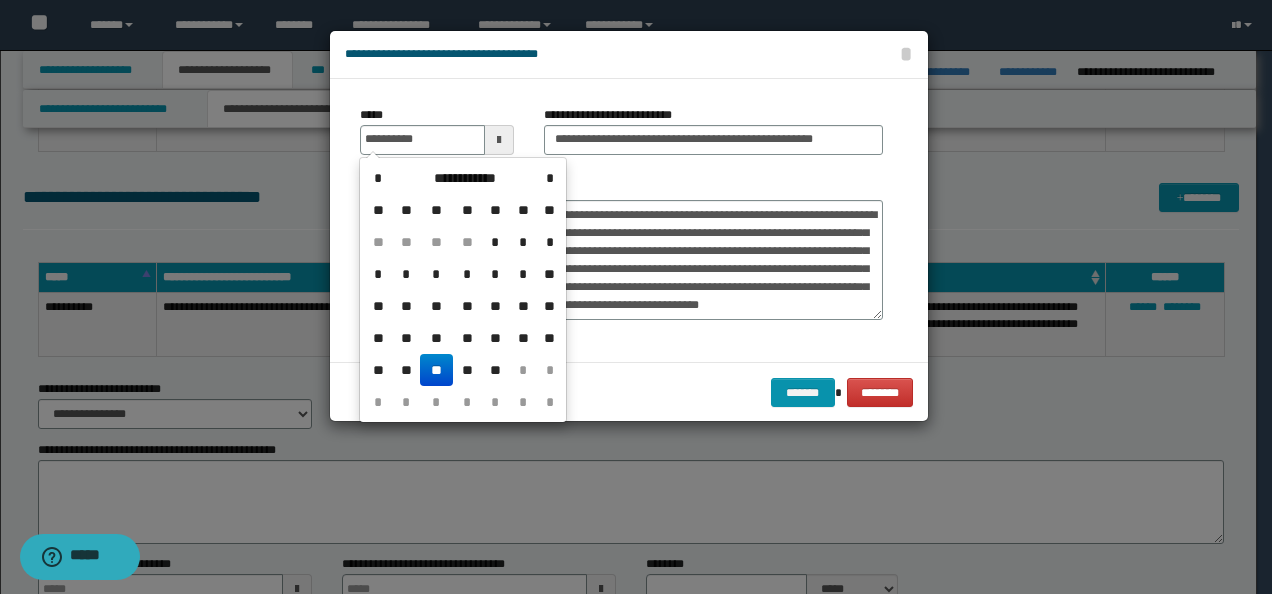 type on "**********" 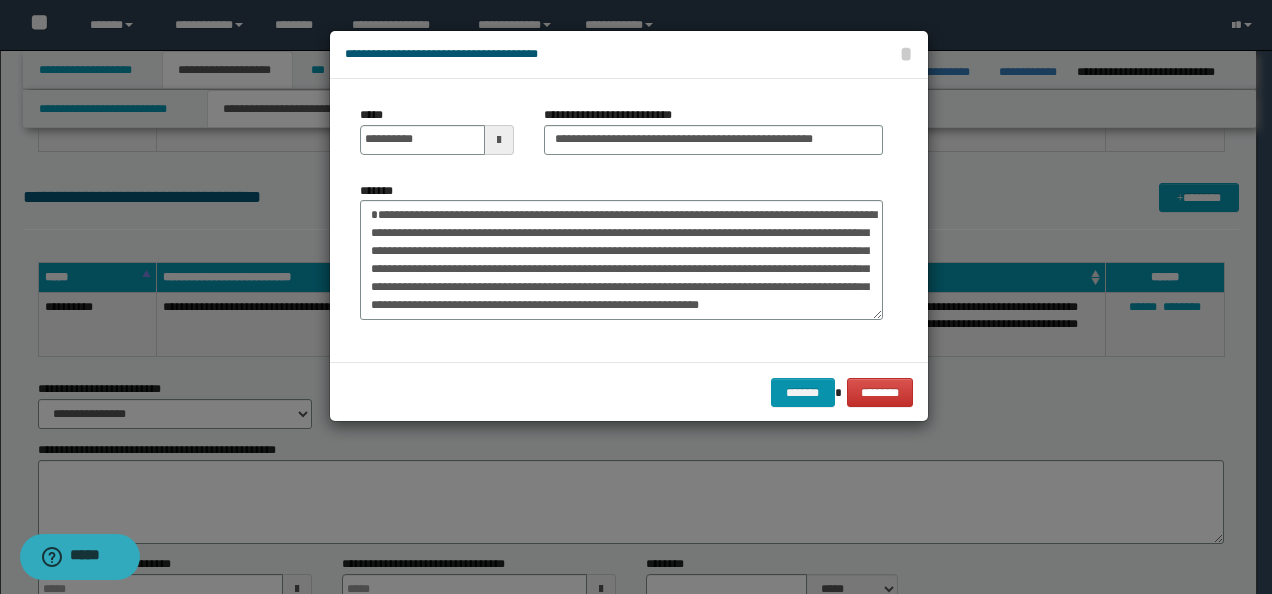 click on "**********" at bounding box center (621, 251) 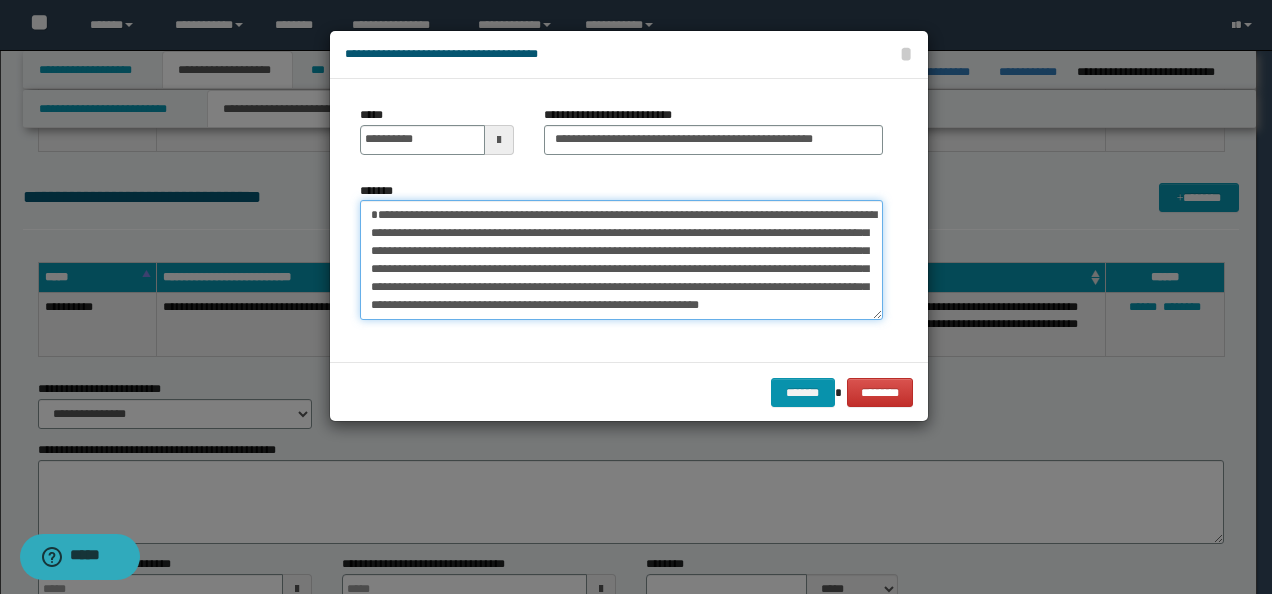 click on "**********" at bounding box center (621, 259) 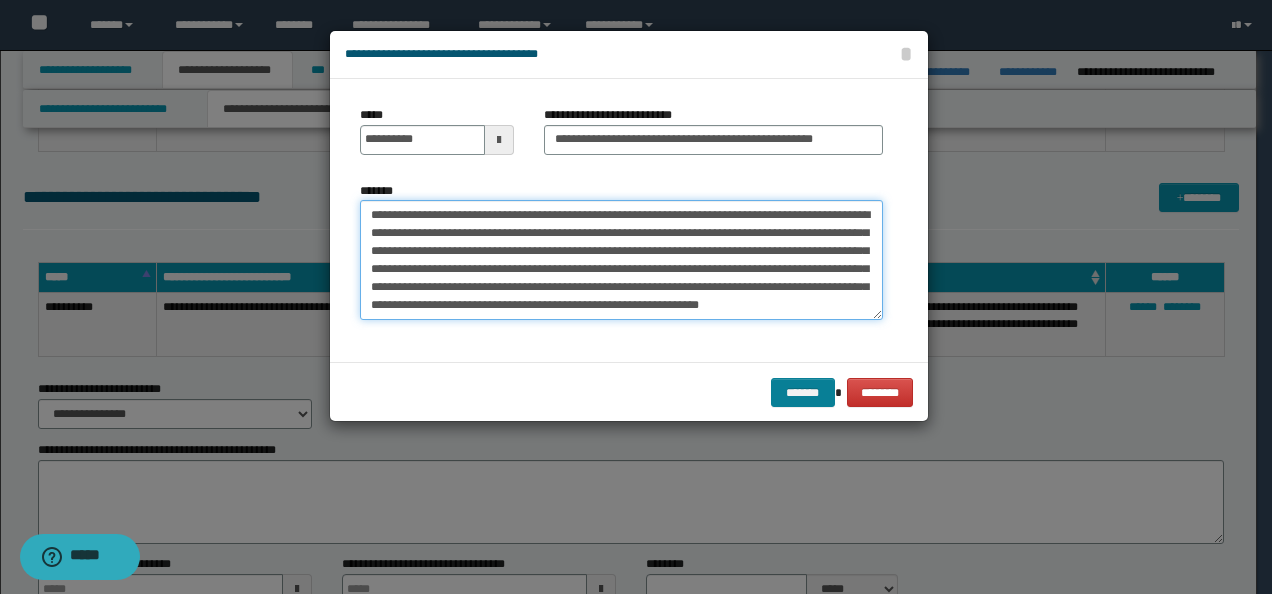 type on "**********" 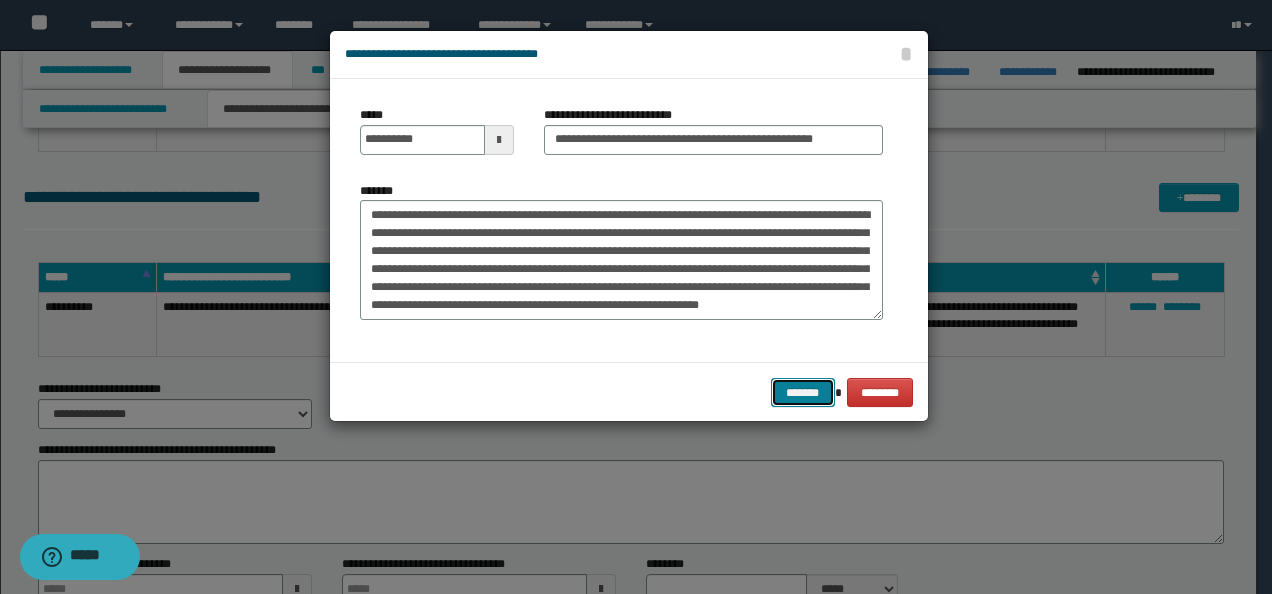 click on "*******" at bounding box center (803, 392) 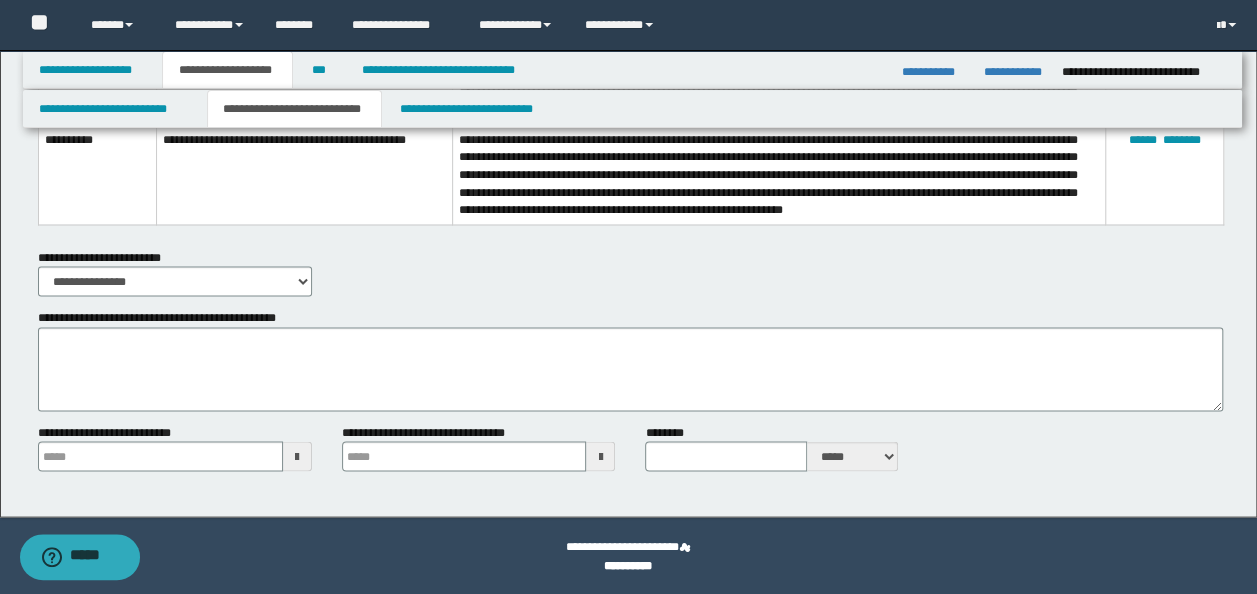 scroll, scrollTop: 5364, scrollLeft: 0, axis: vertical 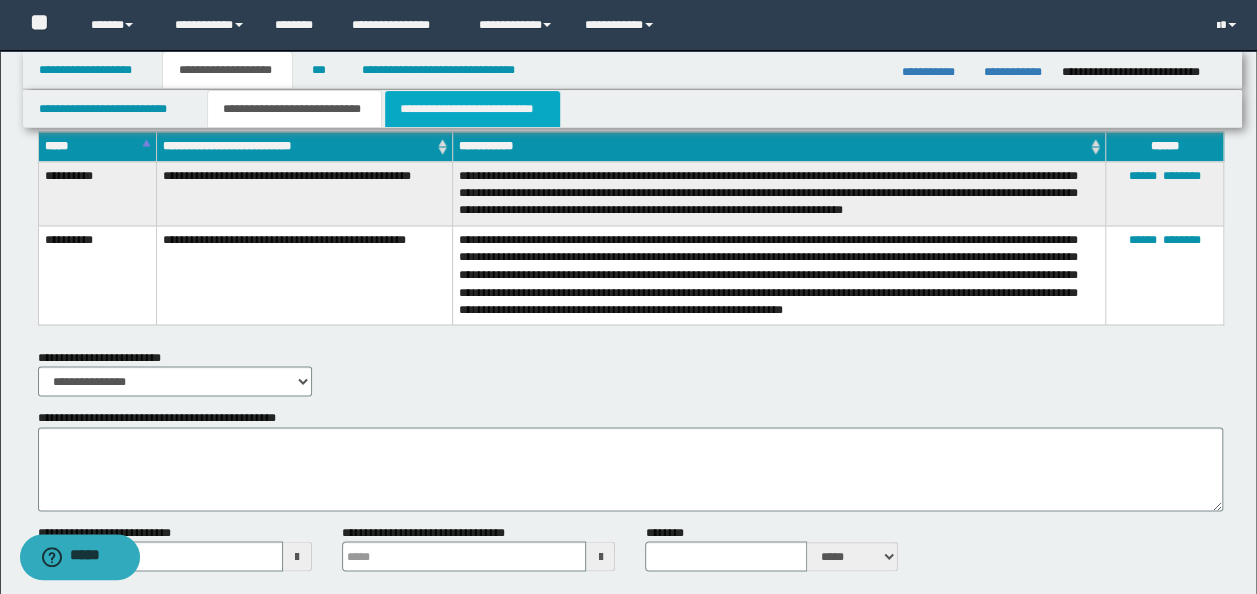 click on "**********" at bounding box center [472, 109] 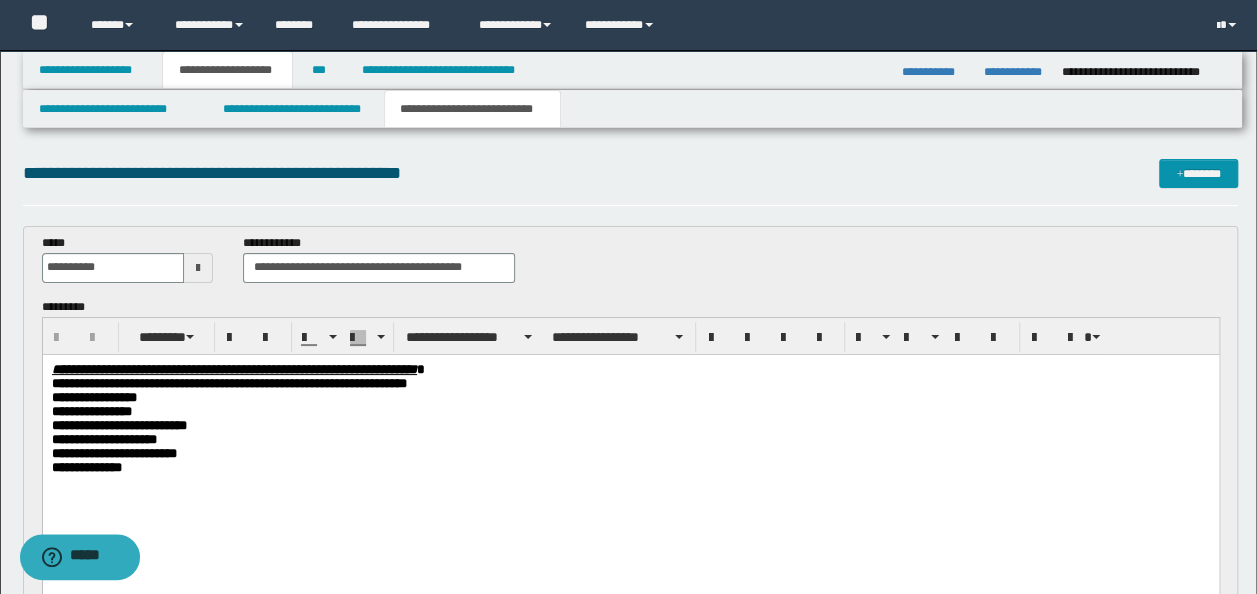 scroll, scrollTop: 0, scrollLeft: 0, axis: both 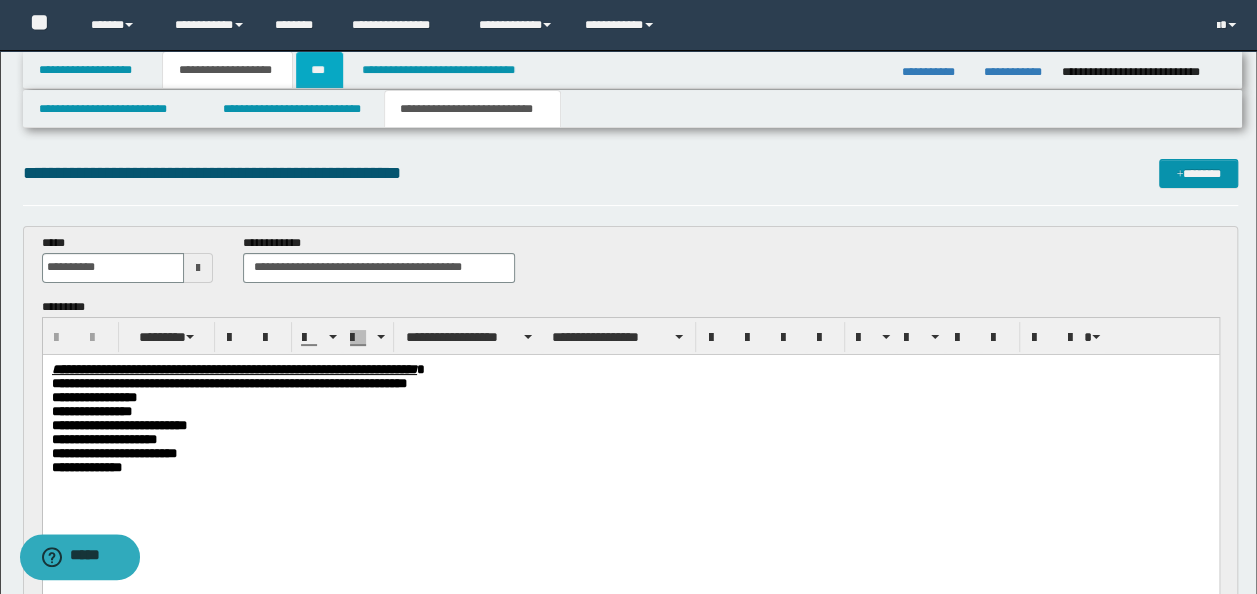 click on "***" at bounding box center [319, 70] 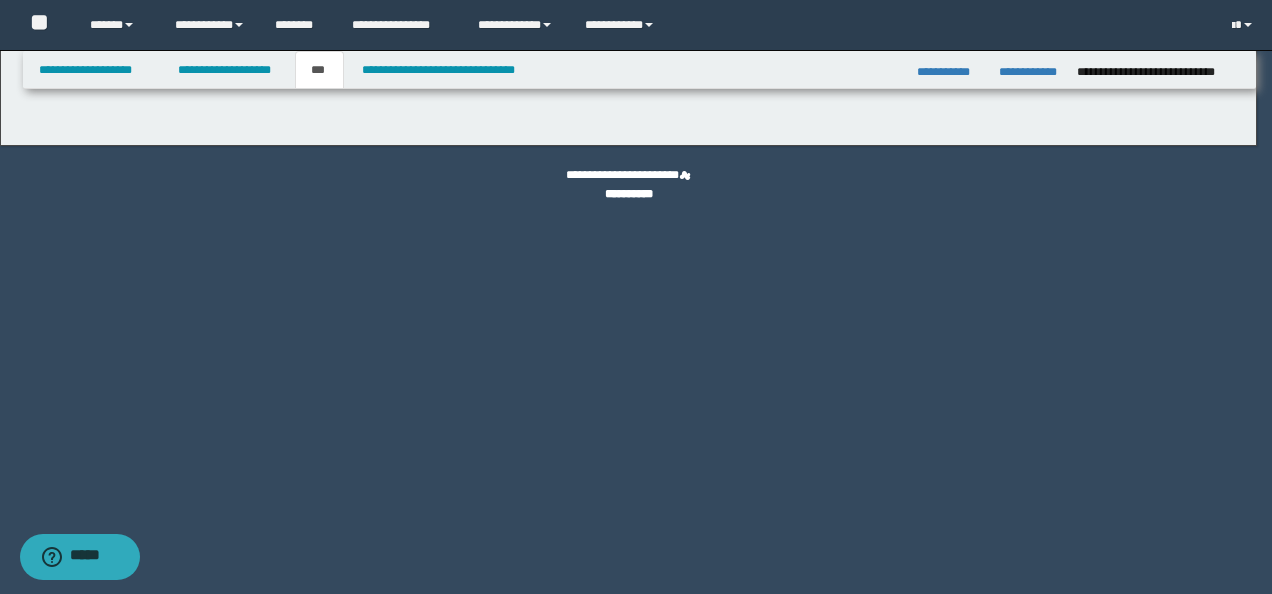select on "**" 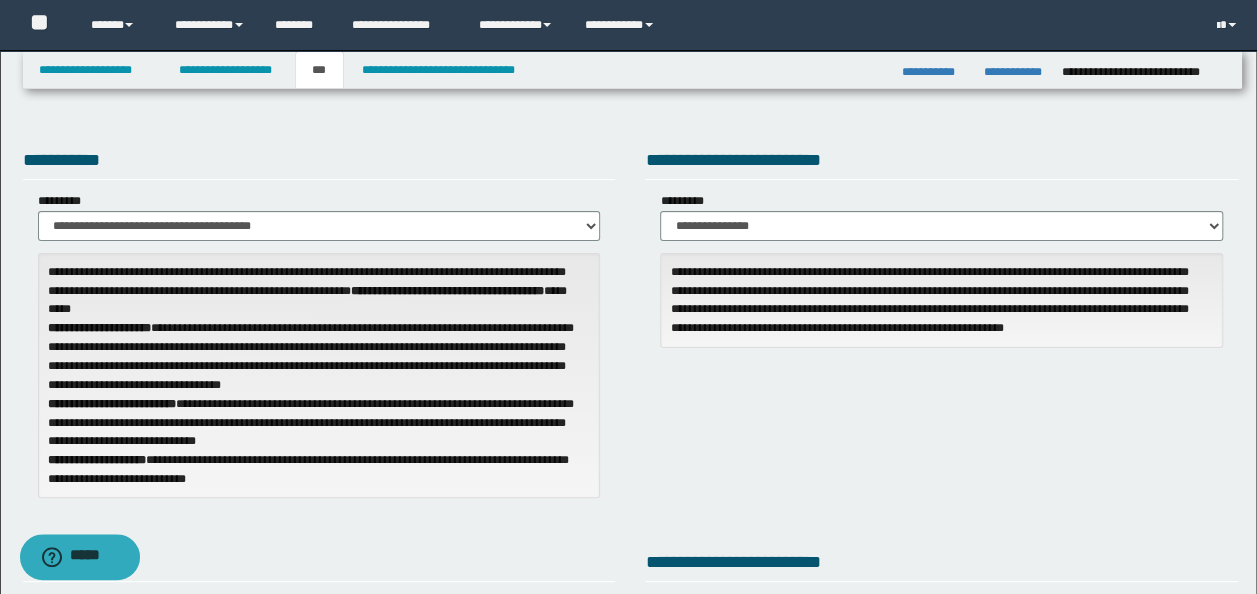 click on "***" at bounding box center (319, 70) 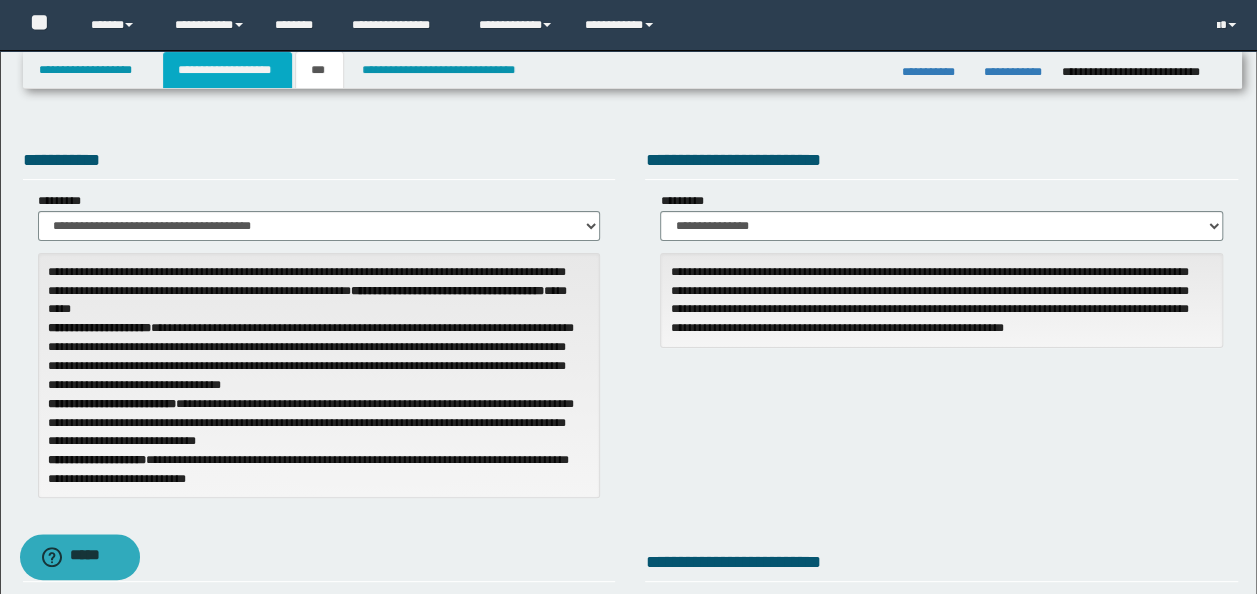 click on "**********" at bounding box center [227, 70] 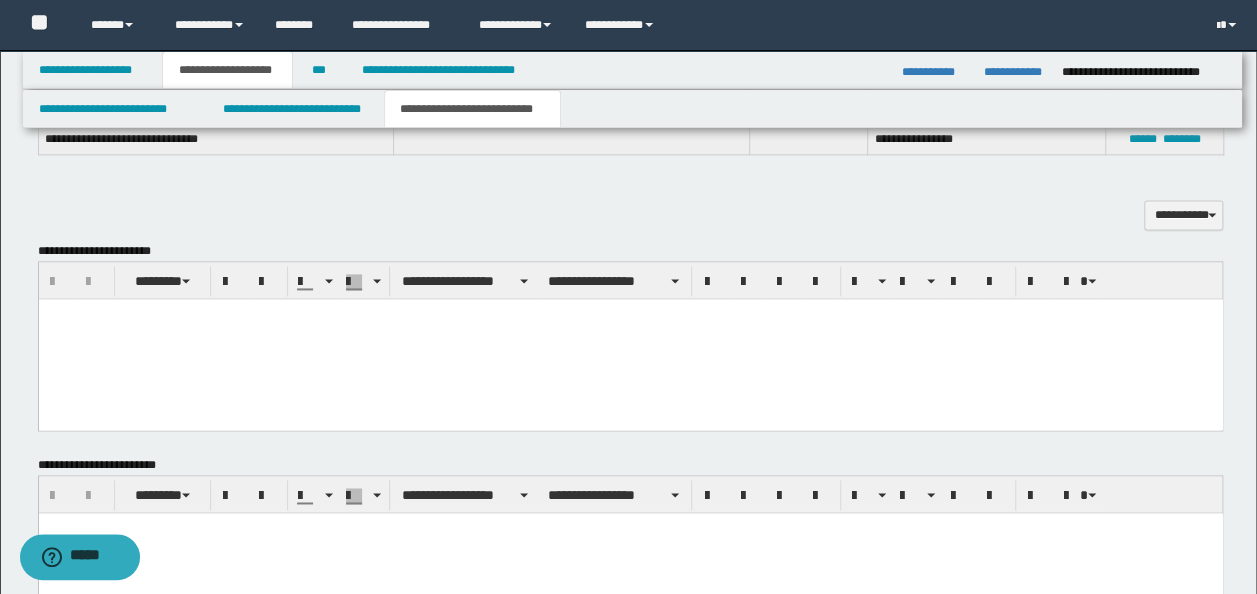 scroll, scrollTop: 1466, scrollLeft: 0, axis: vertical 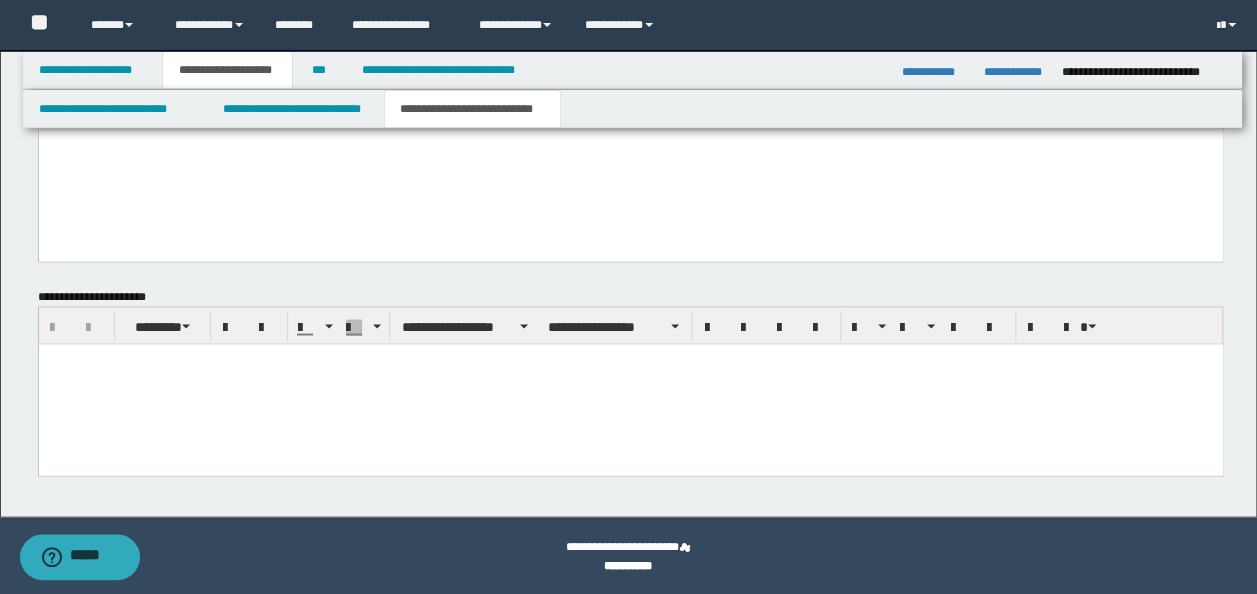click at bounding box center [630, 384] 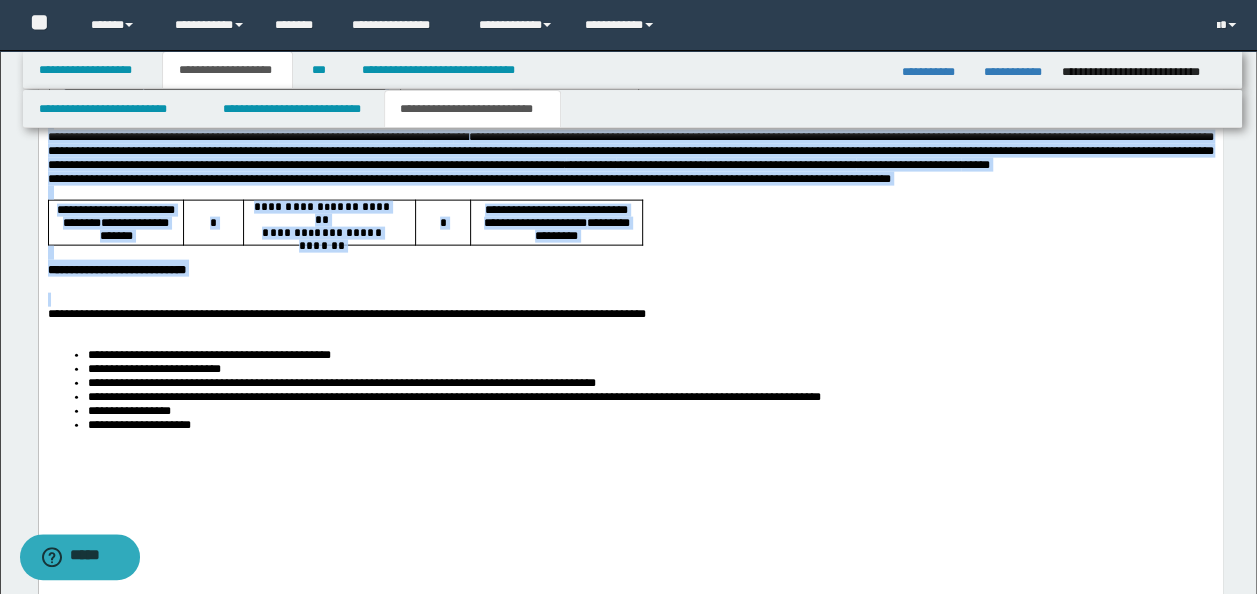 scroll, scrollTop: 2188, scrollLeft: 0, axis: vertical 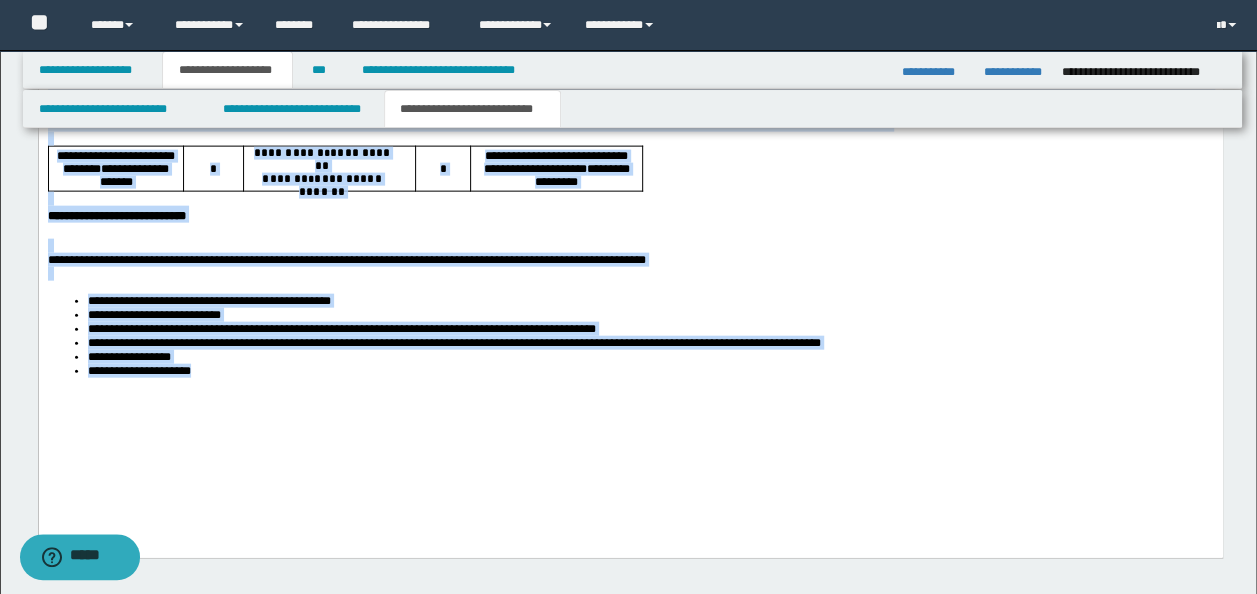 drag, startPoint x: 47, startPoint y: -153, endPoint x: 696, endPoint y: 438, distance: 877.77106 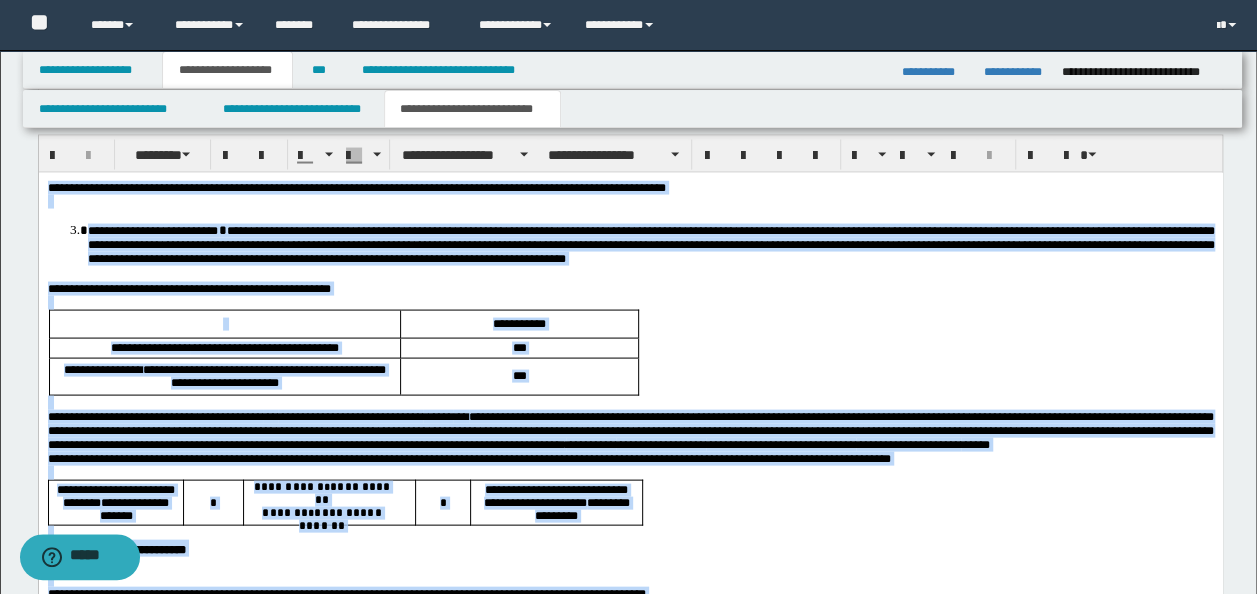 scroll, scrollTop: 1655, scrollLeft: 0, axis: vertical 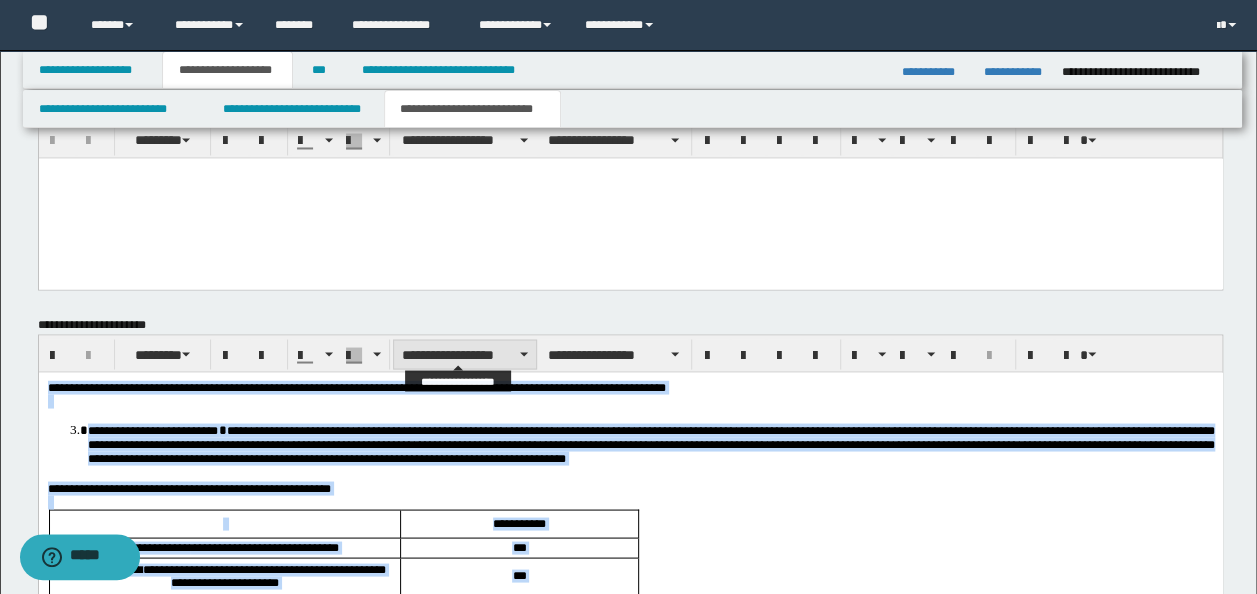 click on "**********" at bounding box center [465, 354] 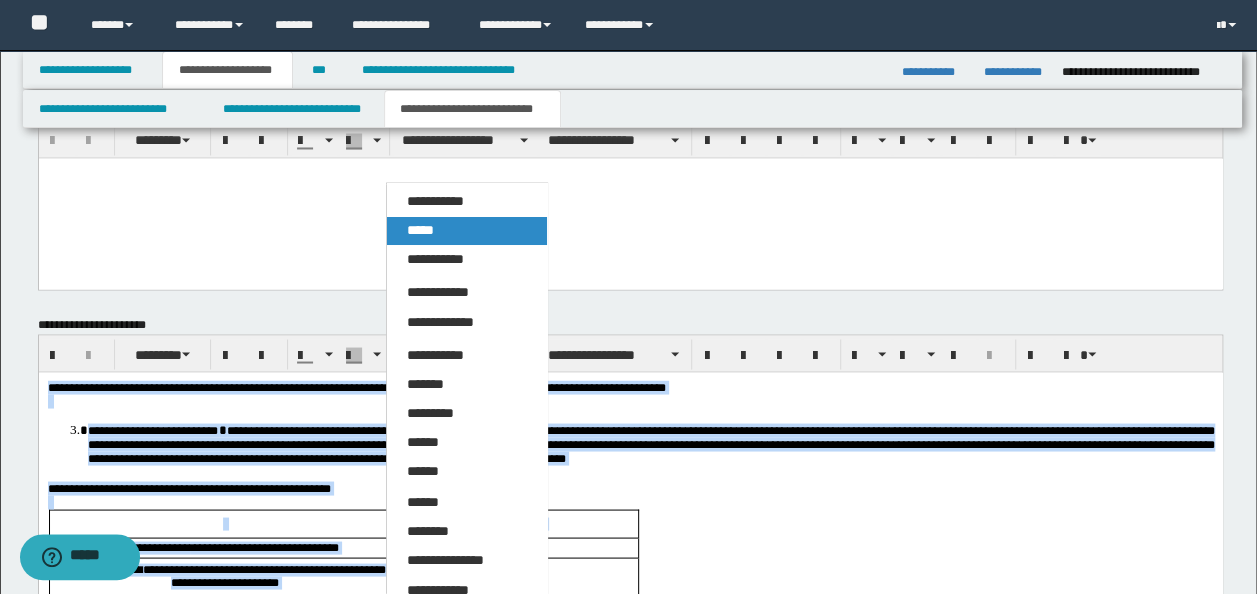 click on "*****" at bounding box center [420, 230] 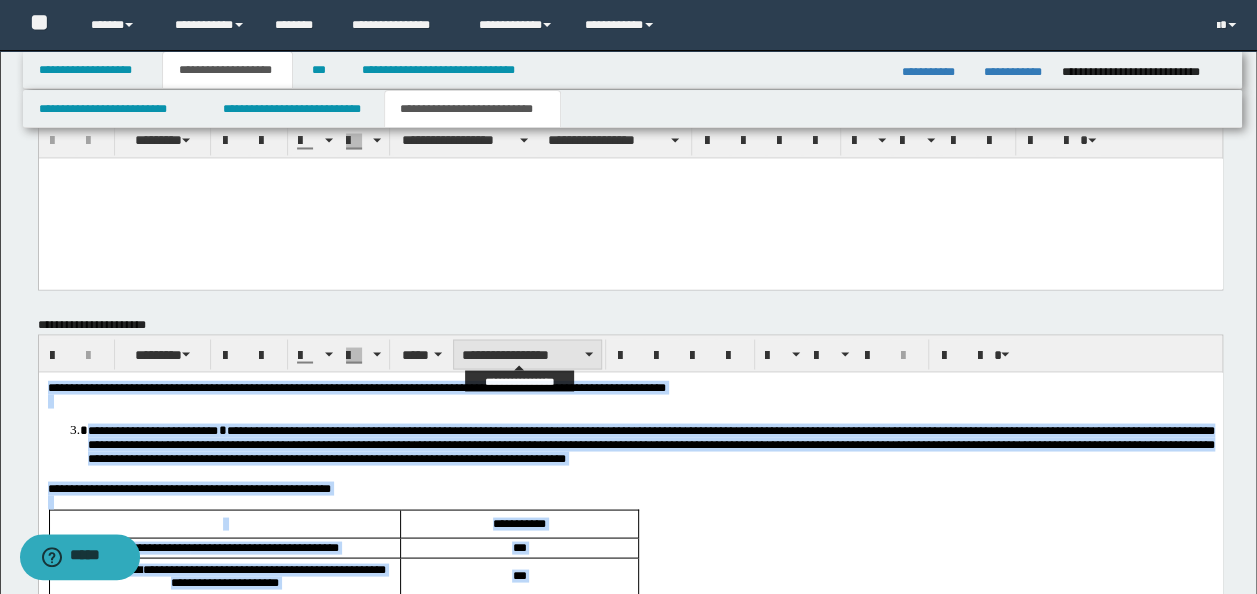 click on "**********" at bounding box center [527, 354] 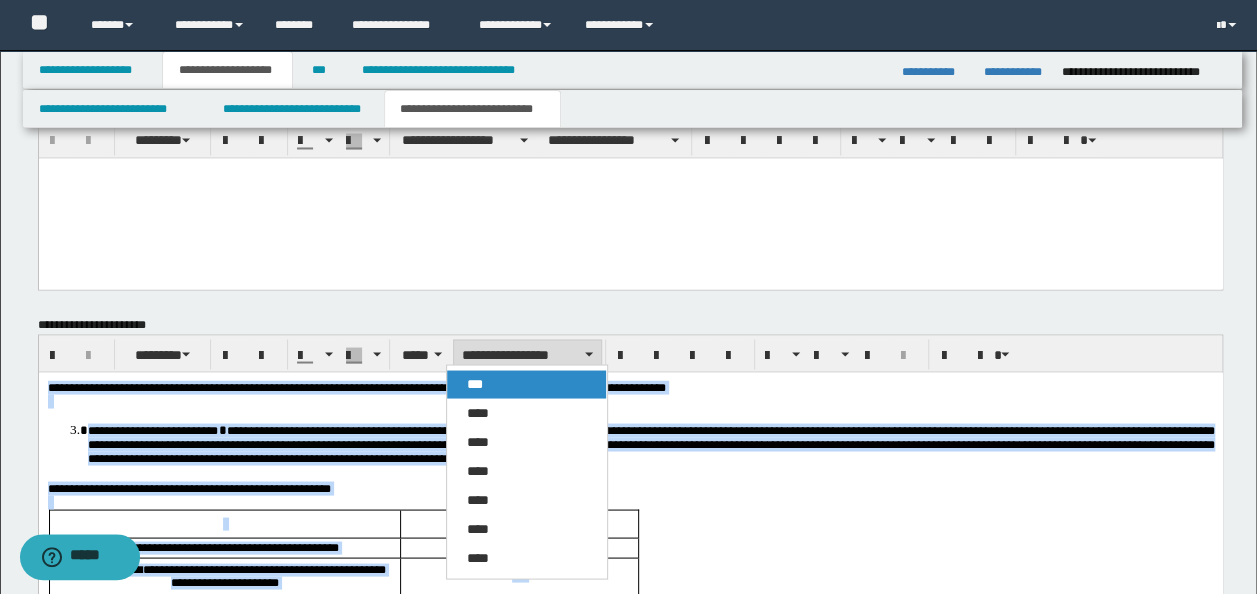 click on "***" at bounding box center [526, 384] 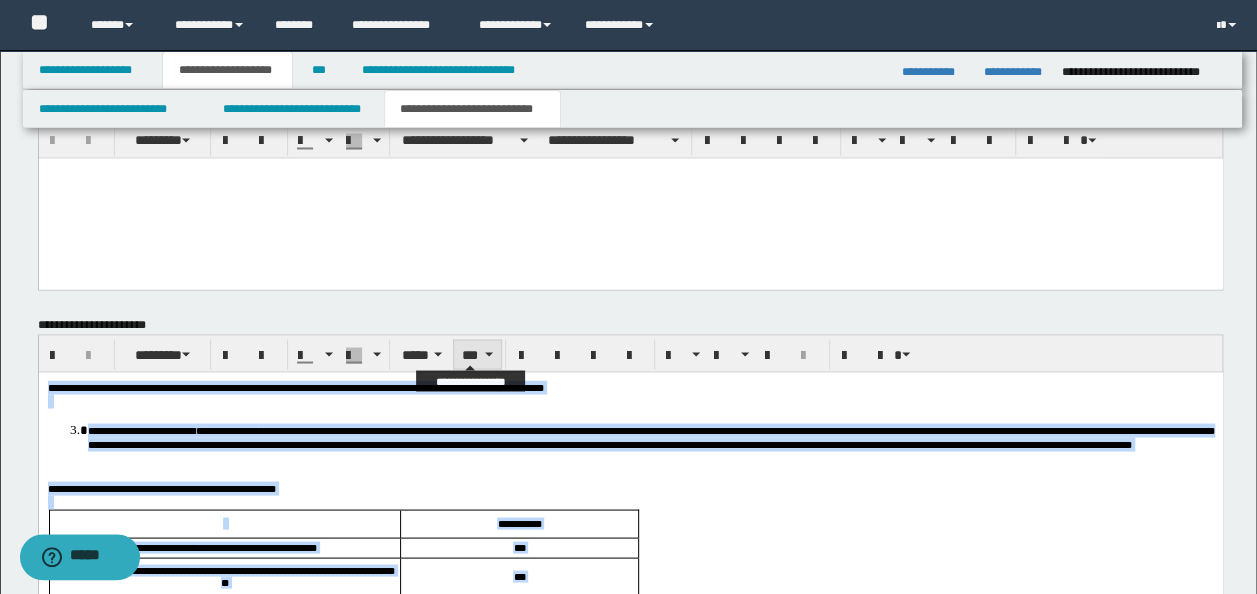 click on "***" at bounding box center (477, 354) 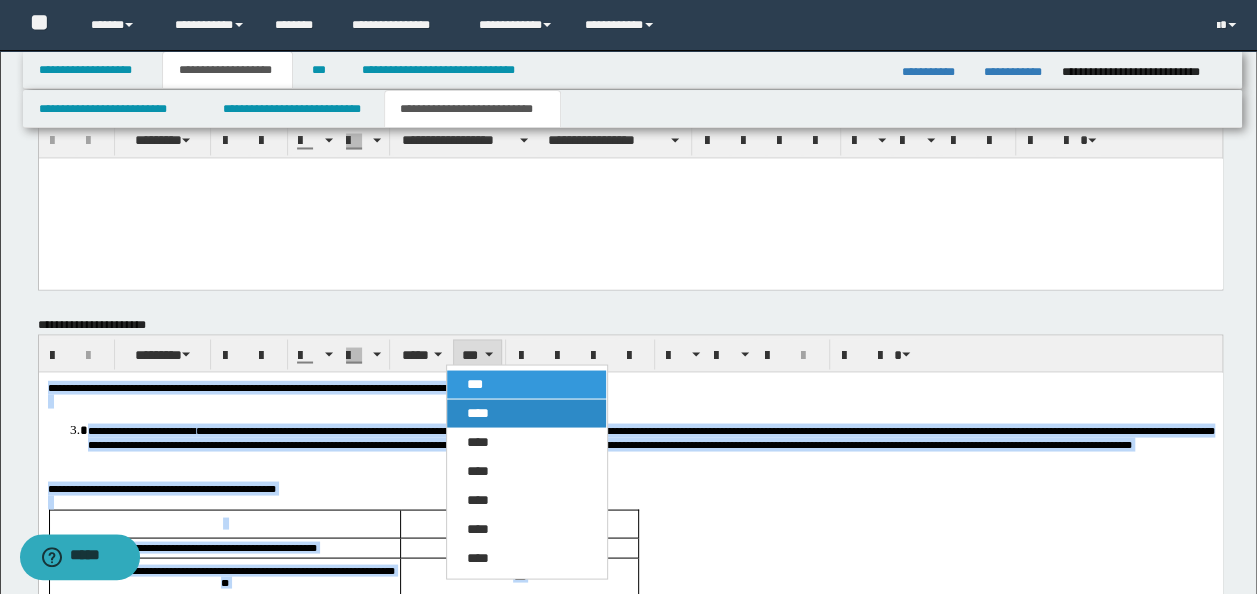 click on "****" at bounding box center (478, 412) 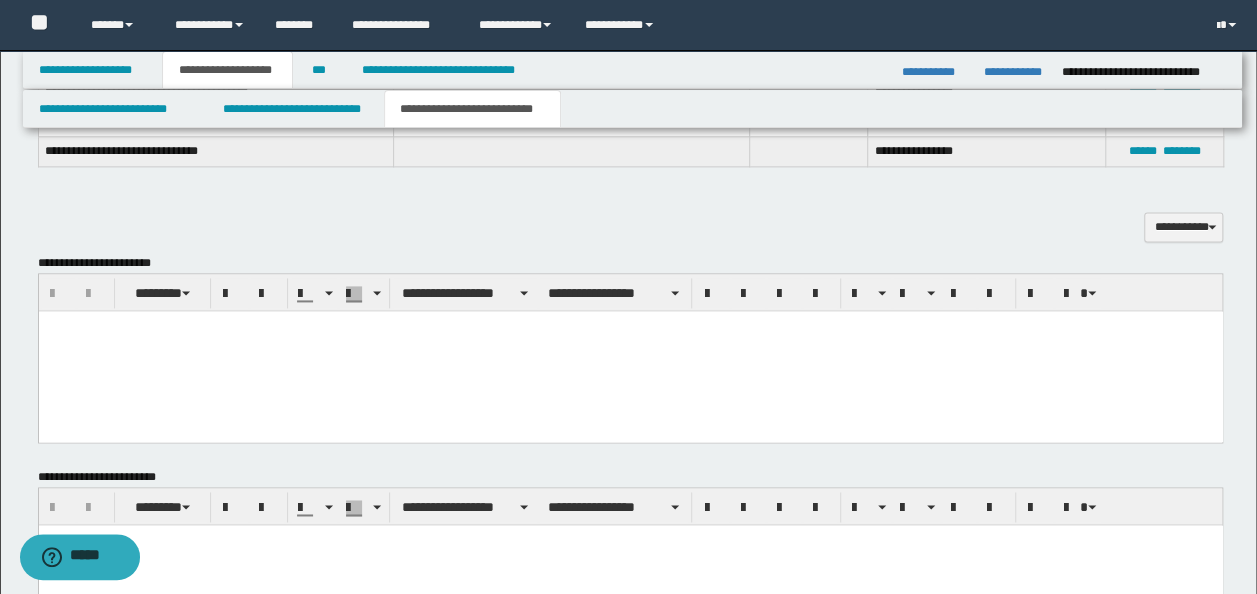 scroll, scrollTop: 1255, scrollLeft: 0, axis: vertical 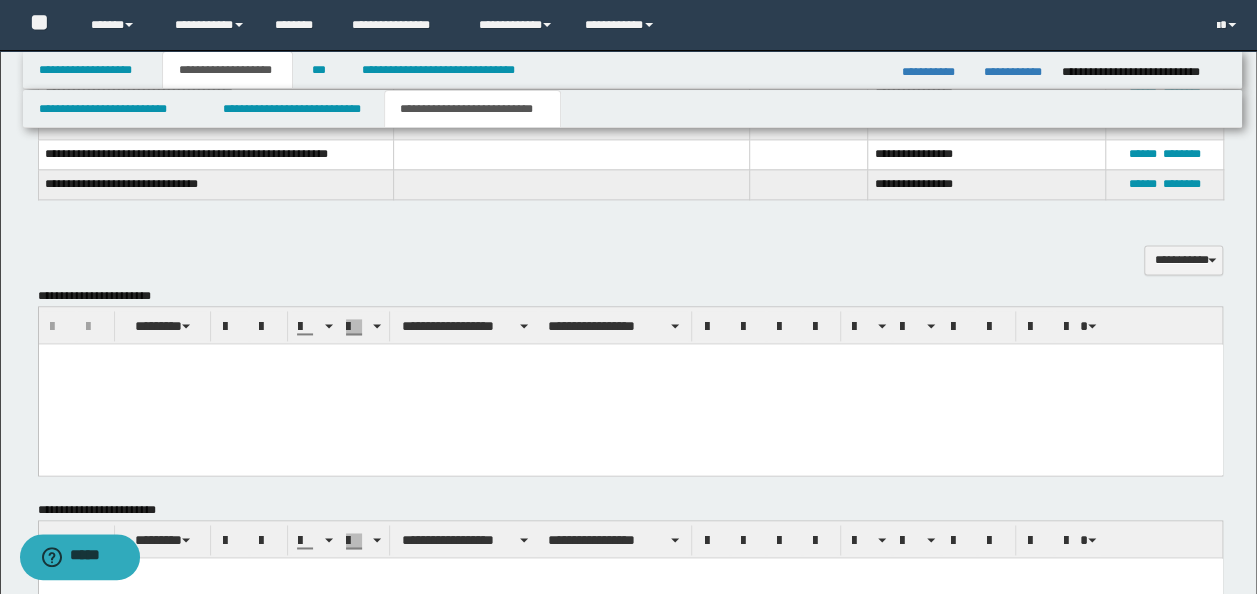 click at bounding box center [630, 383] 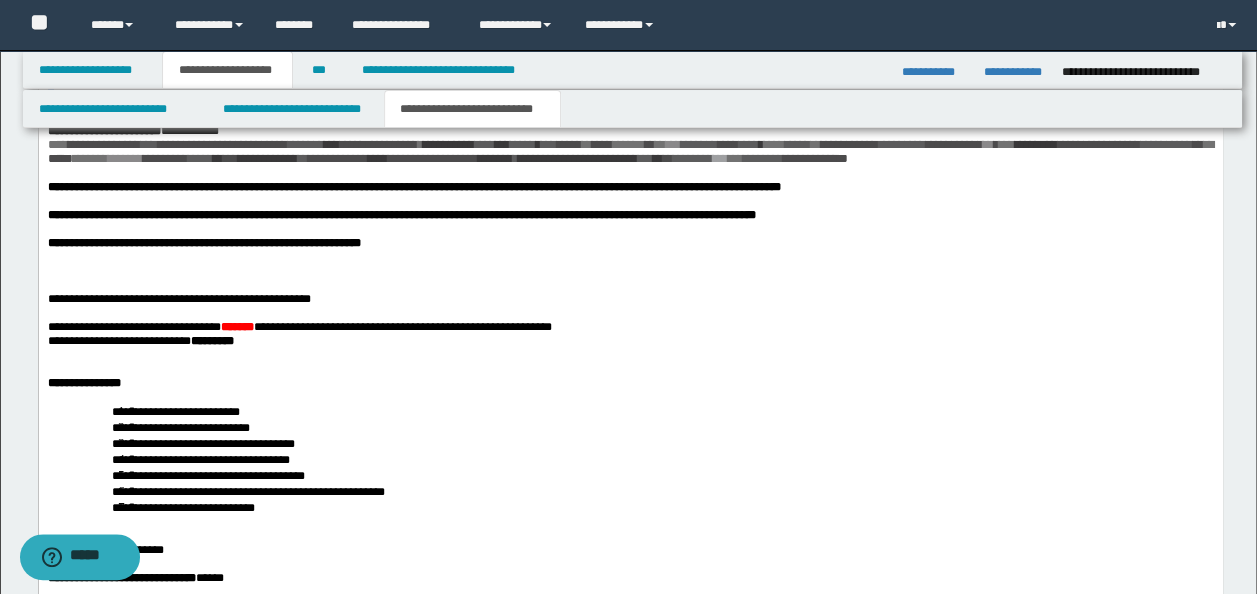 scroll, scrollTop: 2554, scrollLeft: 0, axis: vertical 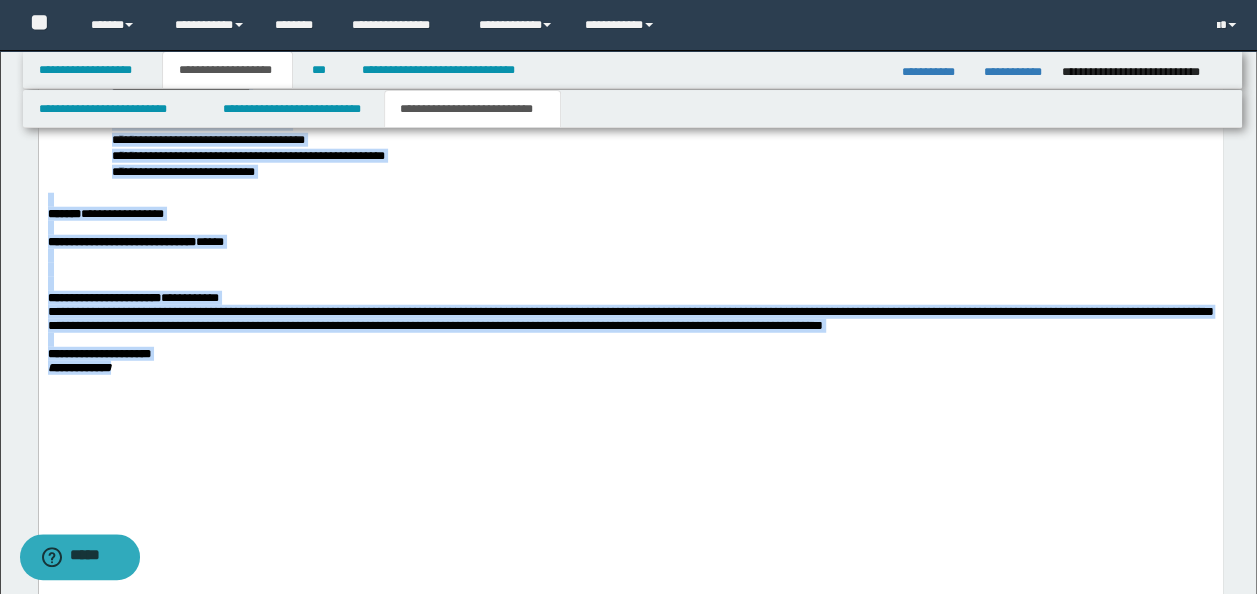 drag, startPoint x: 46, startPoint y: -945, endPoint x: 668, endPoint y: 535, distance: 1605.3922 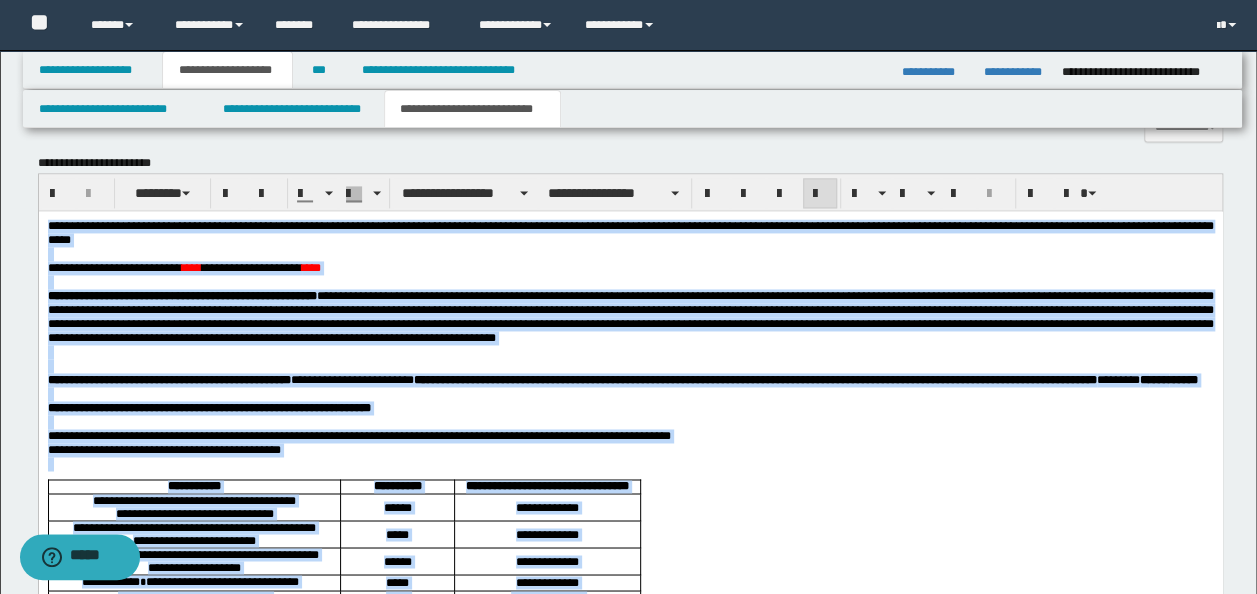 scroll, scrollTop: 1188, scrollLeft: 0, axis: vertical 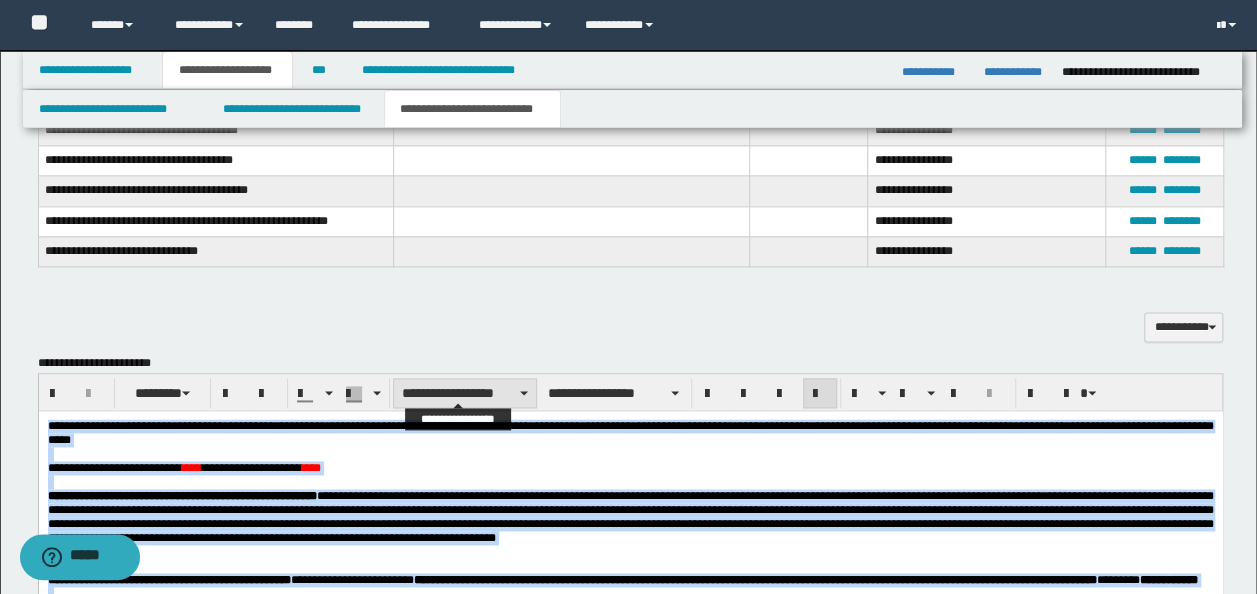 click on "**********" at bounding box center [465, 393] 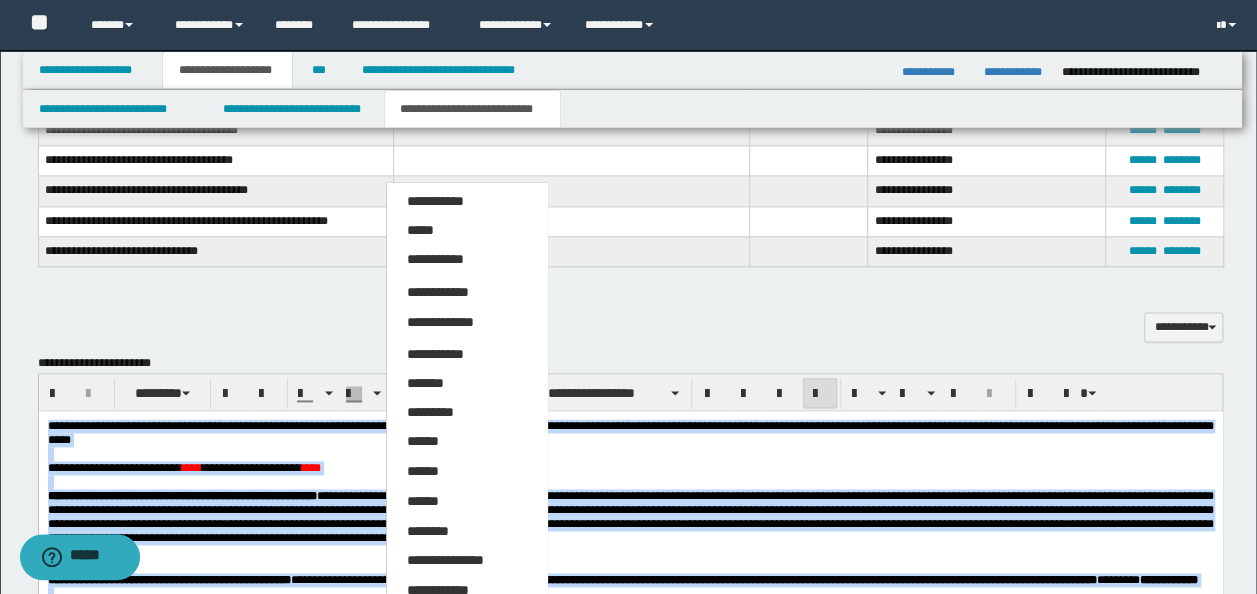 drag, startPoint x: 447, startPoint y: 235, endPoint x: 541, endPoint y: 330, distance: 133.64505 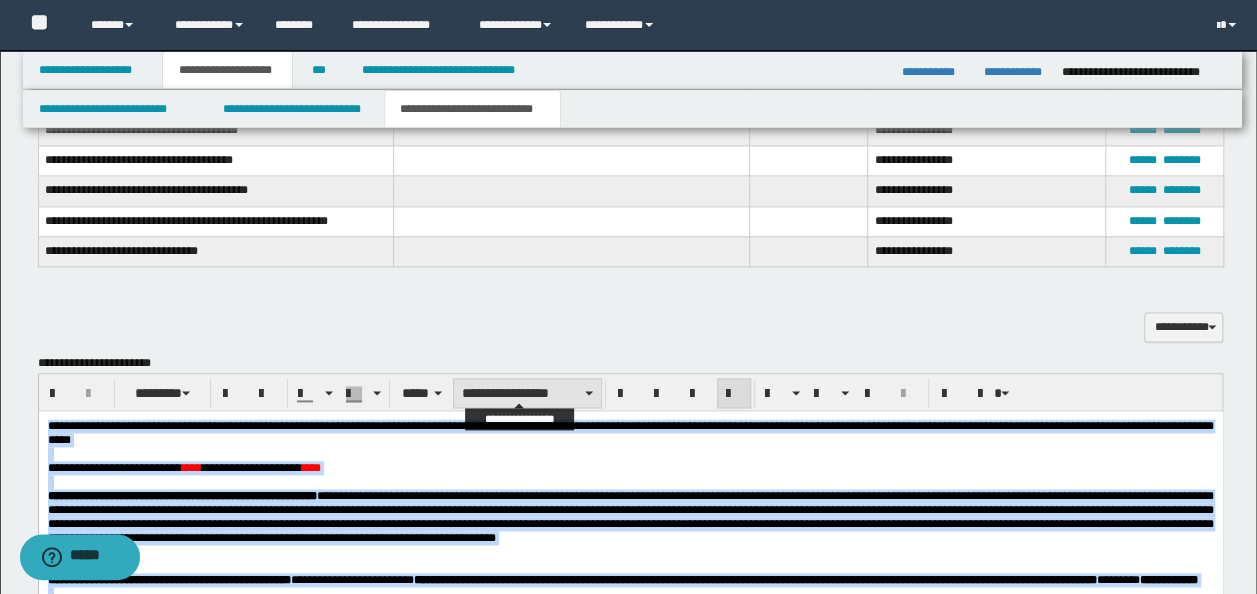 click on "**********" at bounding box center [527, 393] 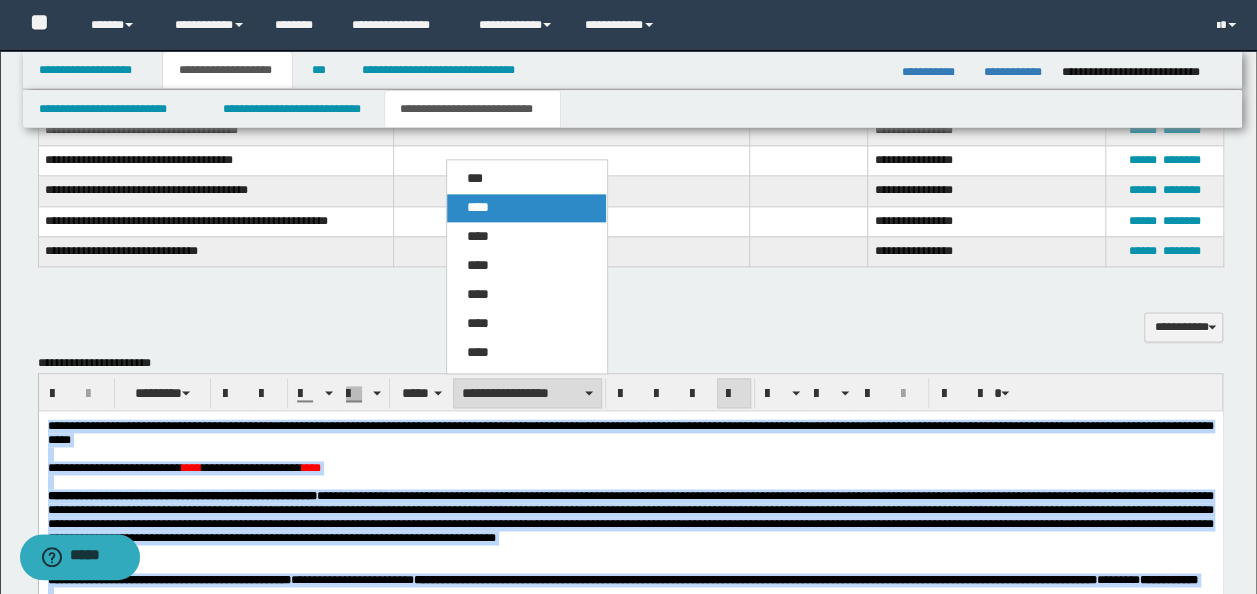 click on "****" at bounding box center (478, 207) 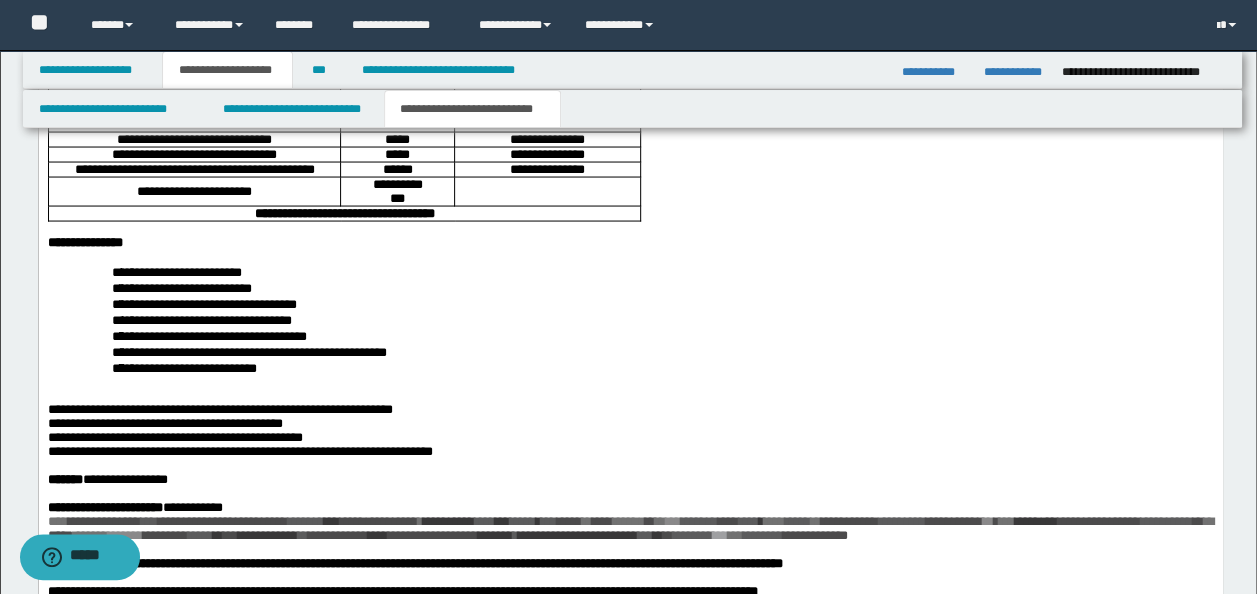 scroll, scrollTop: 1921, scrollLeft: 0, axis: vertical 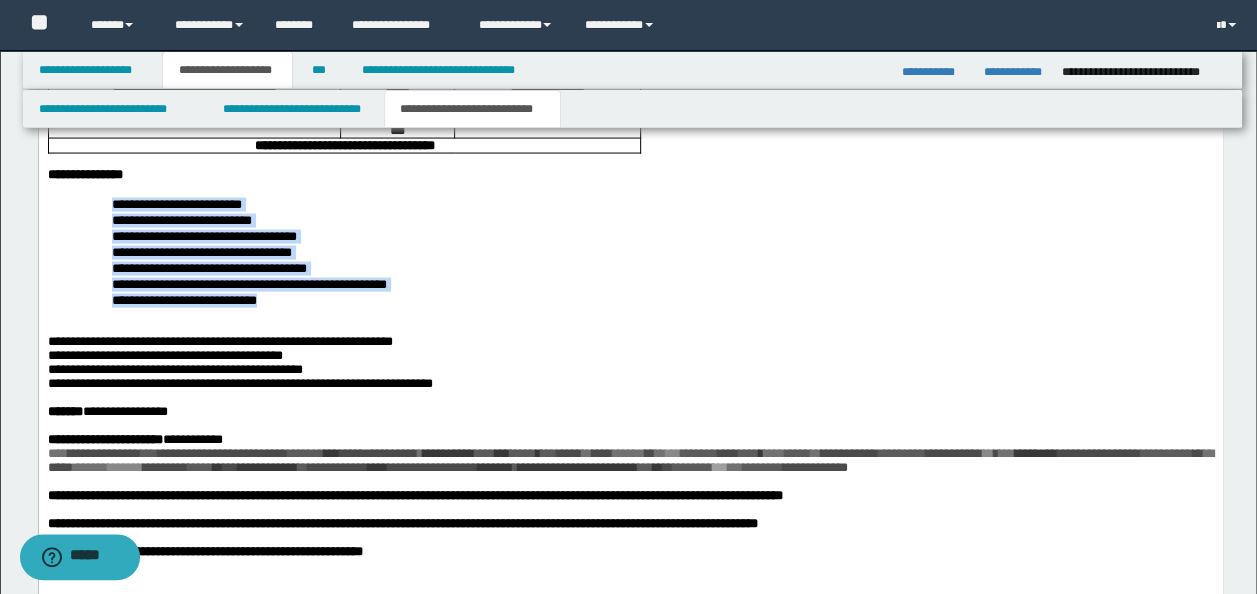 drag, startPoint x: 105, startPoint y: 344, endPoint x: 332, endPoint y: 438, distance: 245.6929 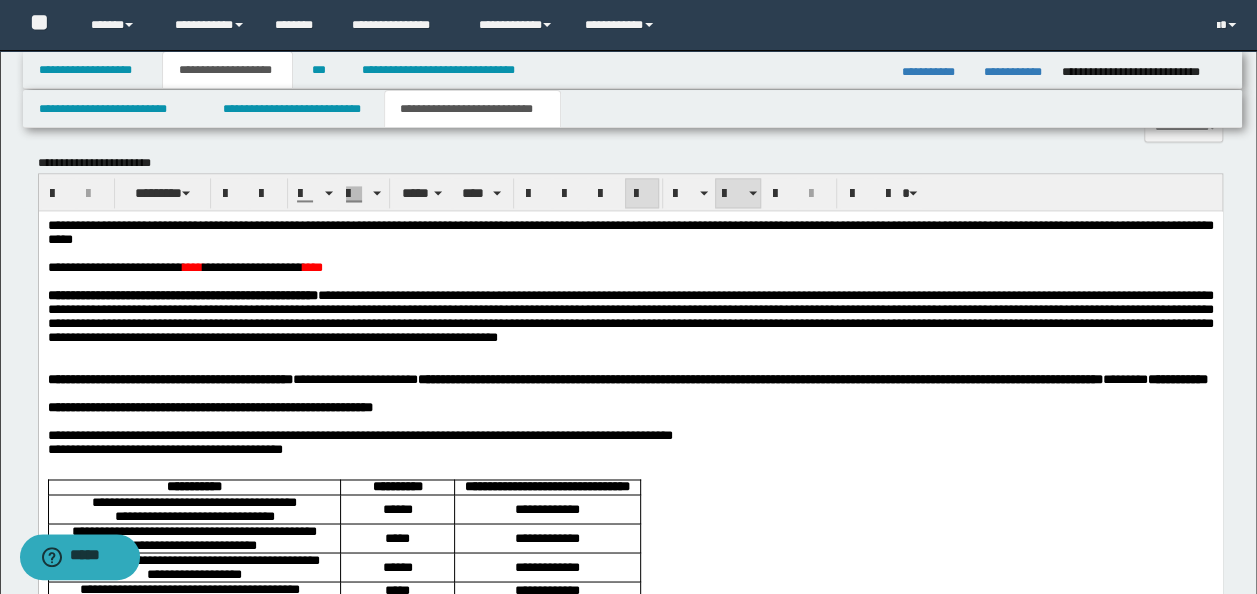 scroll, scrollTop: 1254, scrollLeft: 0, axis: vertical 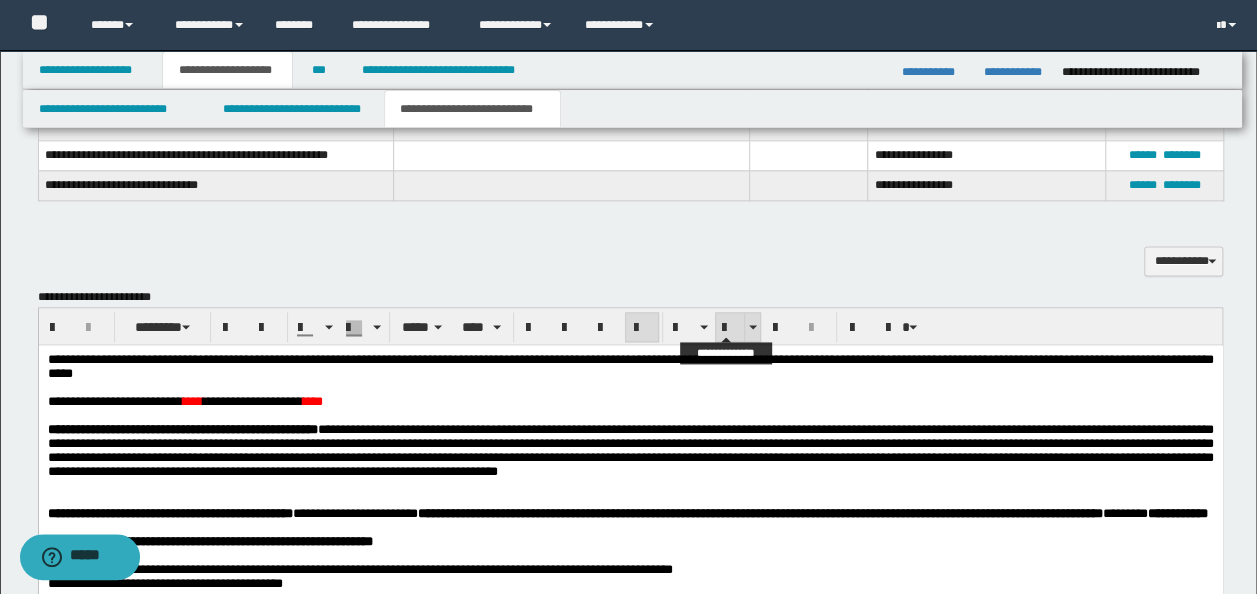click at bounding box center (730, 328) 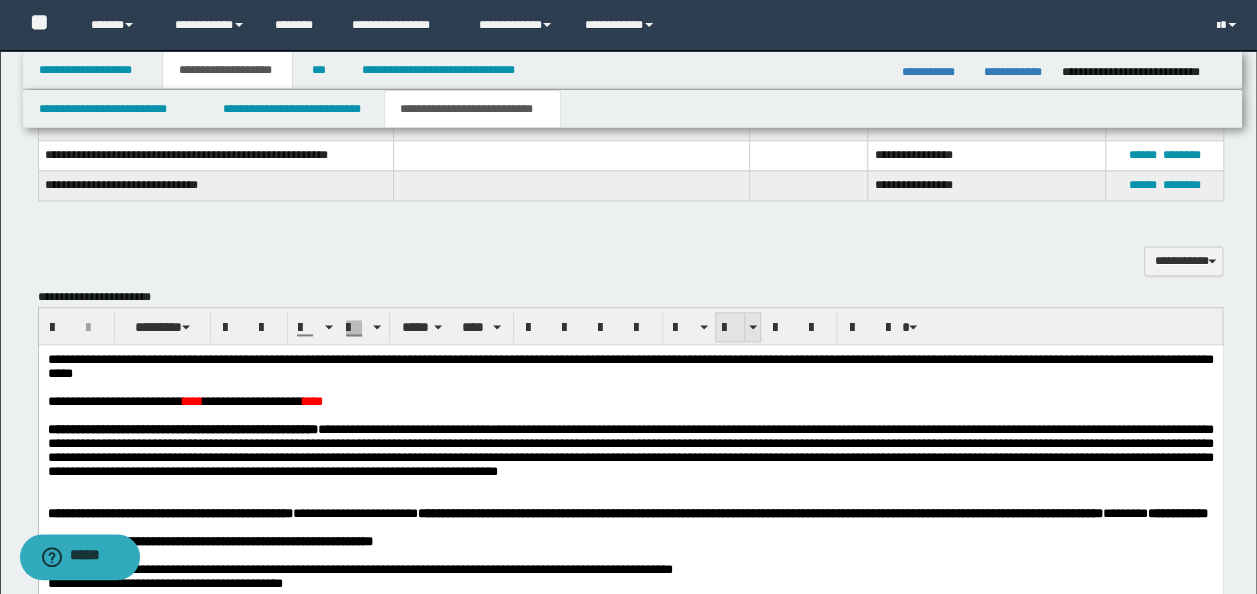 click at bounding box center (730, 328) 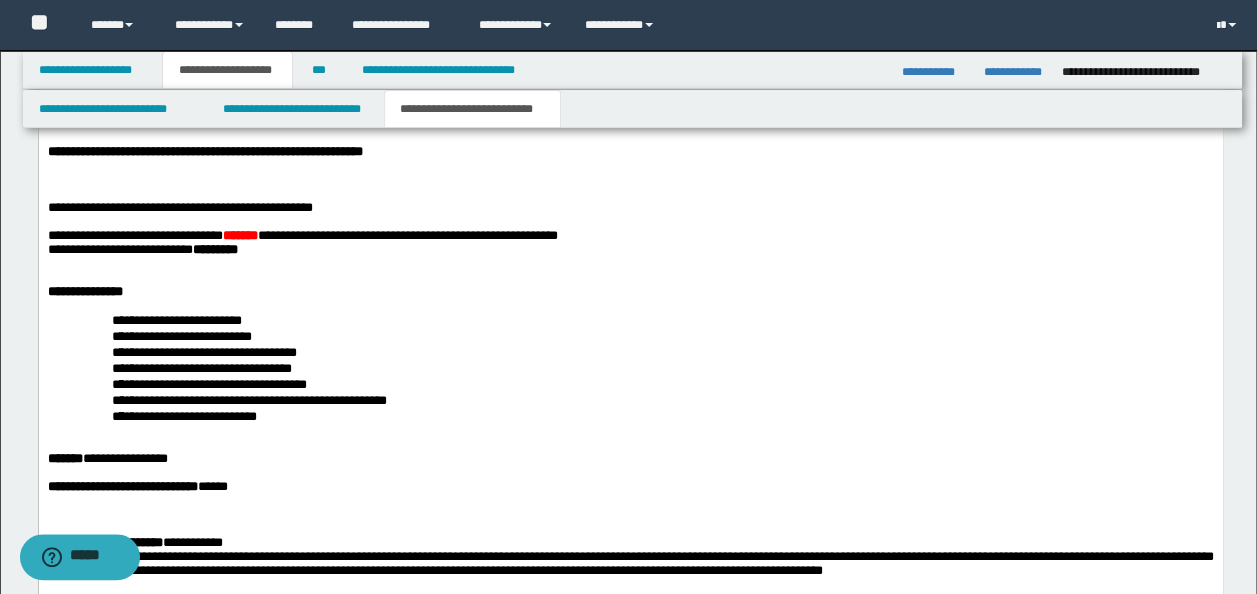 scroll, scrollTop: 2454, scrollLeft: 0, axis: vertical 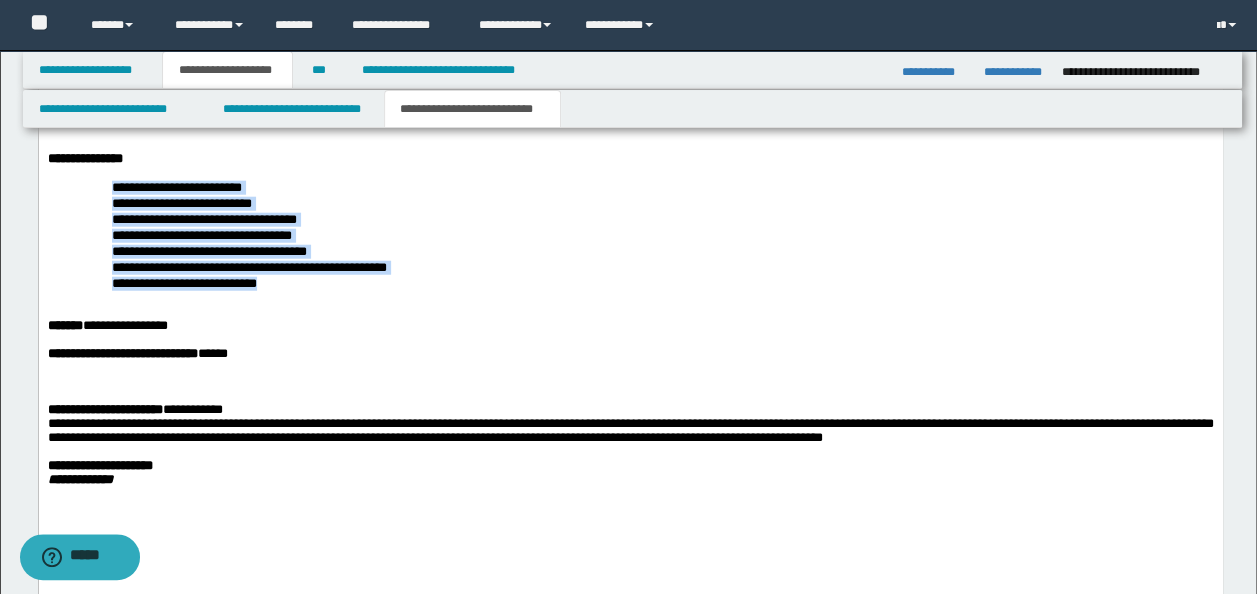 drag, startPoint x: 104, startPoint y: 360, endPoint x: 335, endPoint y: 455, distance: 249.7719 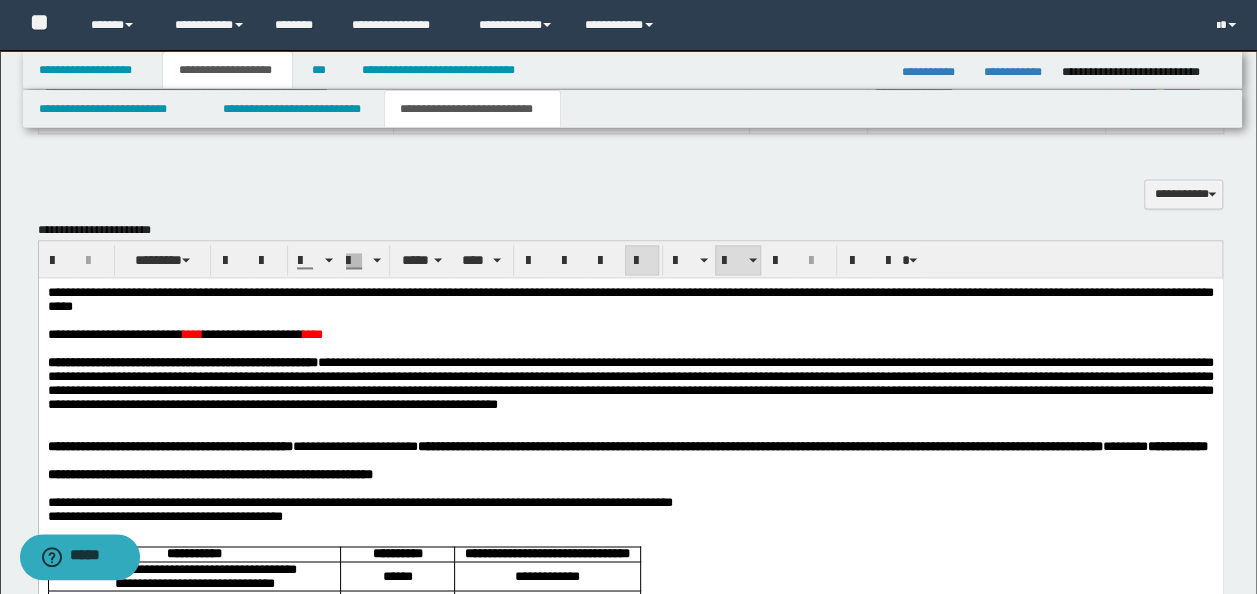 scroll, scrollTop: 1154, scrollLeft: 0, axis: vertical 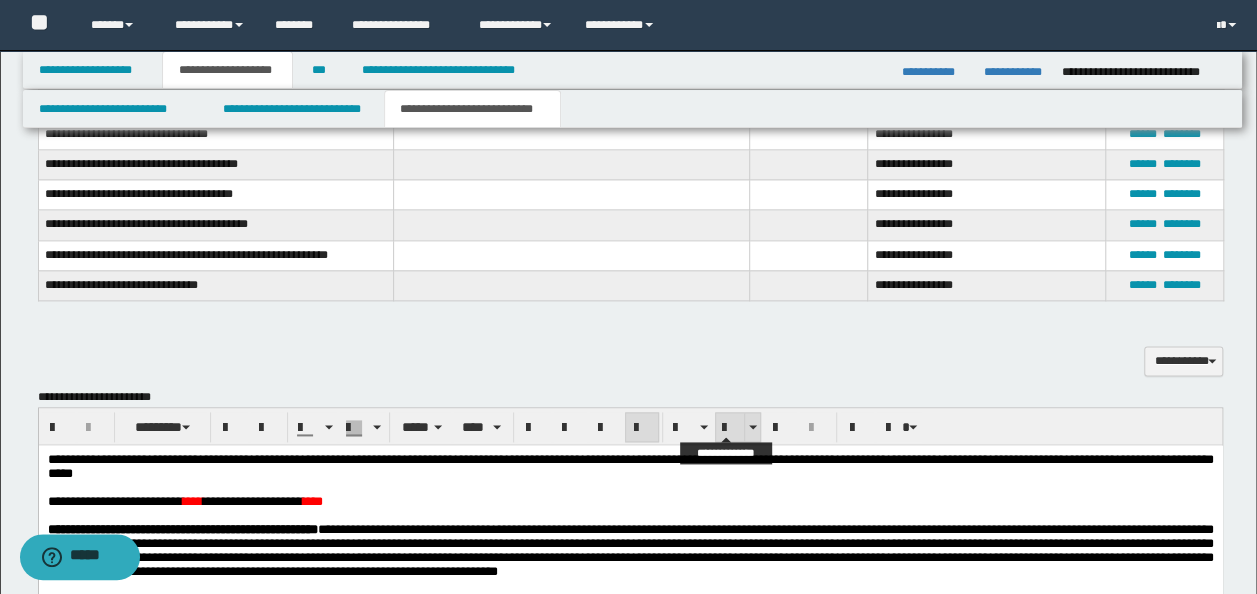 click at bounding box center [730, 428] 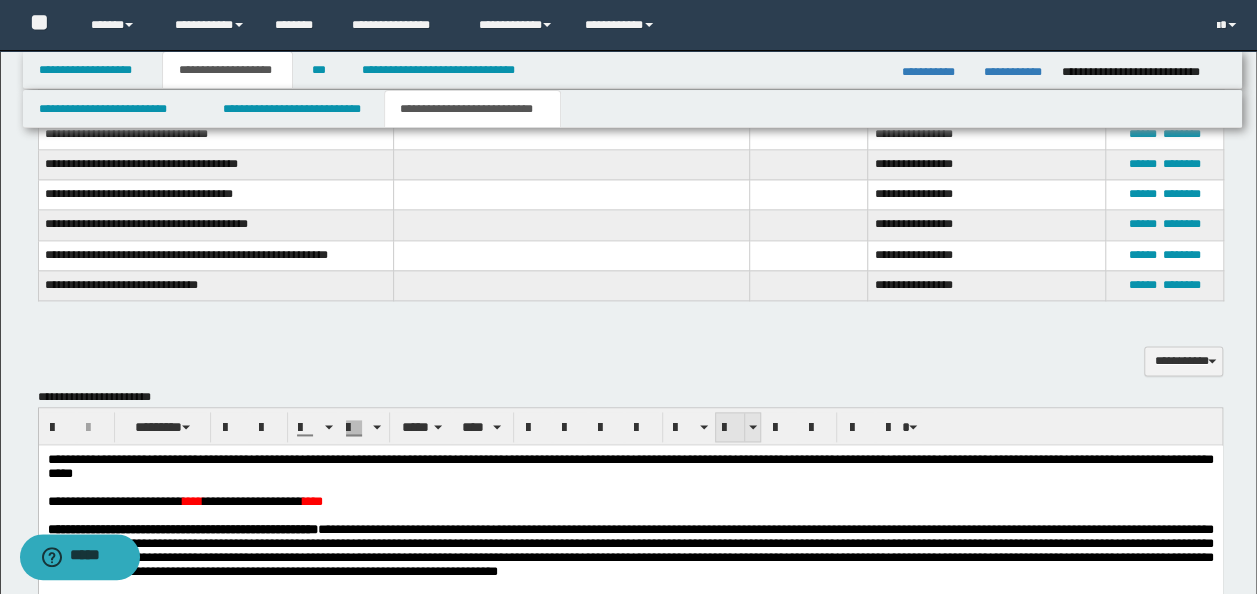 click at bounding box center (730, 428) 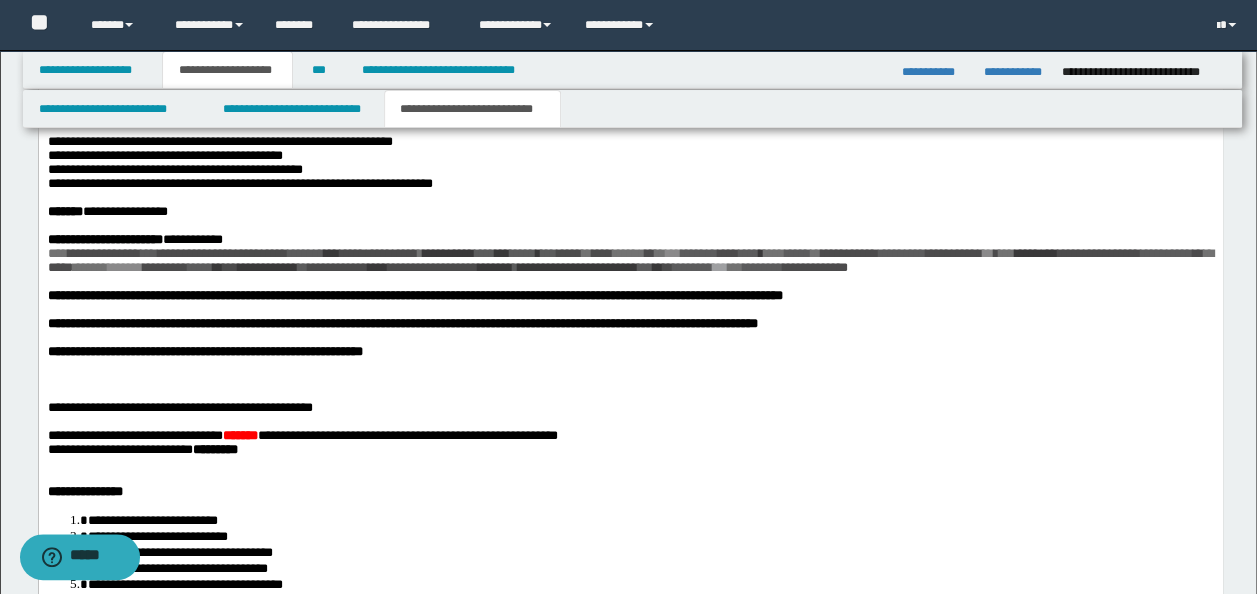 scroll, scrollTop: 1988, scrollLeft: 0, axis: vertical 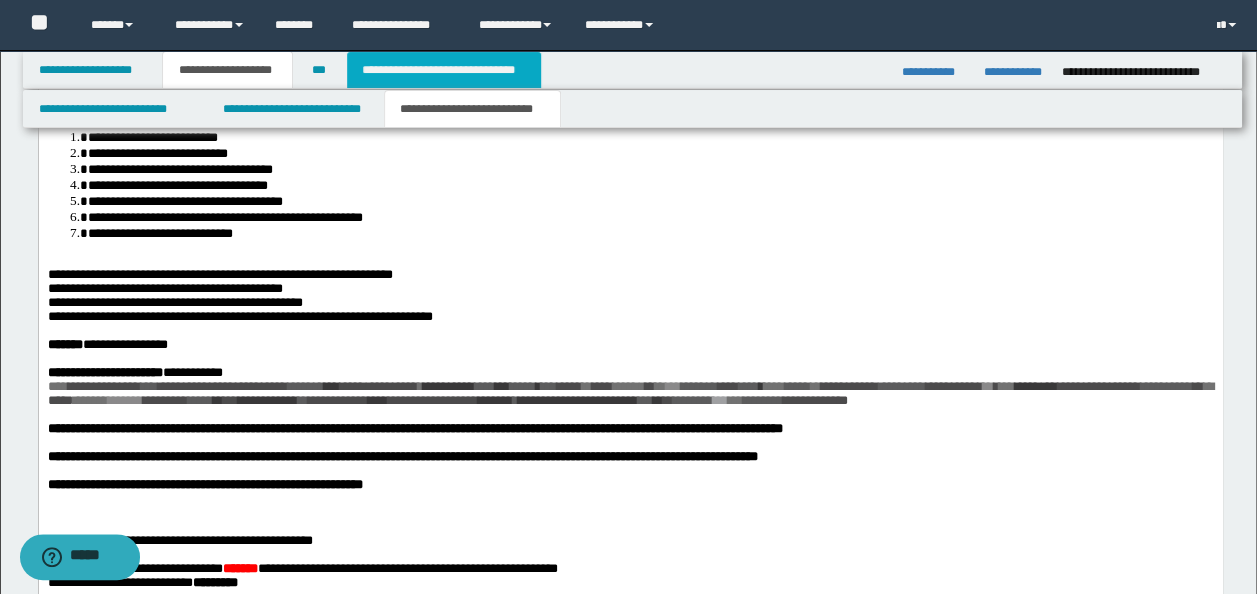 click on "**********" at bounding box center (444, 70) 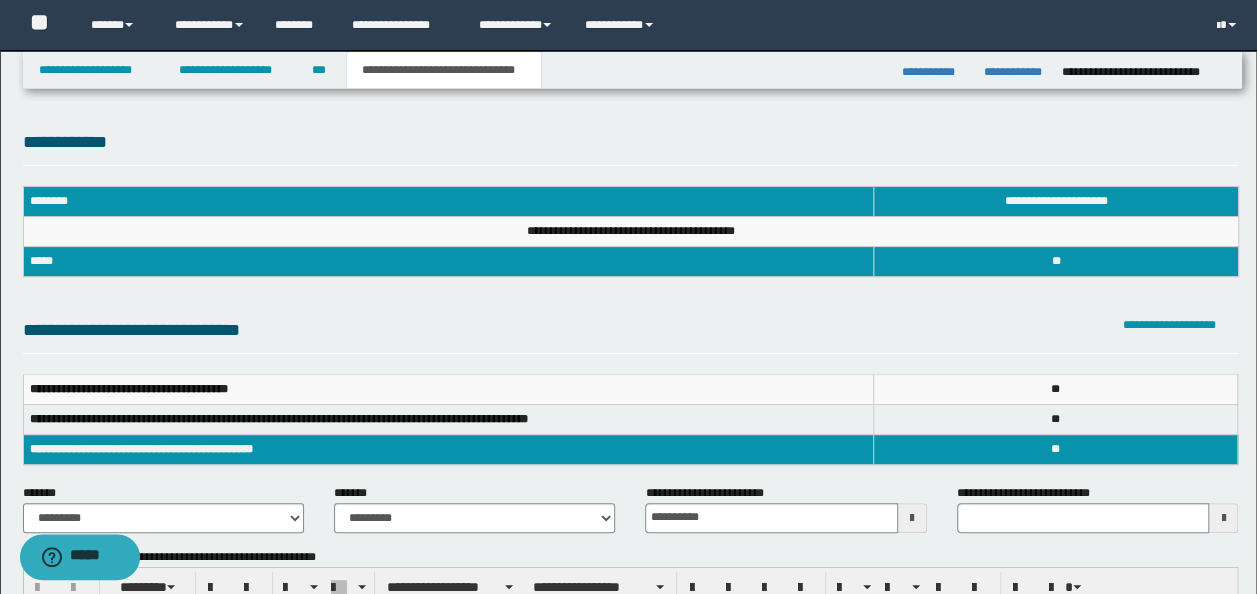 scroll, scrollTop: 166, scrollLeft: 0, axis: vertical 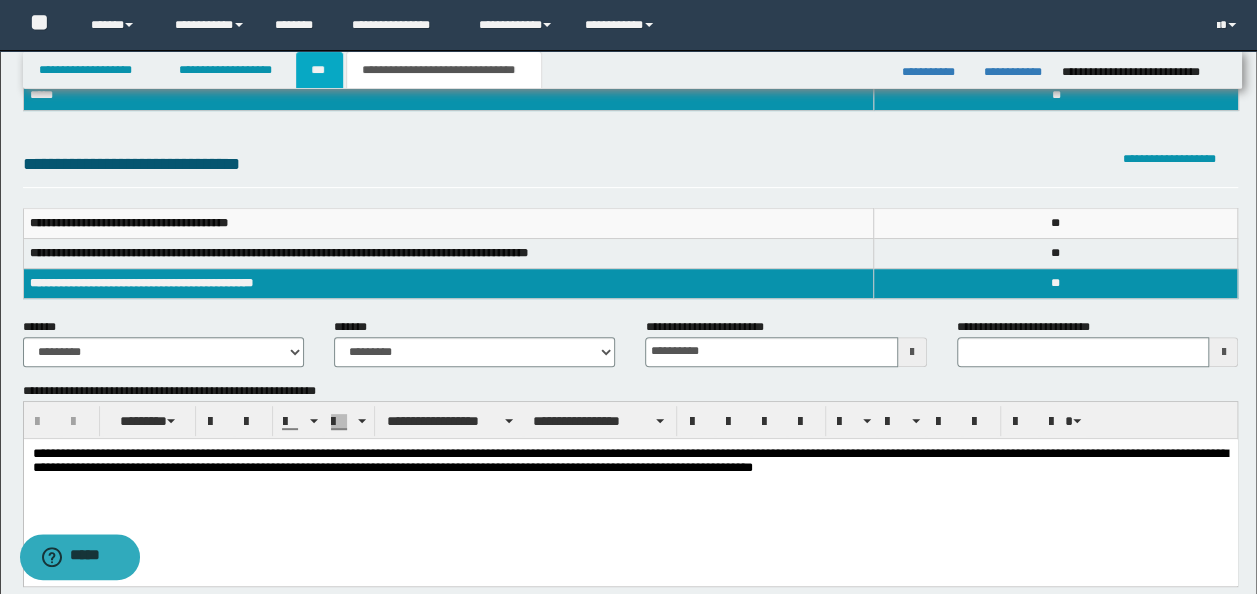click on "***" at bounding box center [319, 70] 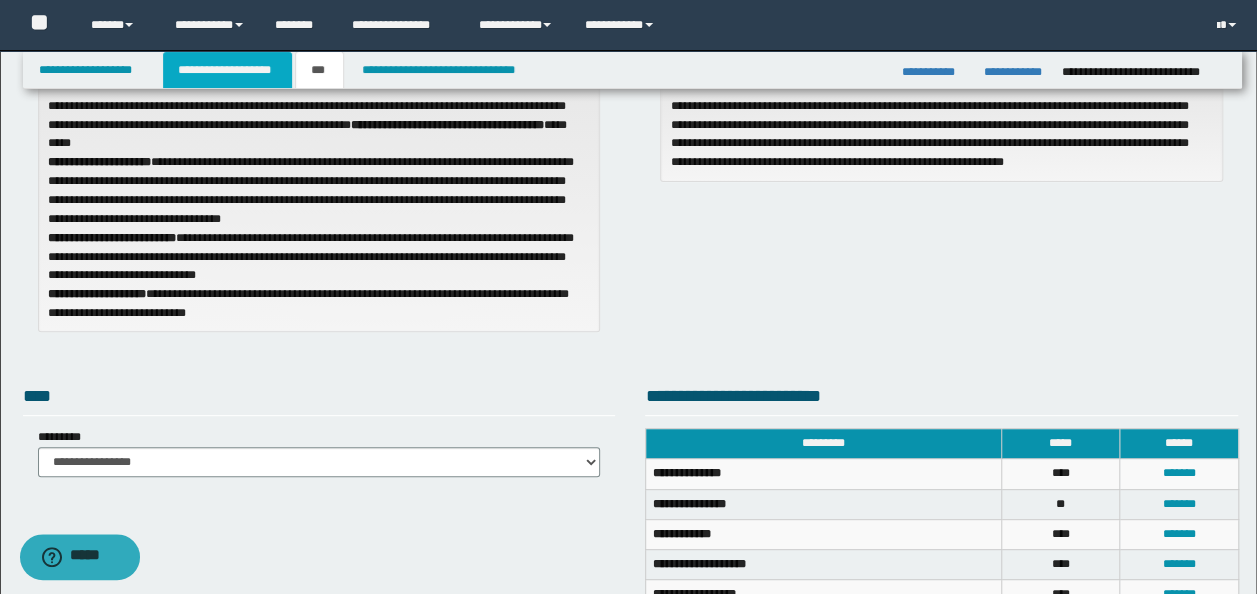 click on "**********" at bounding box center (227, 70) 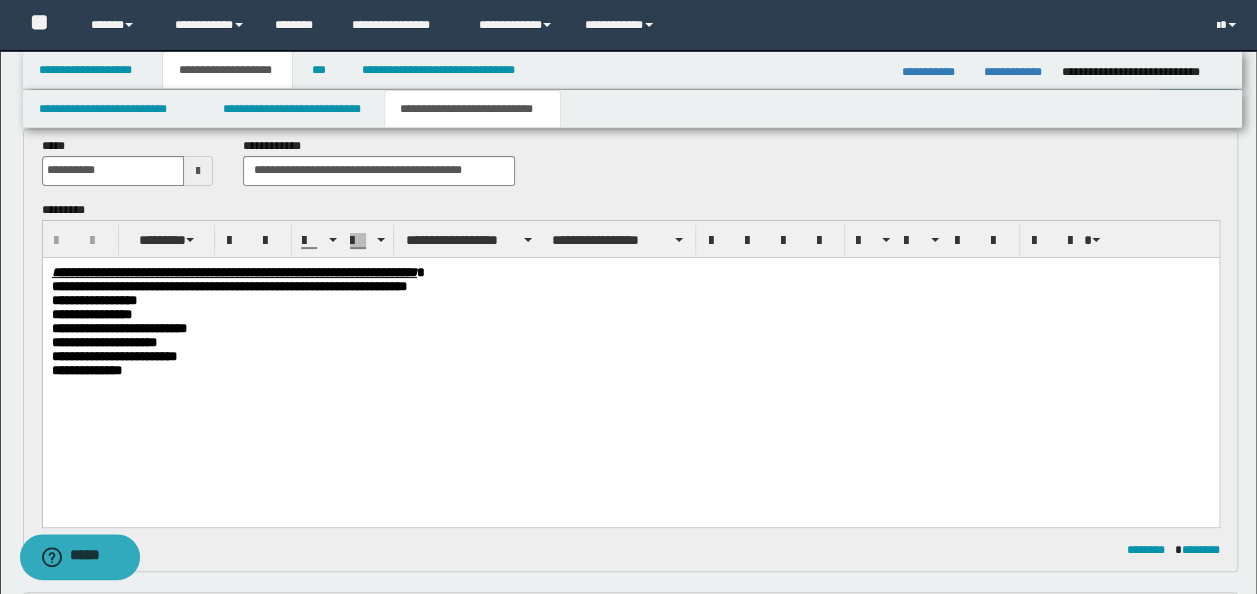scroll, scrollTop: 0, scrollLeft: 0, axis: both 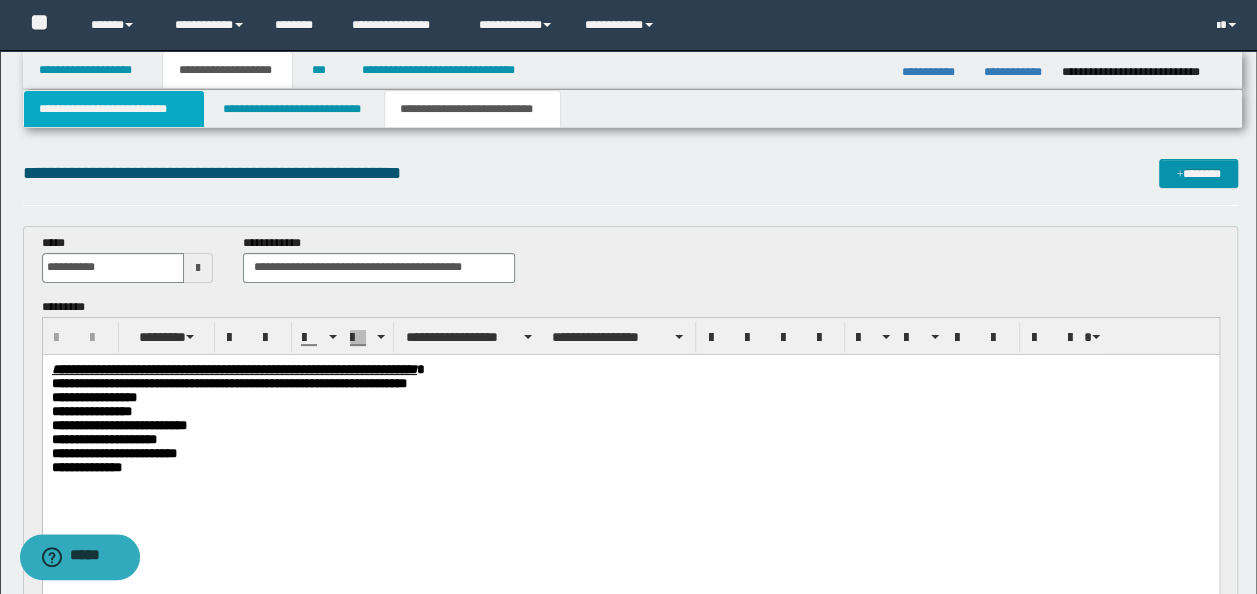 click on "**********" at bounding box center (114, 109) 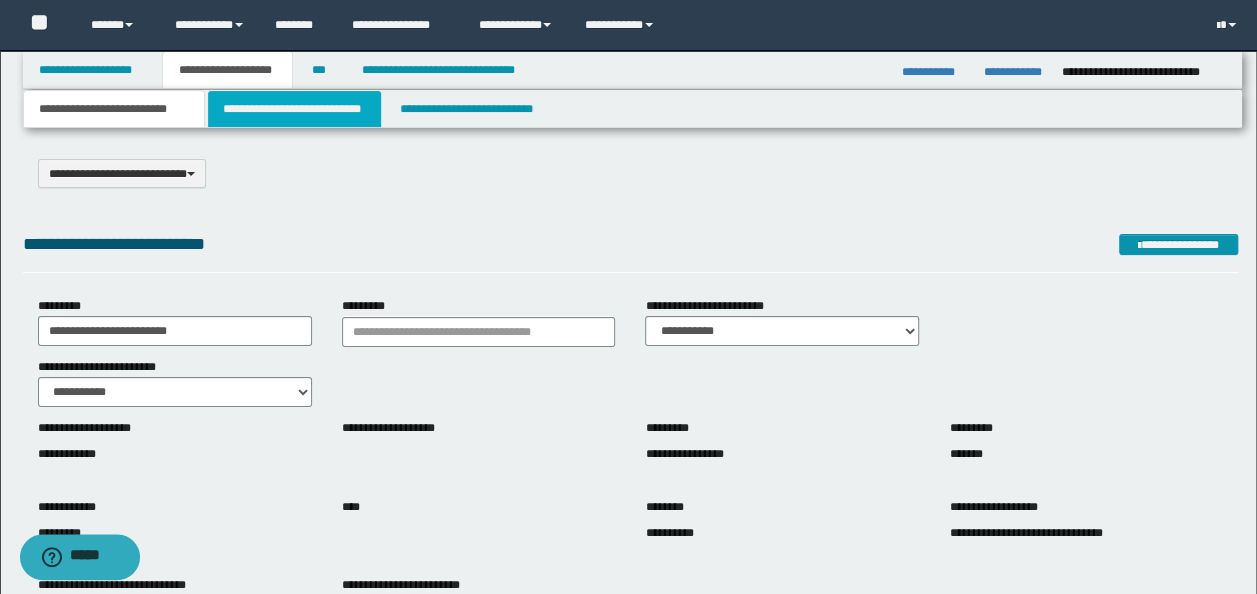click on "**********" at bounding box center (294, 109) 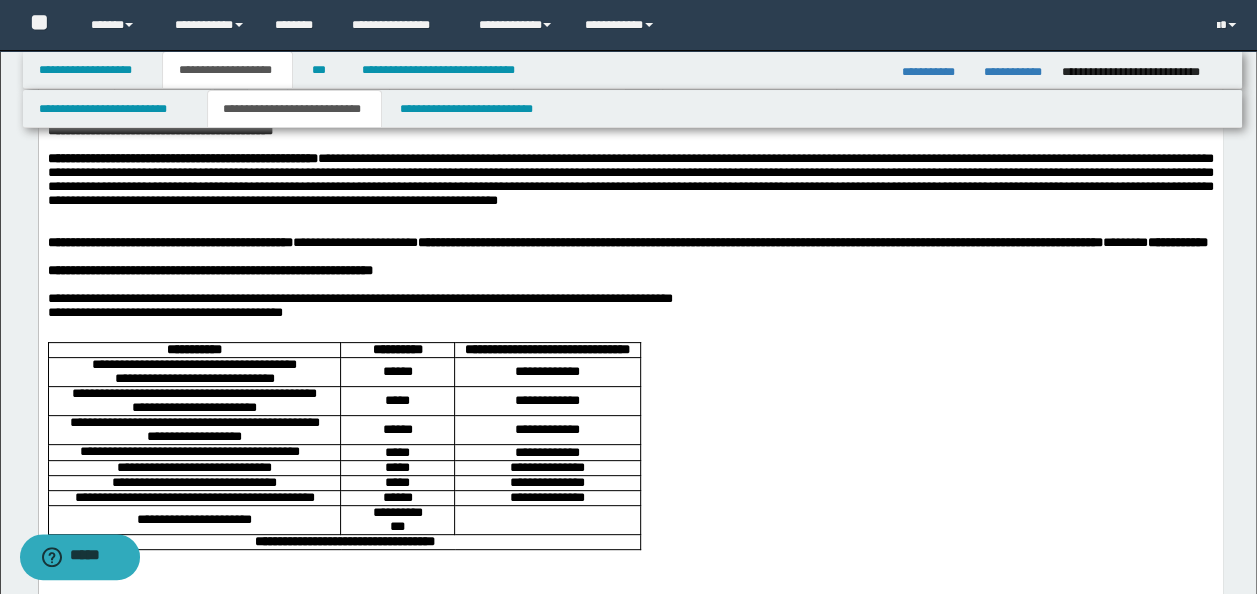 scroll, scrollTop: 0, scrollLeft: 0, axis: both 